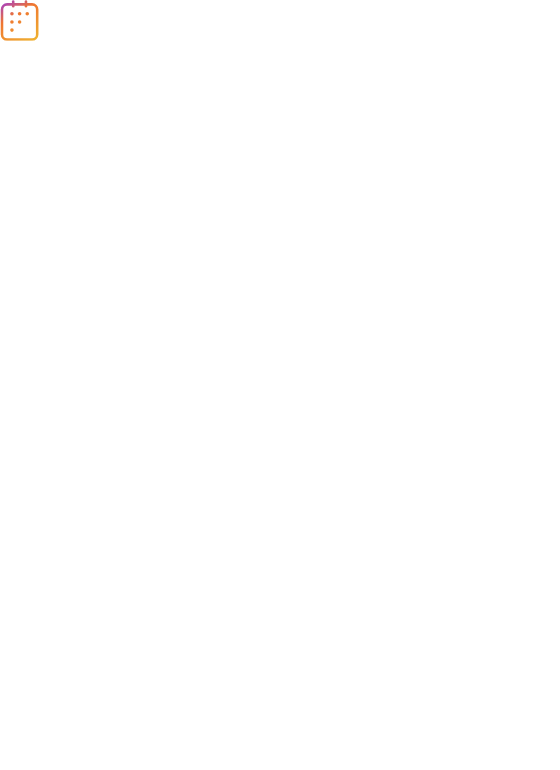 scroll, scrollTop: 0, scrollLeft: 0, axis: both 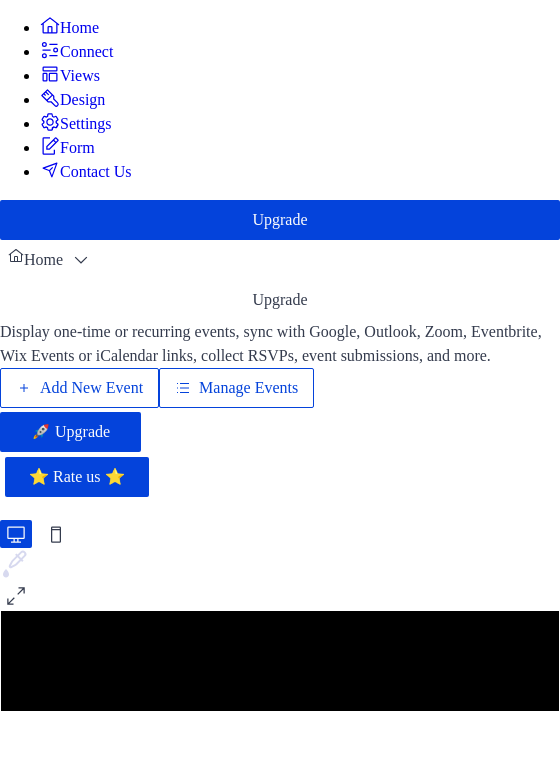 click on "Manage Events" at bounding box center (248, 388) 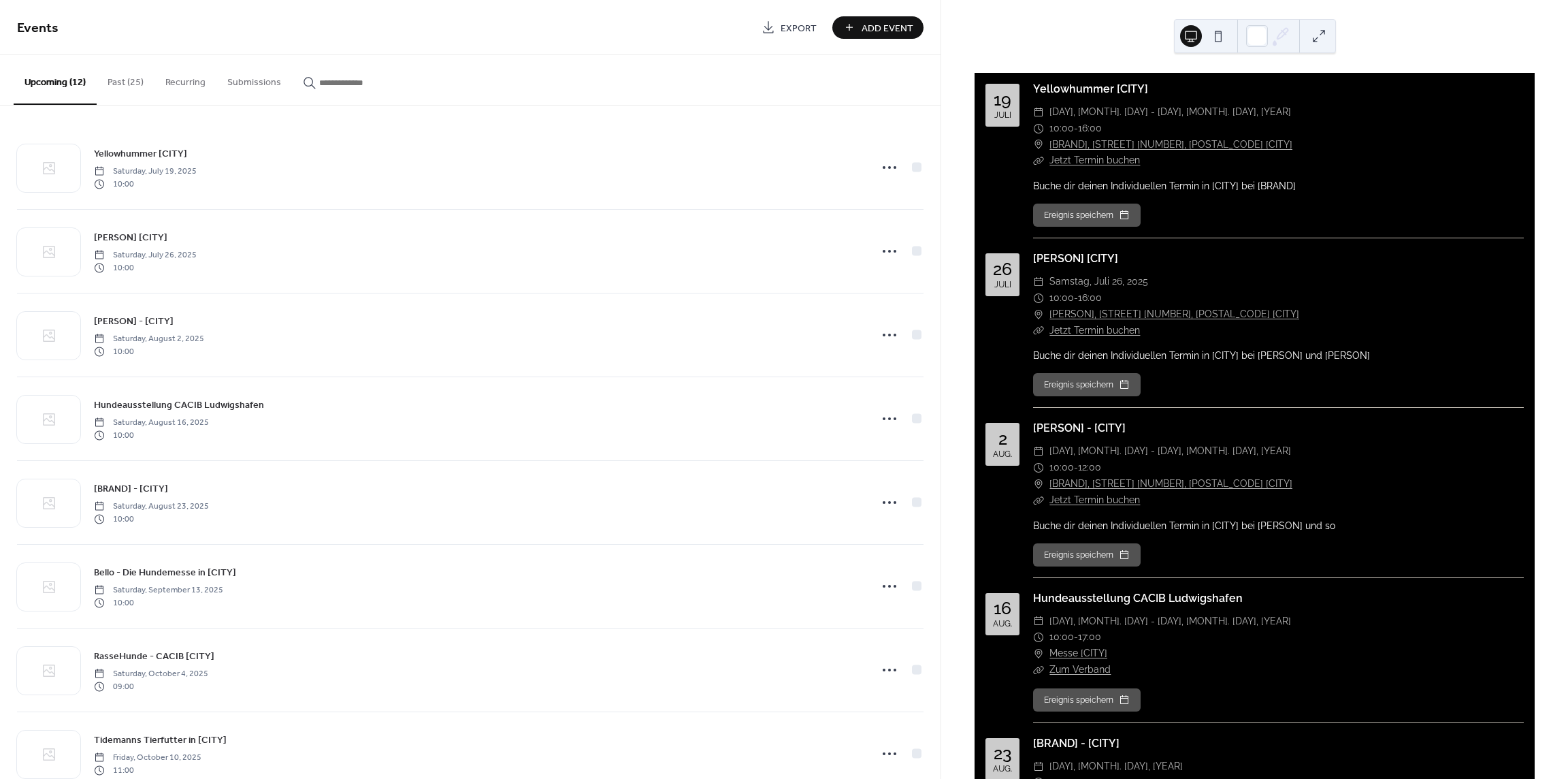 scroll, scrollTop: 0, scrollLeft: 0, axis: both 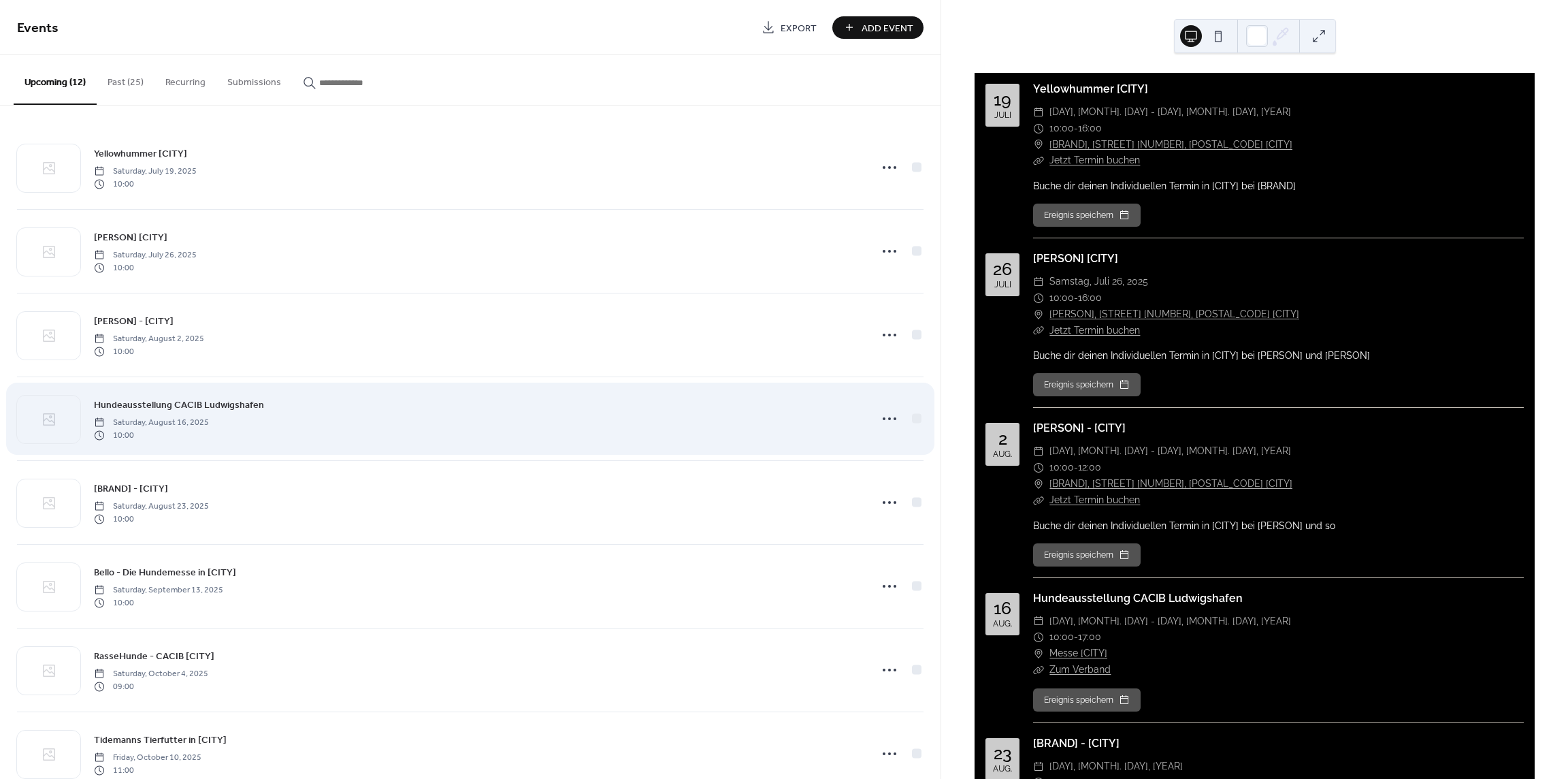 click on "Hundeausstellung CACIB Ludwigshafen Saturday, August 16, 2025 10:00" at bounding box center (478, 419) 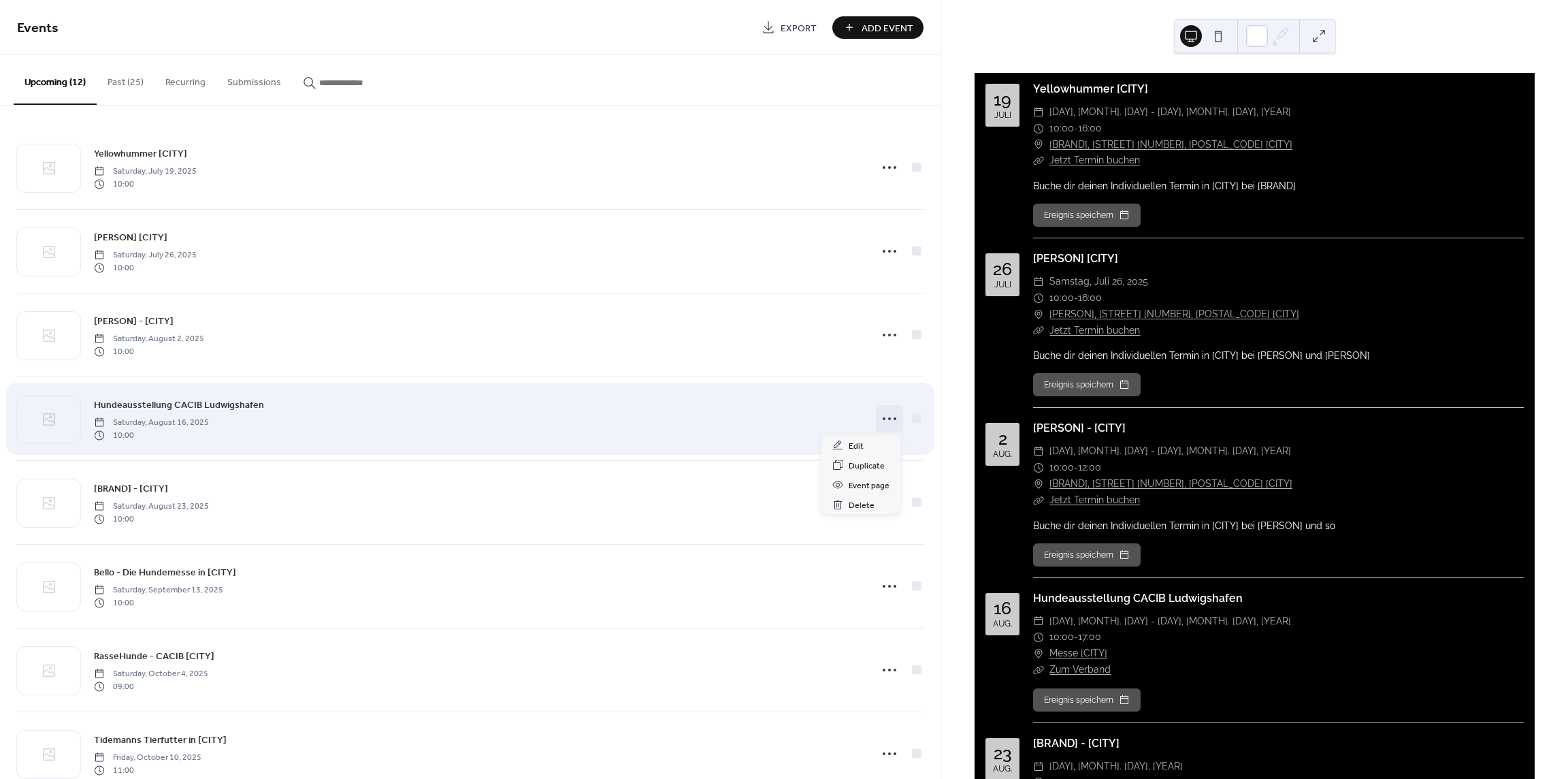 click 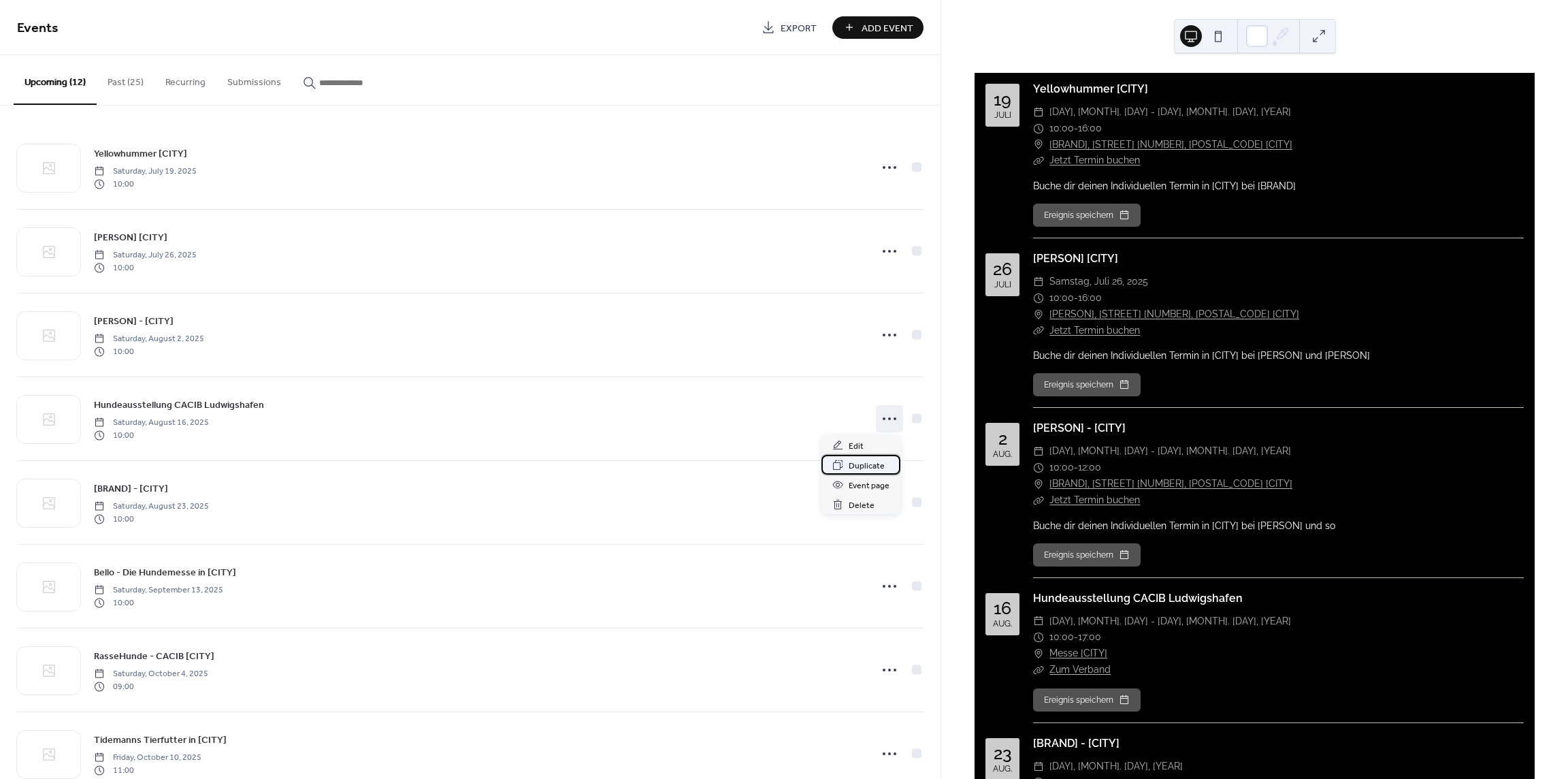 click on "Duplicate" at bounding box center (861, 464) 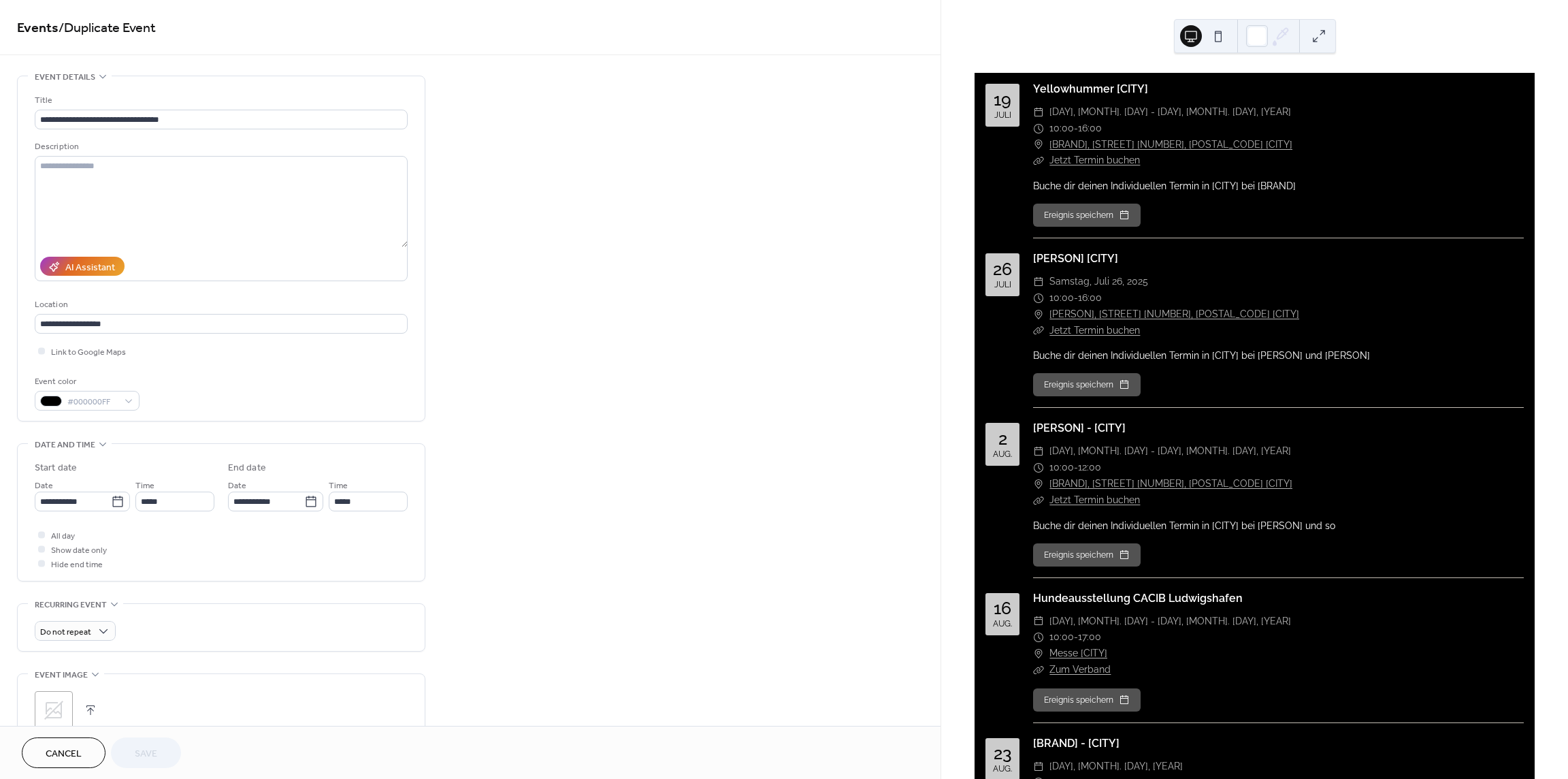 click on "Cancel" at bounding box center [63, 754] 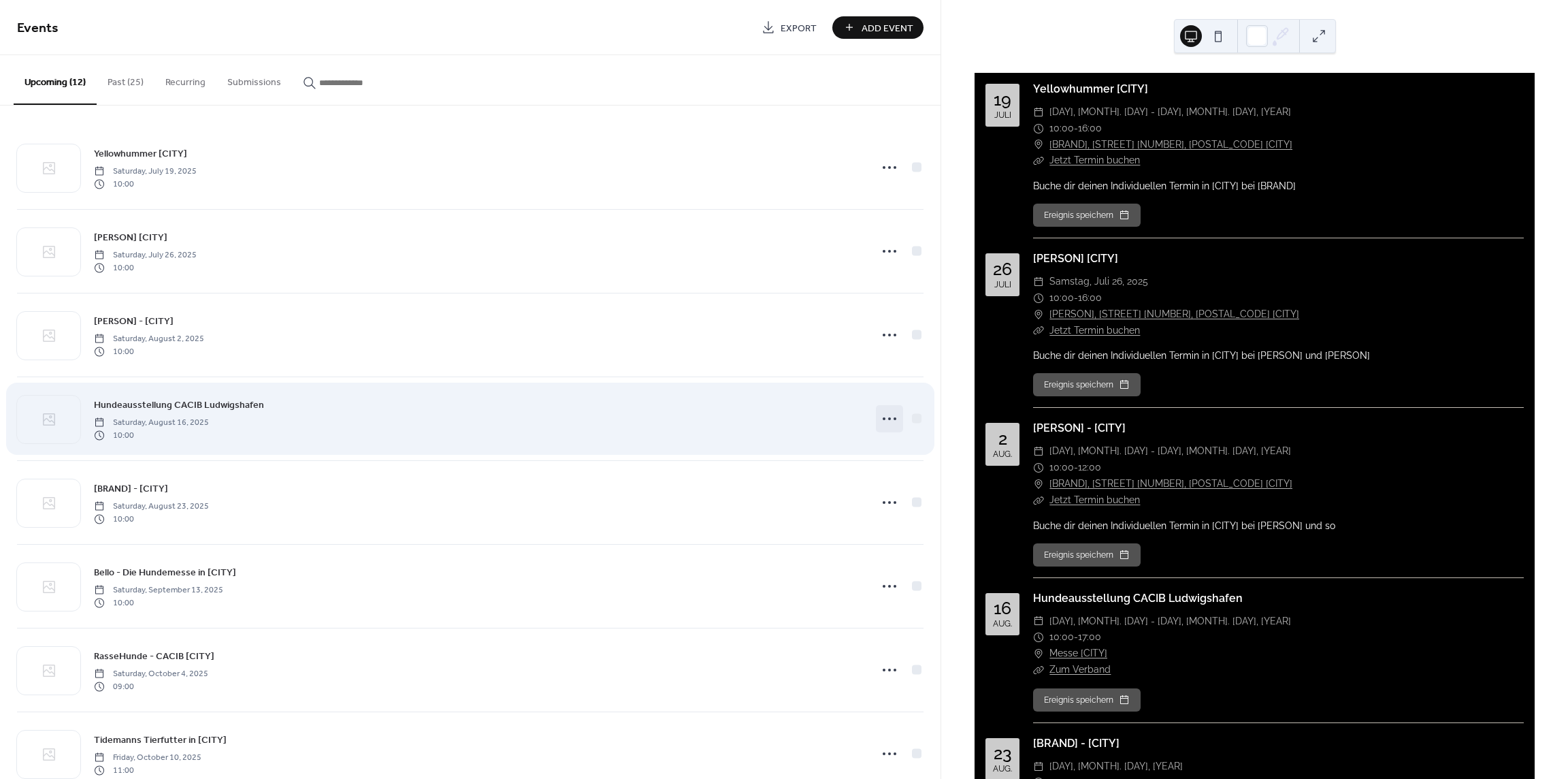 click 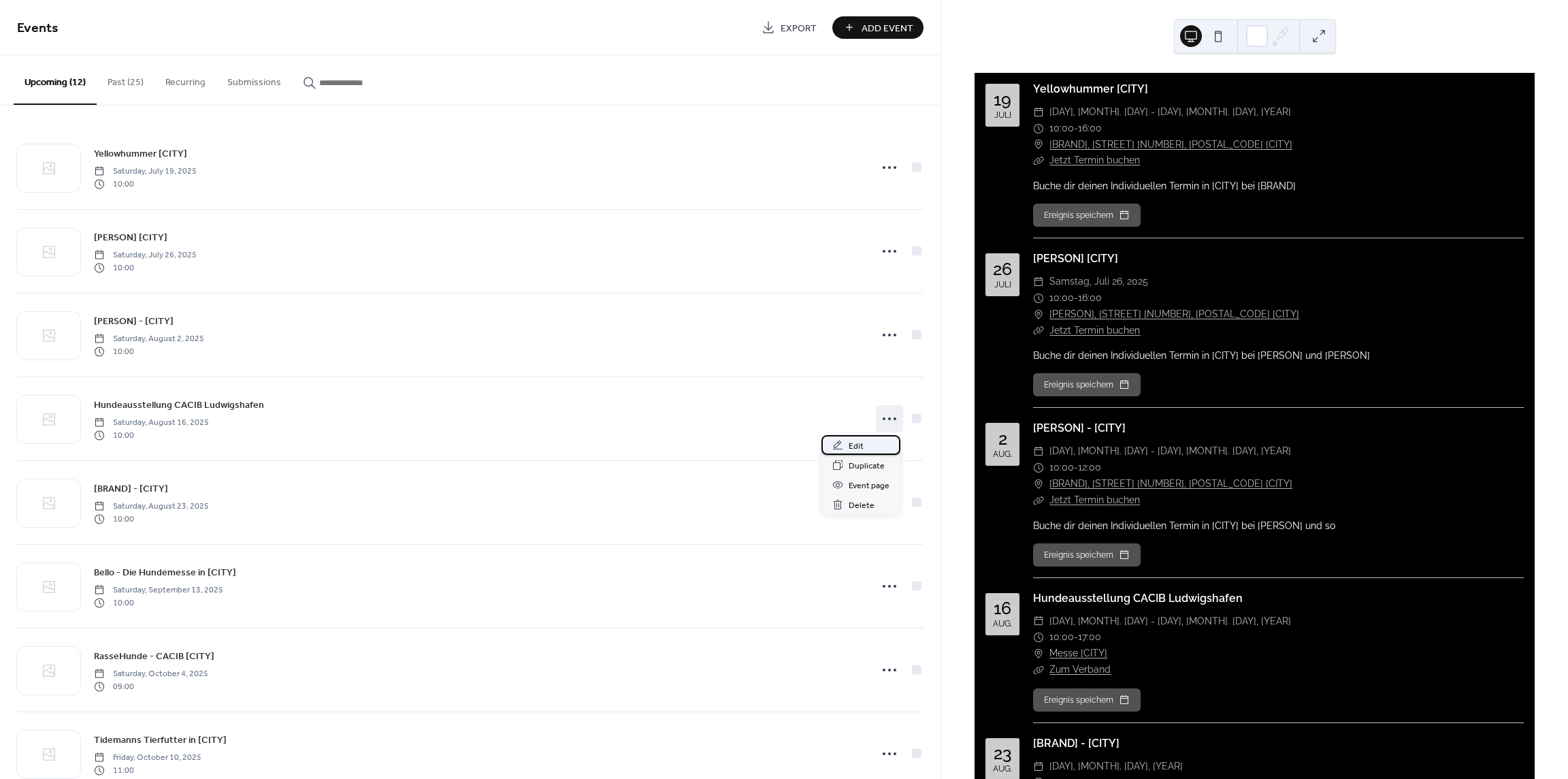 click on "Edit" at bounding box center (861, 445) 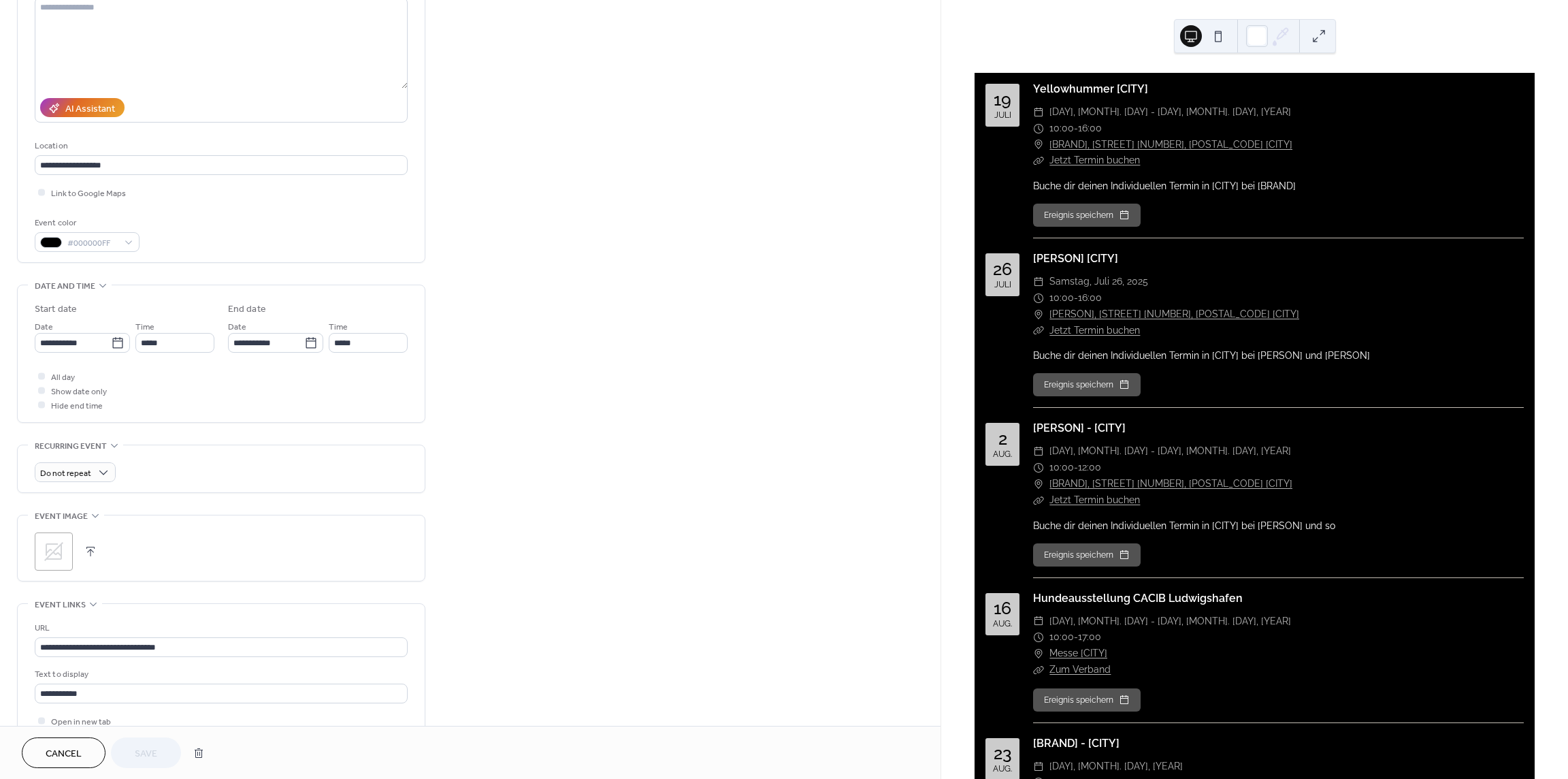 scroll, scrollTop: 272, scrollLeft: 0, axis: vertical 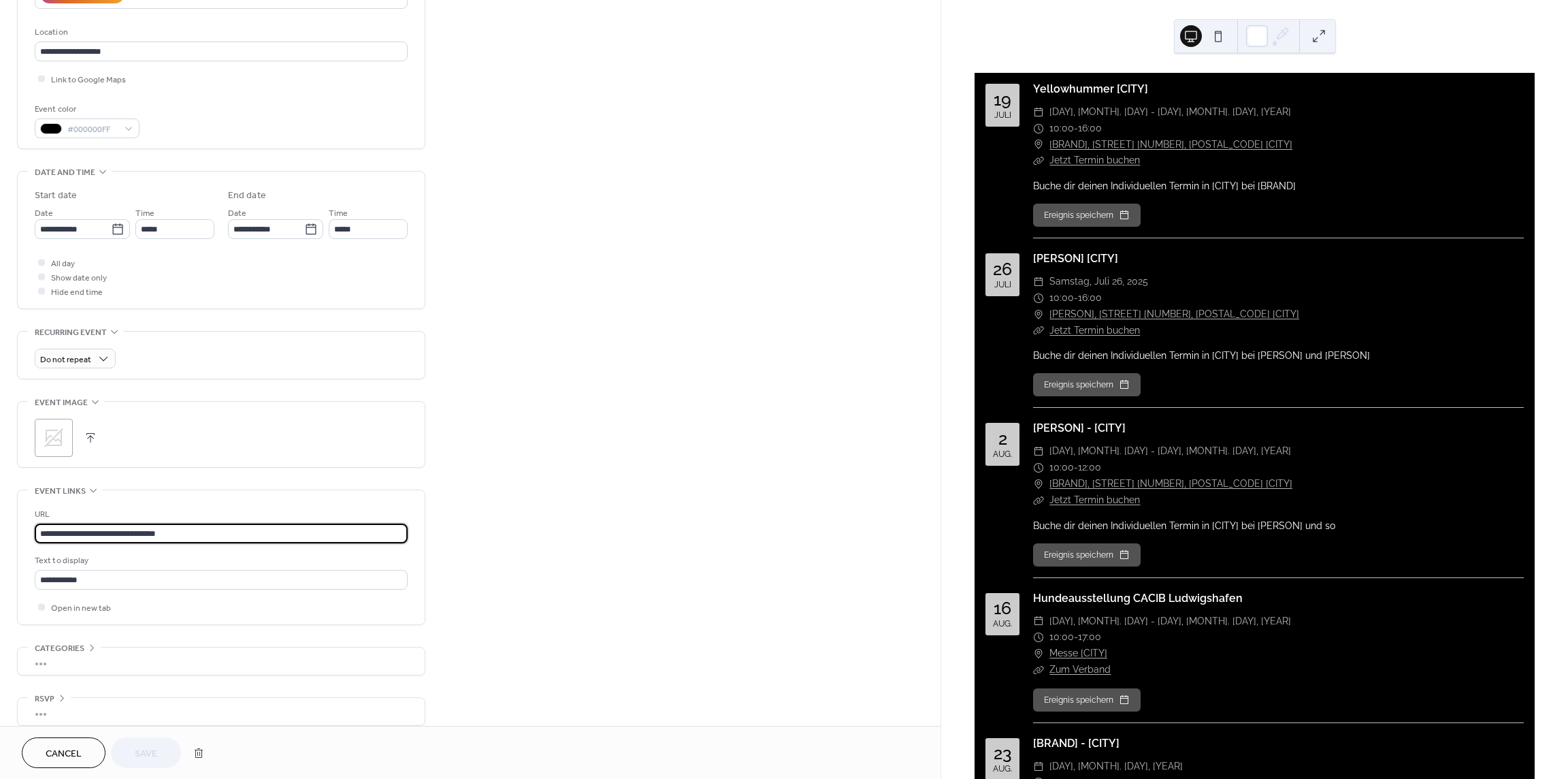 drag, startPoint x: 192, startPoint y: 531, endPoint x: -14, endPoint y: 529, distance: 206.0097 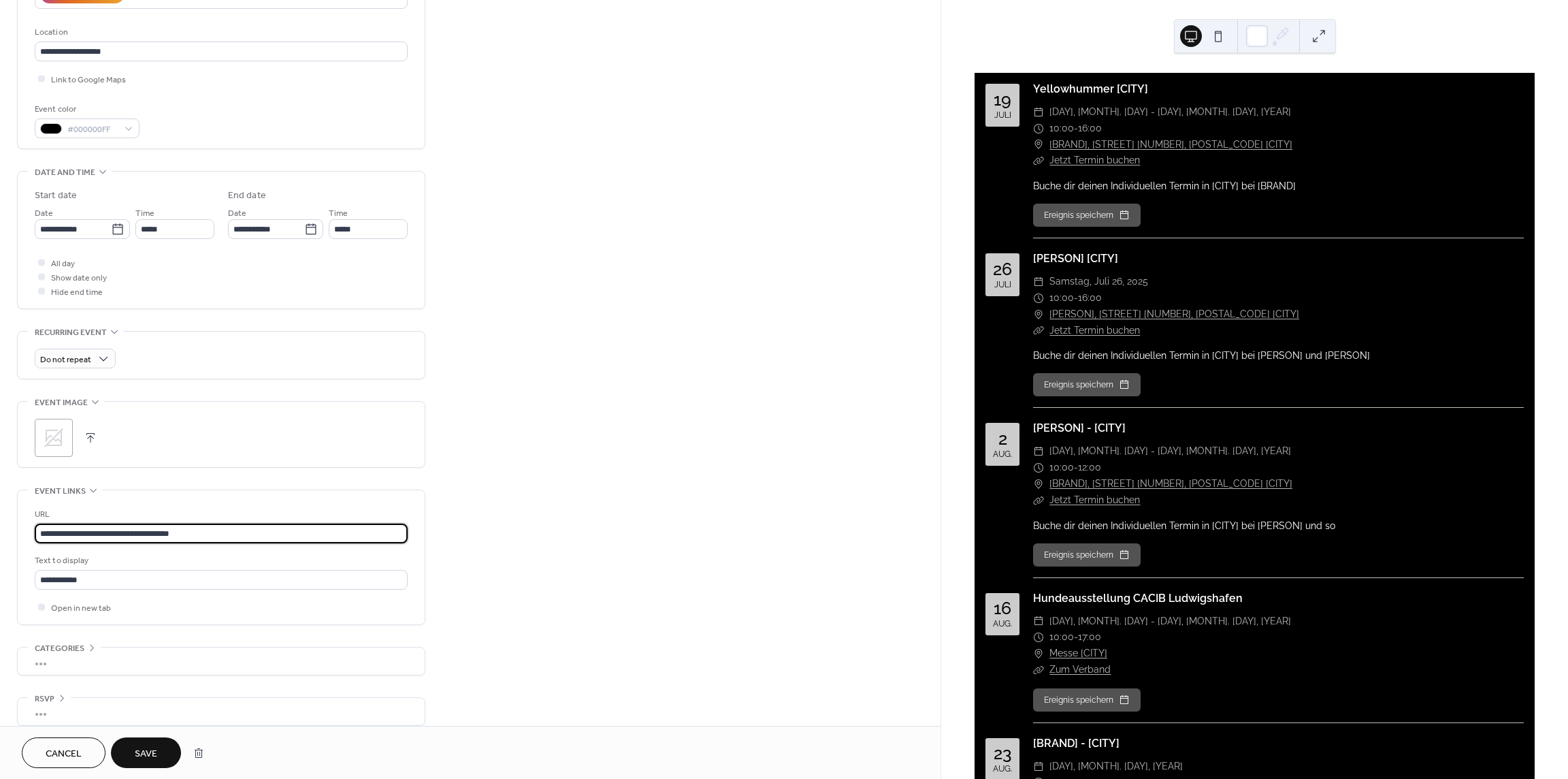 drag, startPoint x: 229, startPoint y: 536, endPoint x: 4, endPoint y: 537, distance: 225.0022 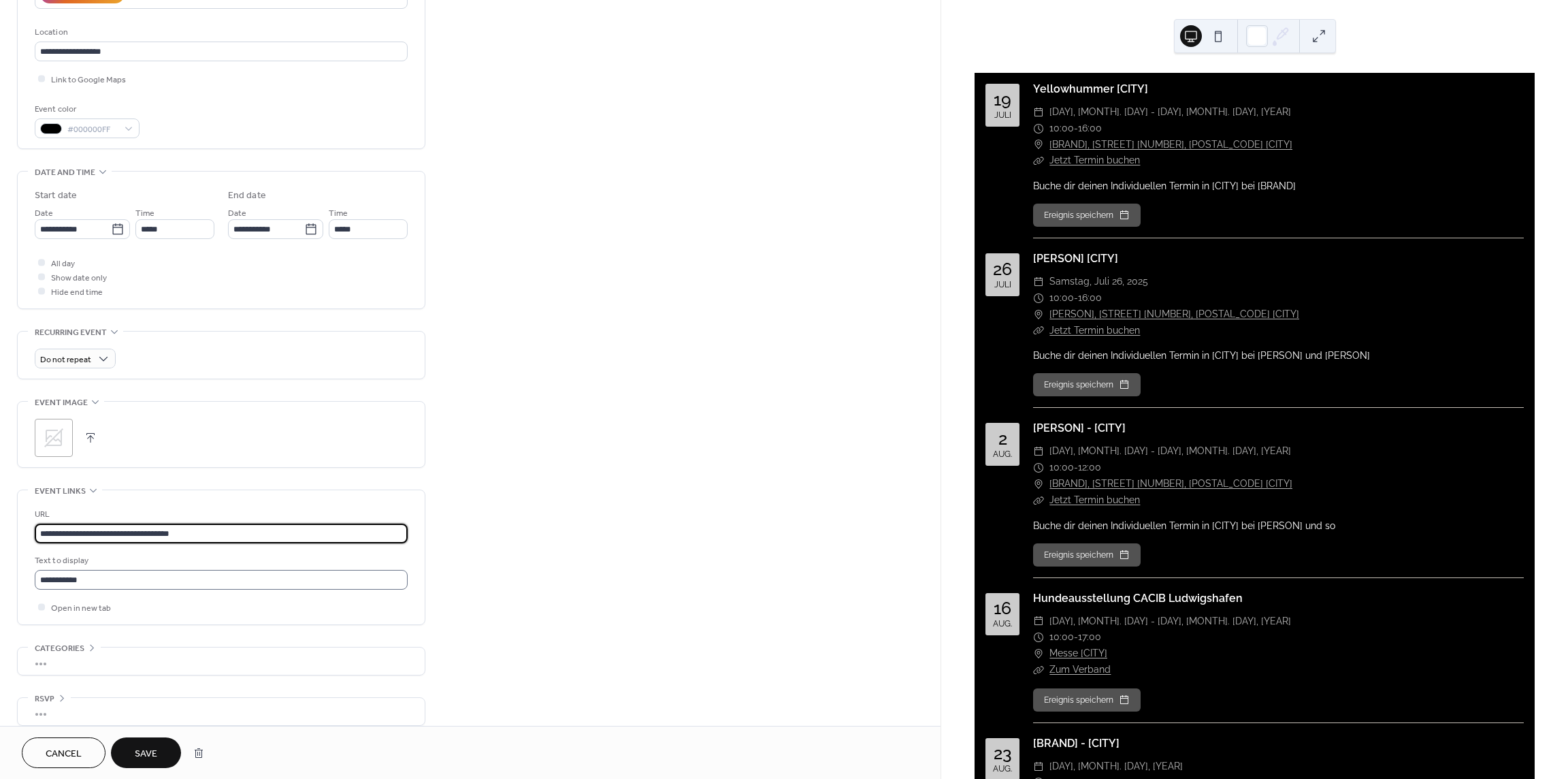 type on "**********" 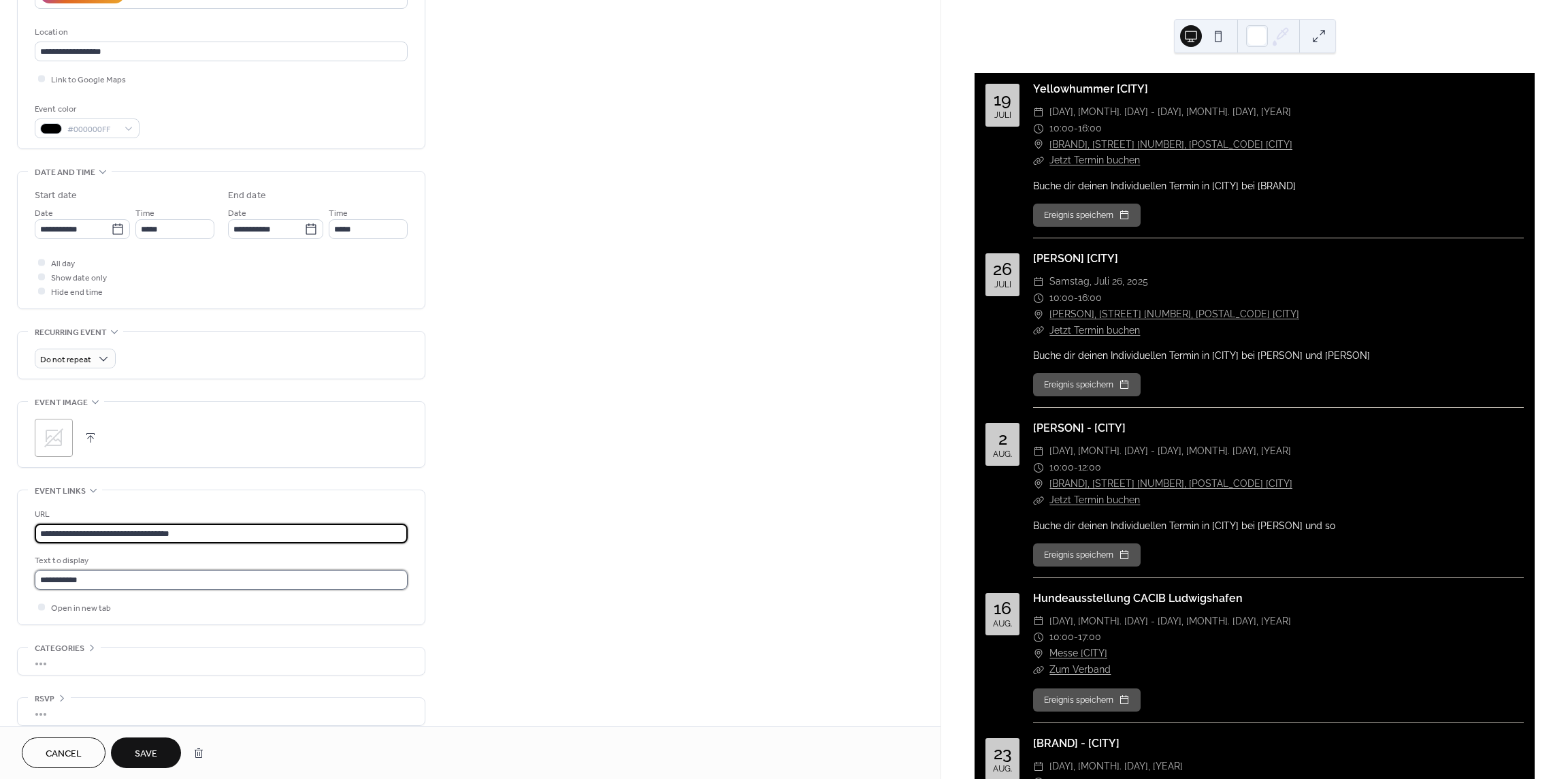 click on "**********" at bounding box center [221, 579] 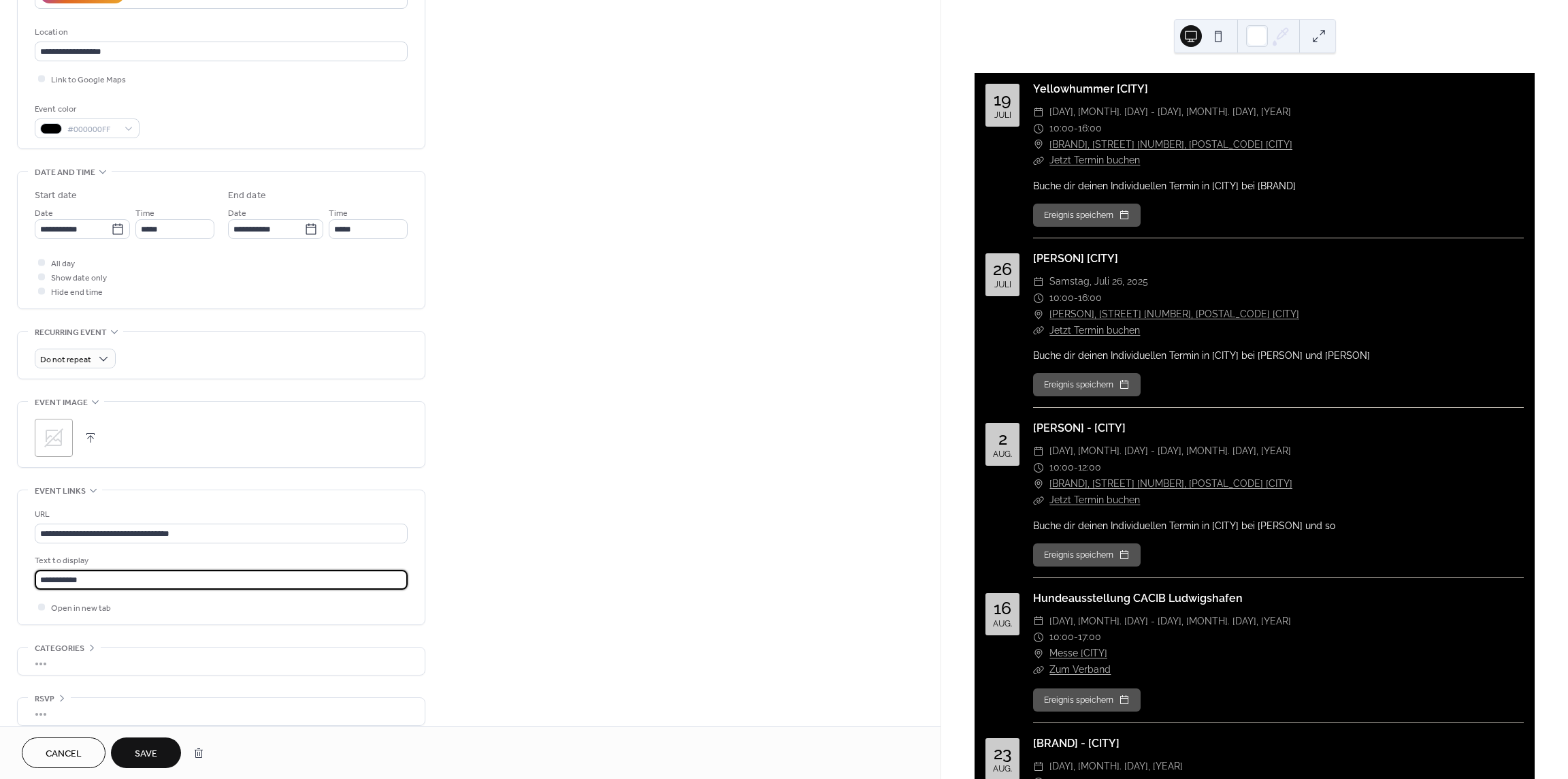 click on "**********" at bounding box center (221, 579) 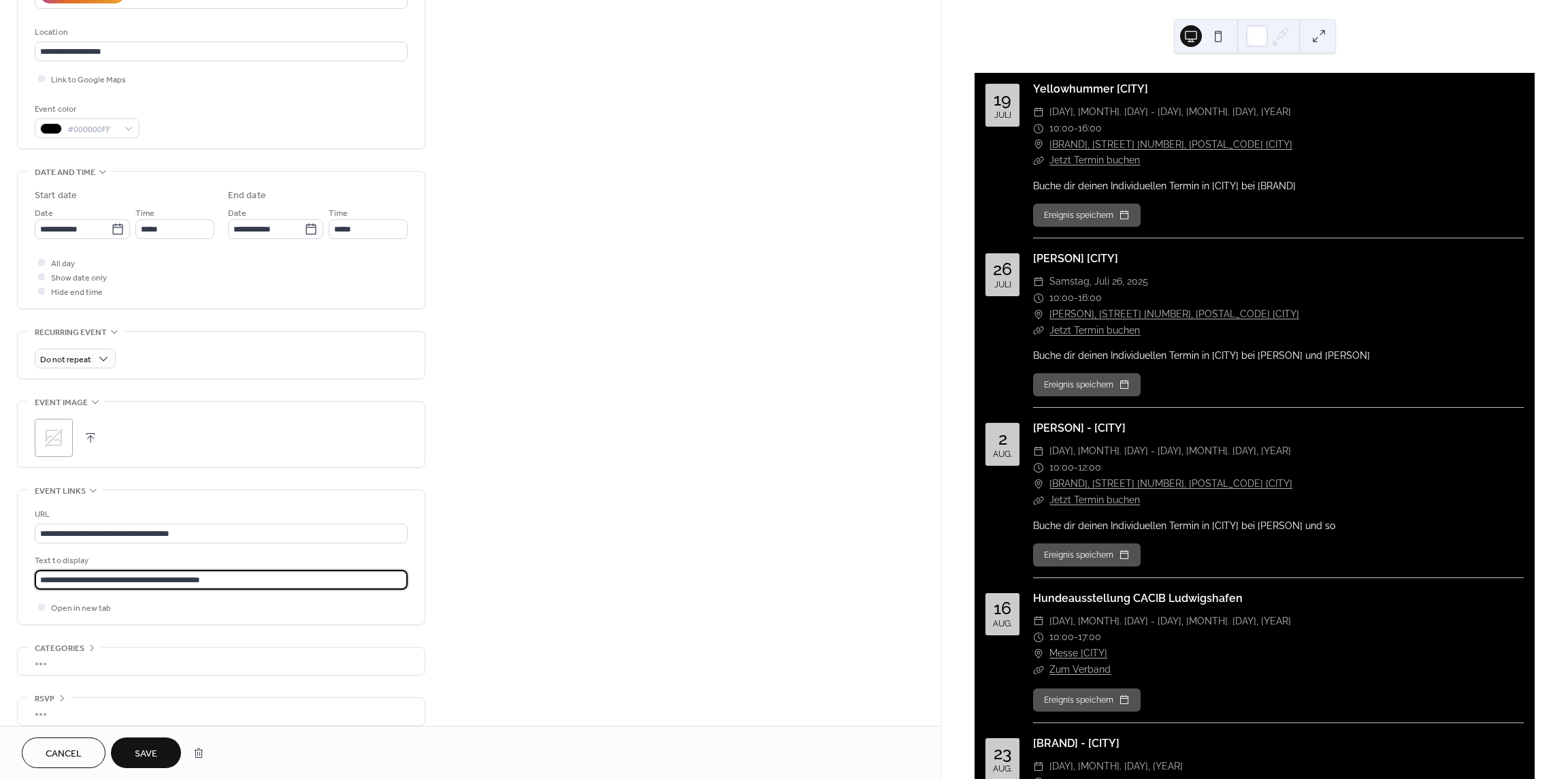 scroll, scrollTop: 286, scrollLeft: 0, axis: vertical 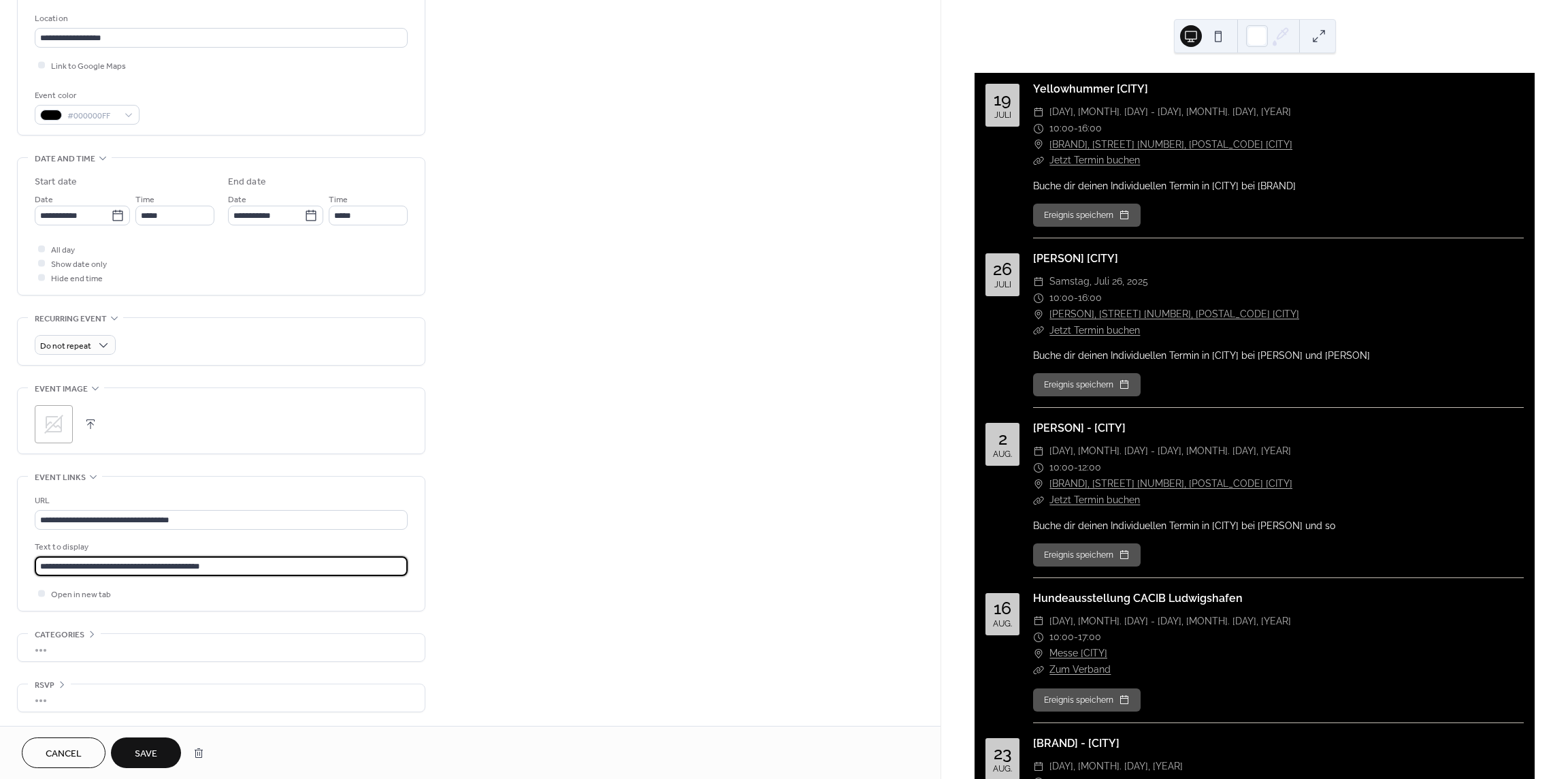 type on "**********" 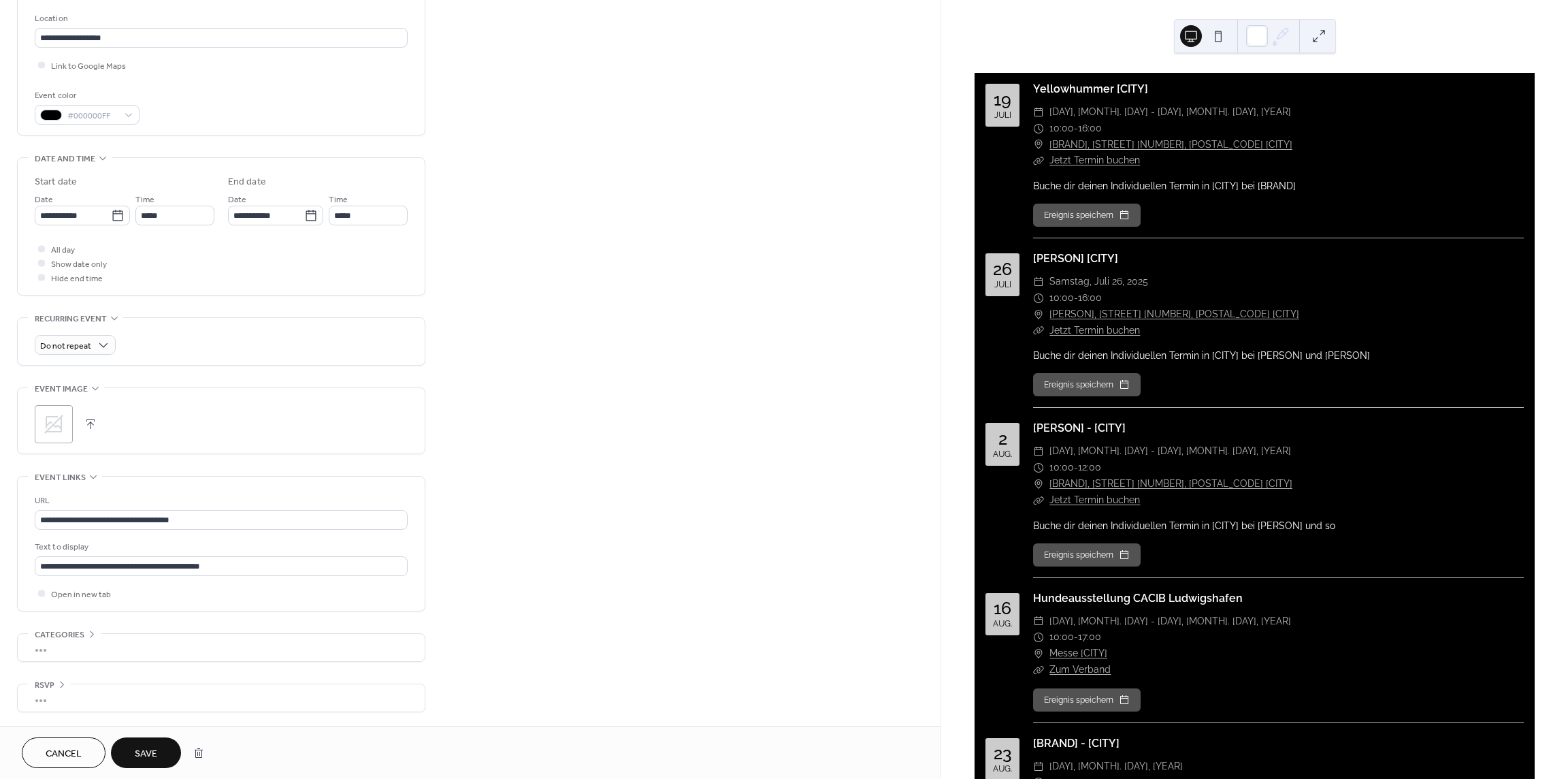 click on "Save" at bounding box center [146, 754] 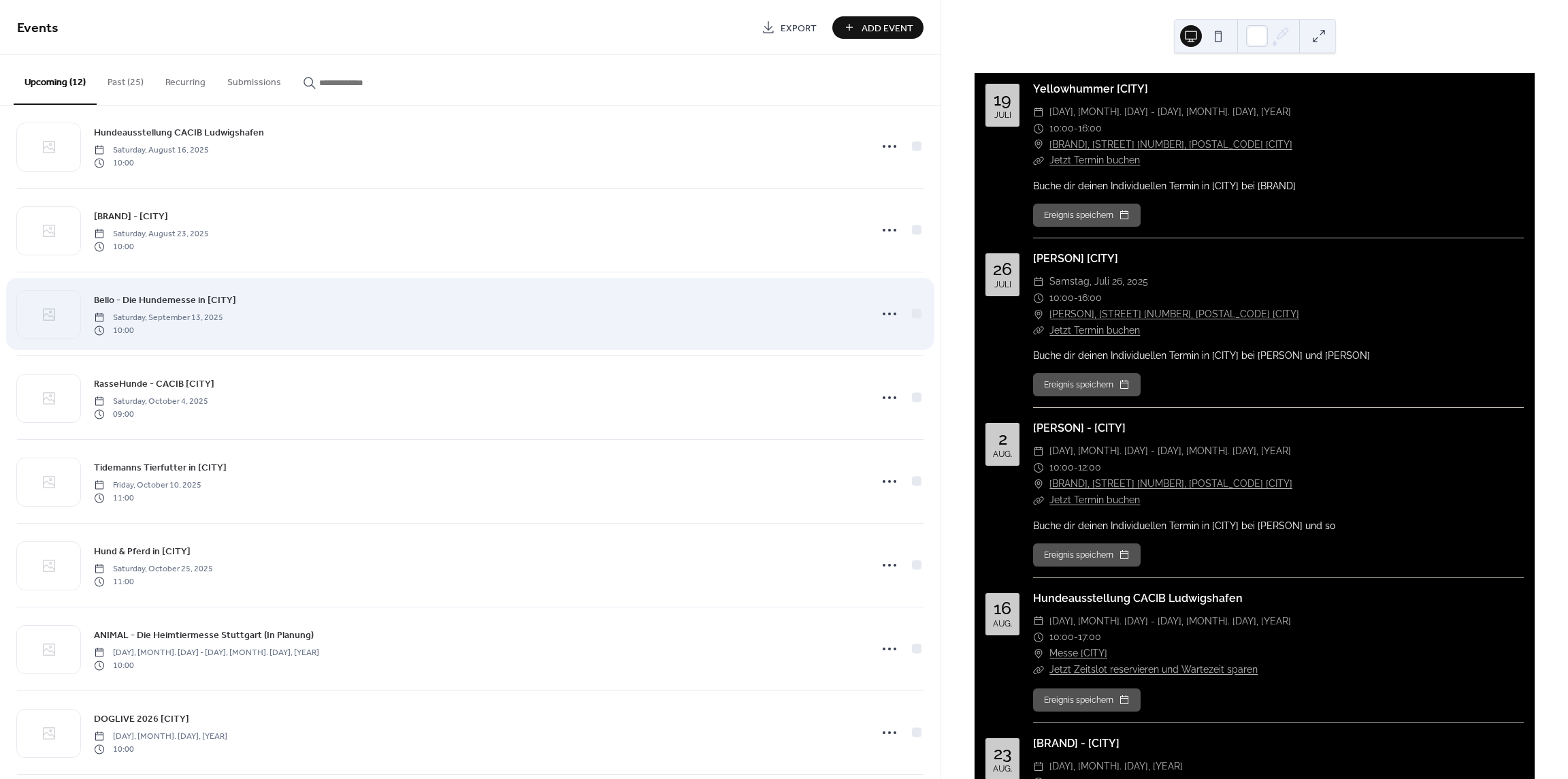 scroll, scrollTop: 136, scrollLeft: 0, axis: vertical 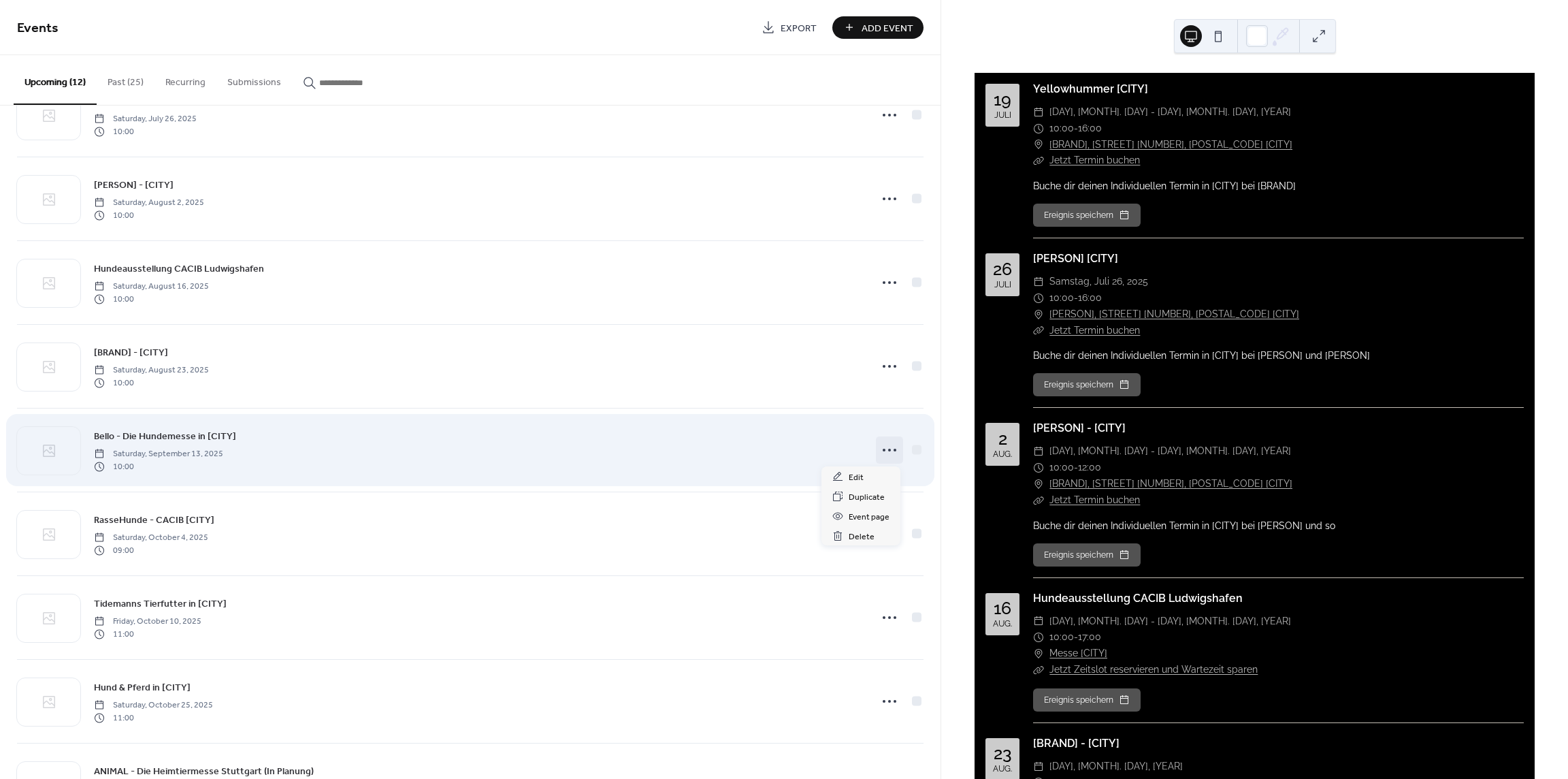 click 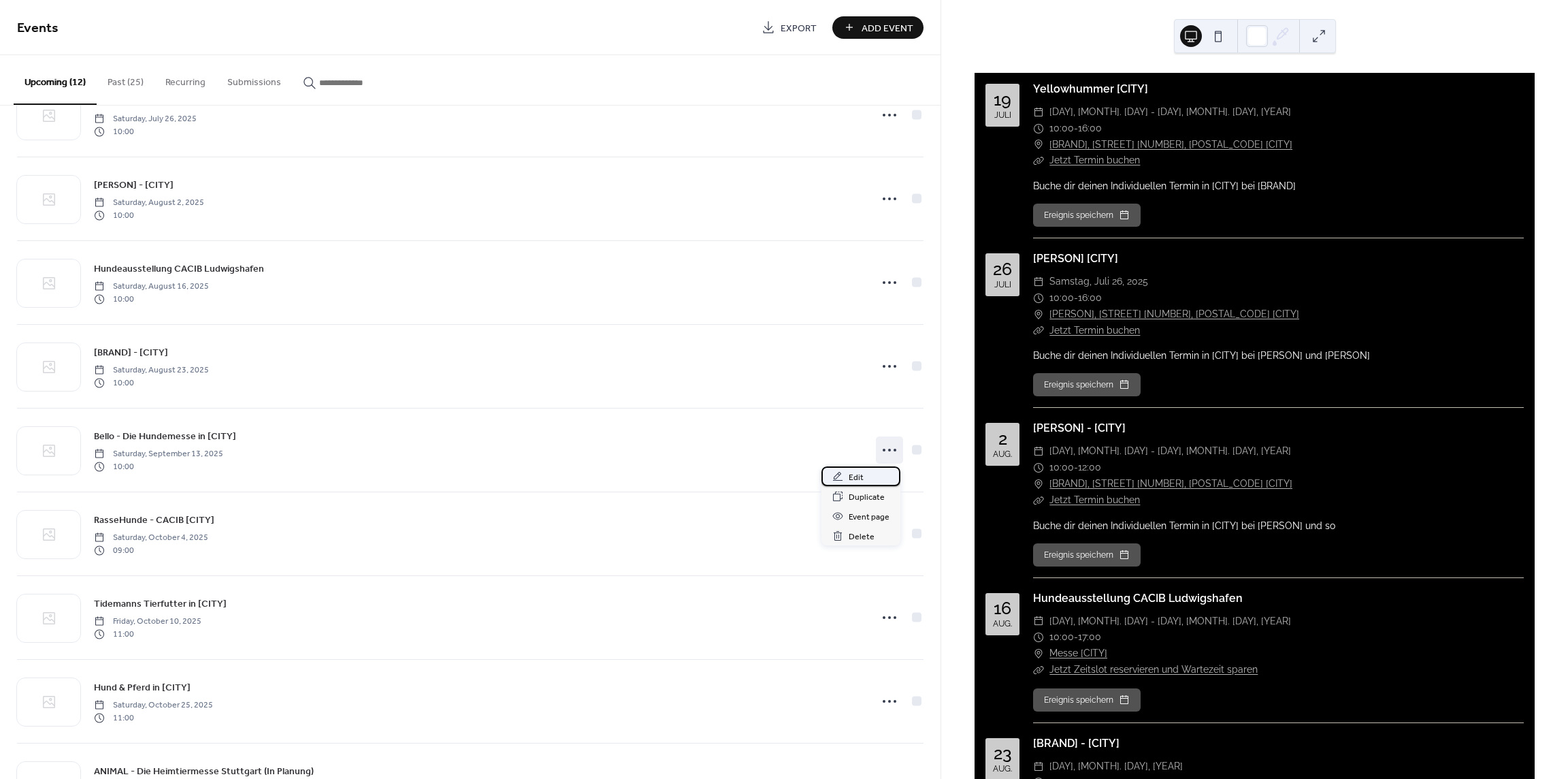 click on "Edit" at bounding box center [861, 476] 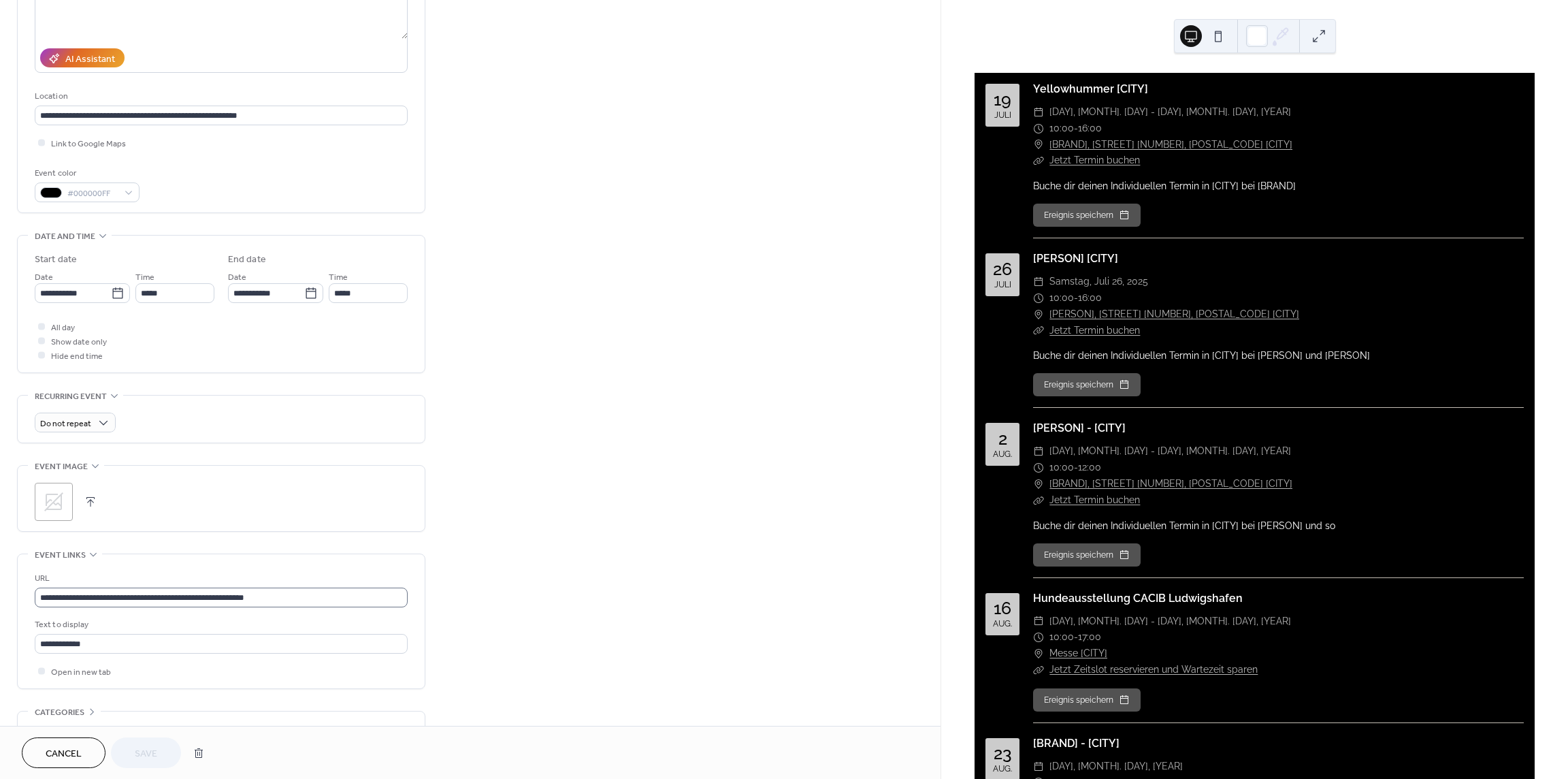 scroll, scrollTop: 272, scrollLeft: 0, axis: vertical 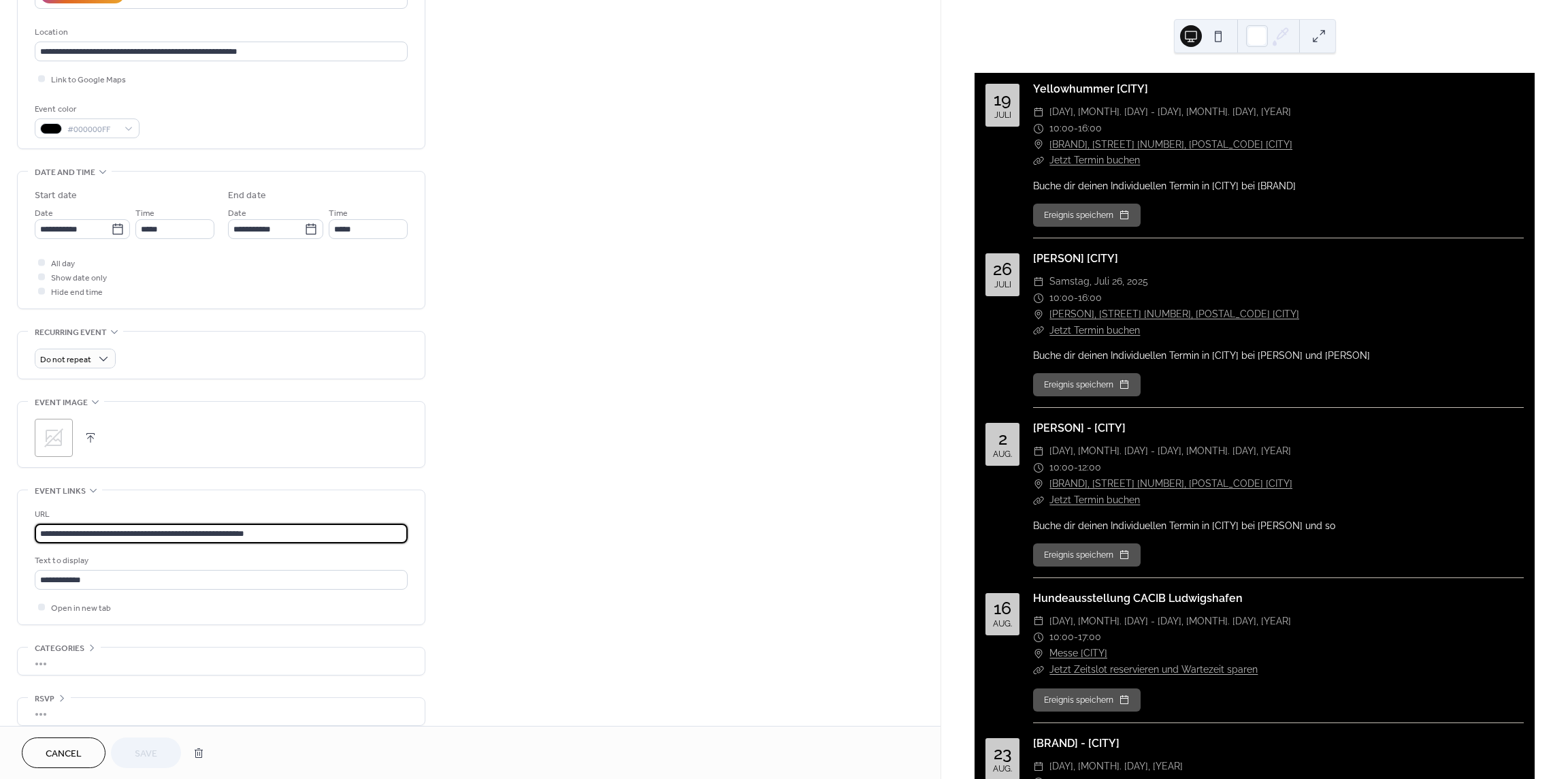 drag, startPoint x: 285, startPoint y: 536, endPoint x: -29, endPoint y: 536, distance: 314 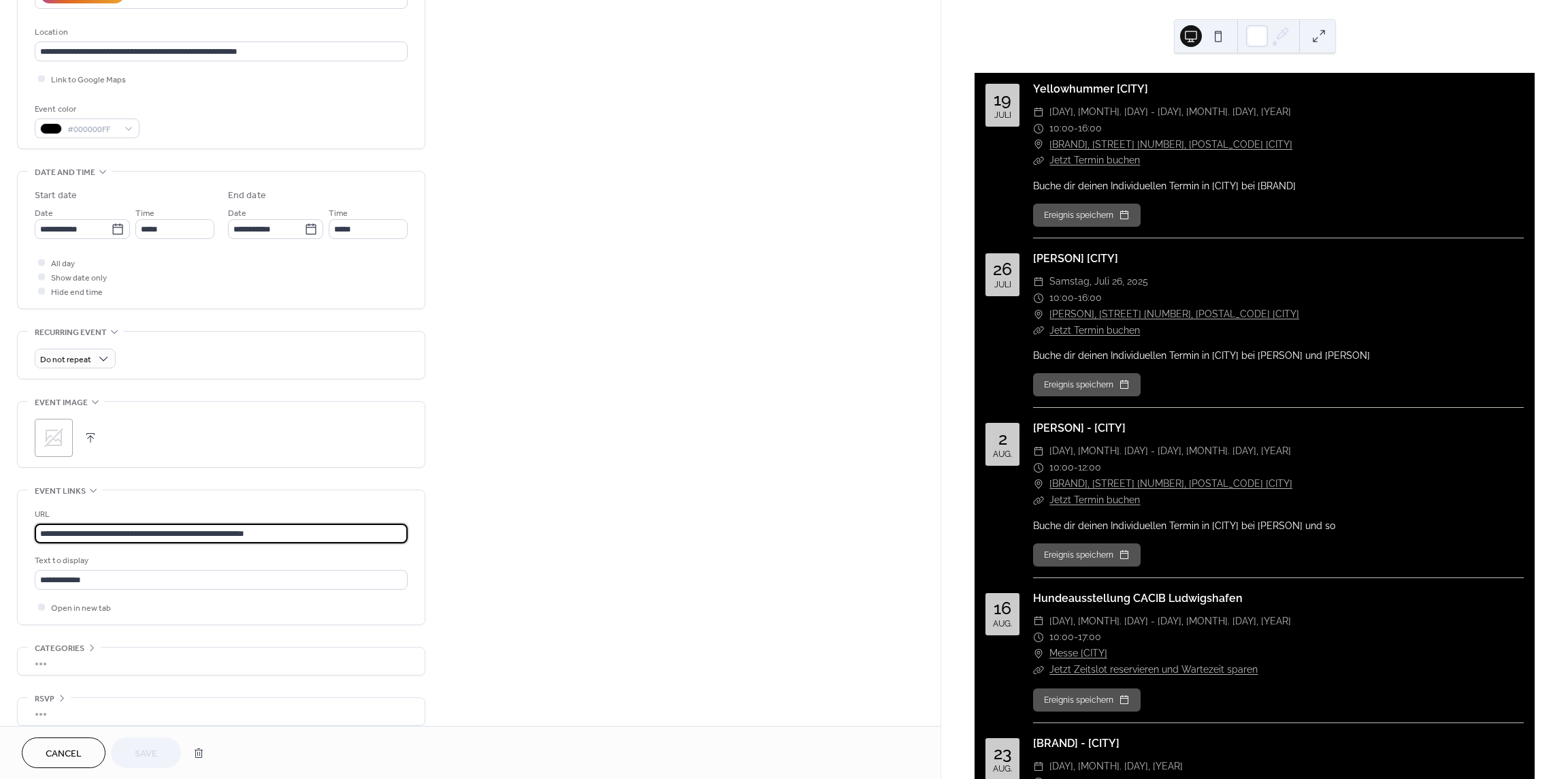 click on "**********" at bounding box center (784, 390) 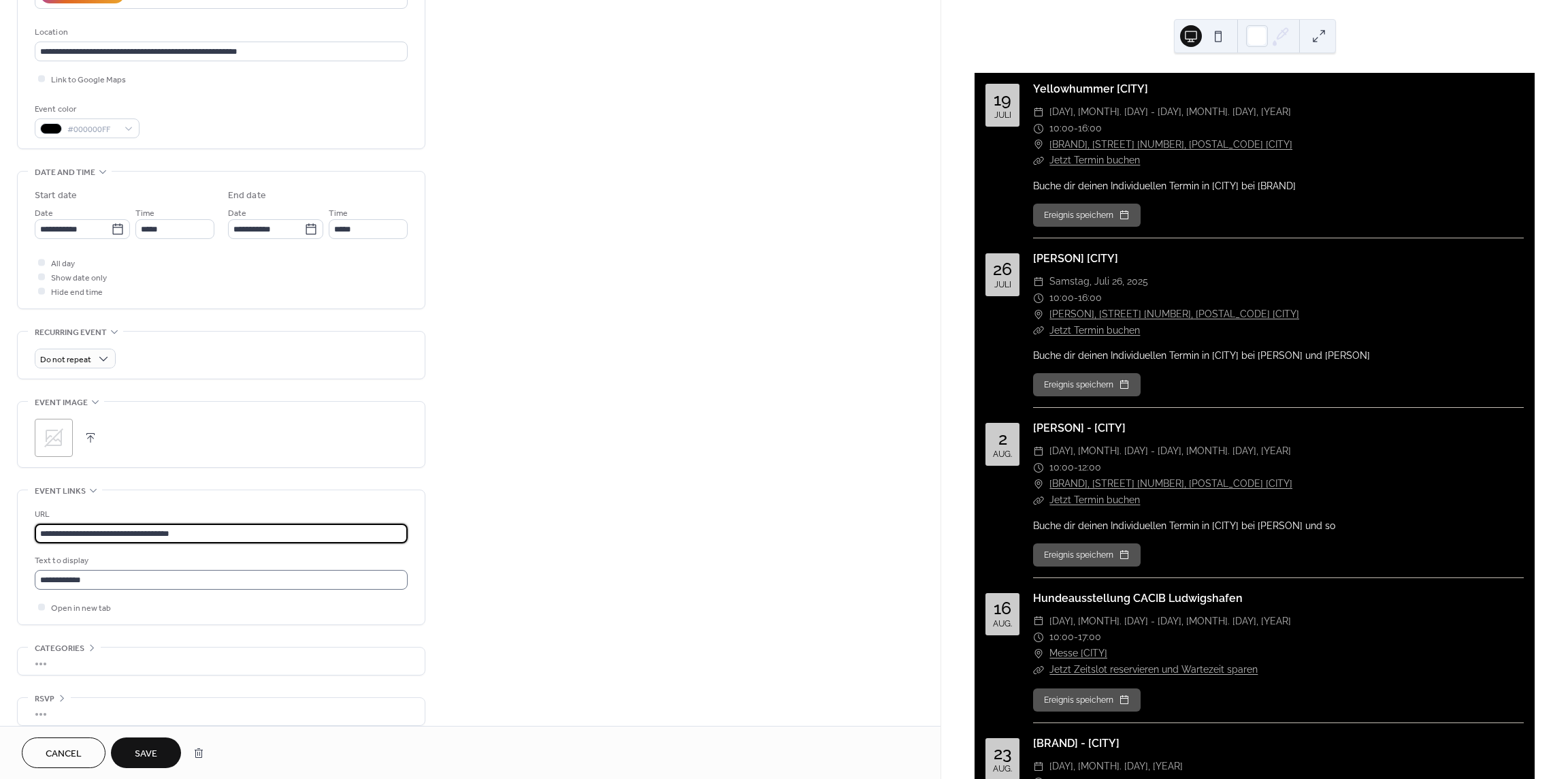 type on "**********" 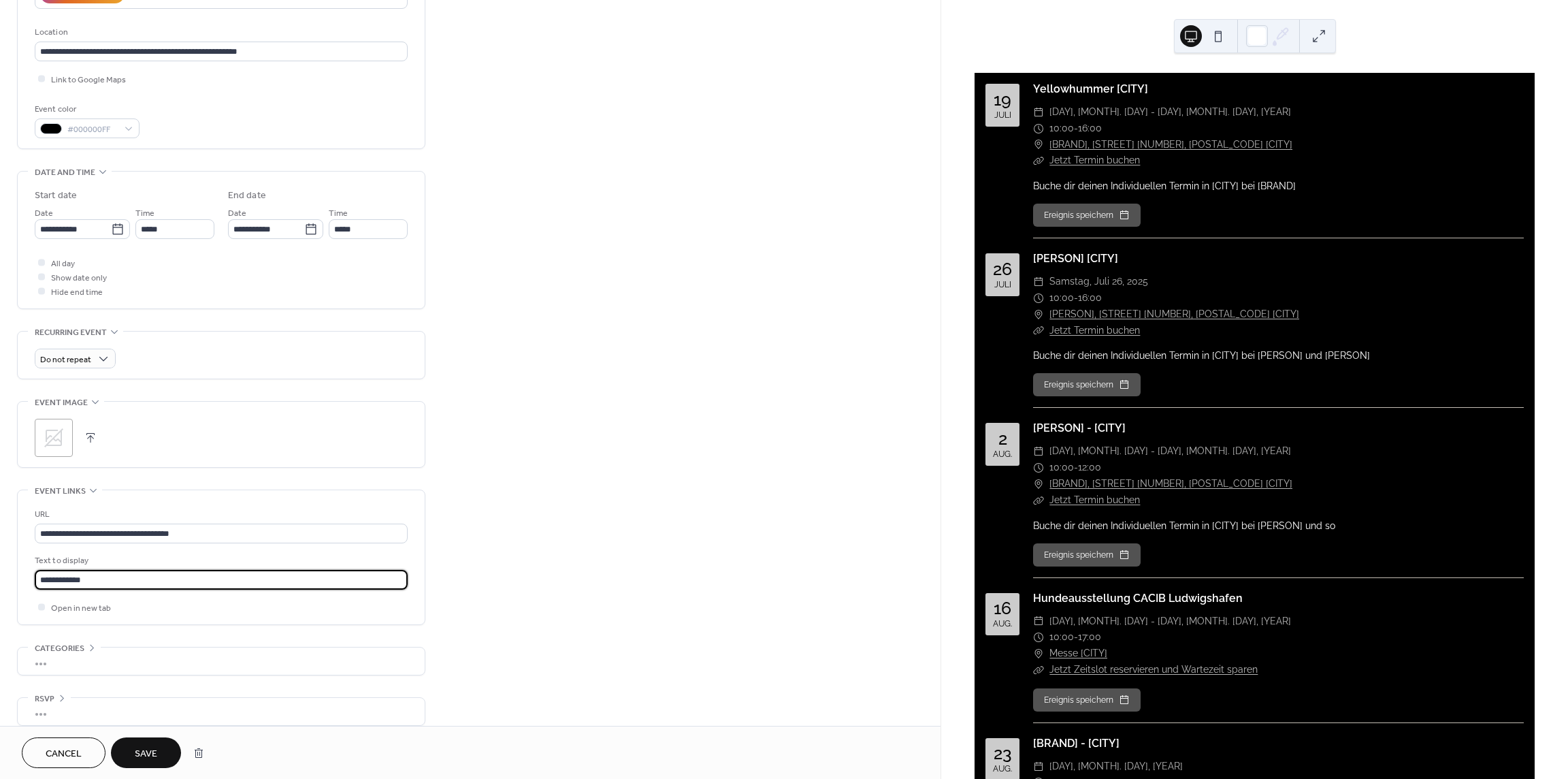 drag, startPoint x: 63, startPoint y: 580, endPoint x: -50, endPoint y: 579, distance: 113.00442 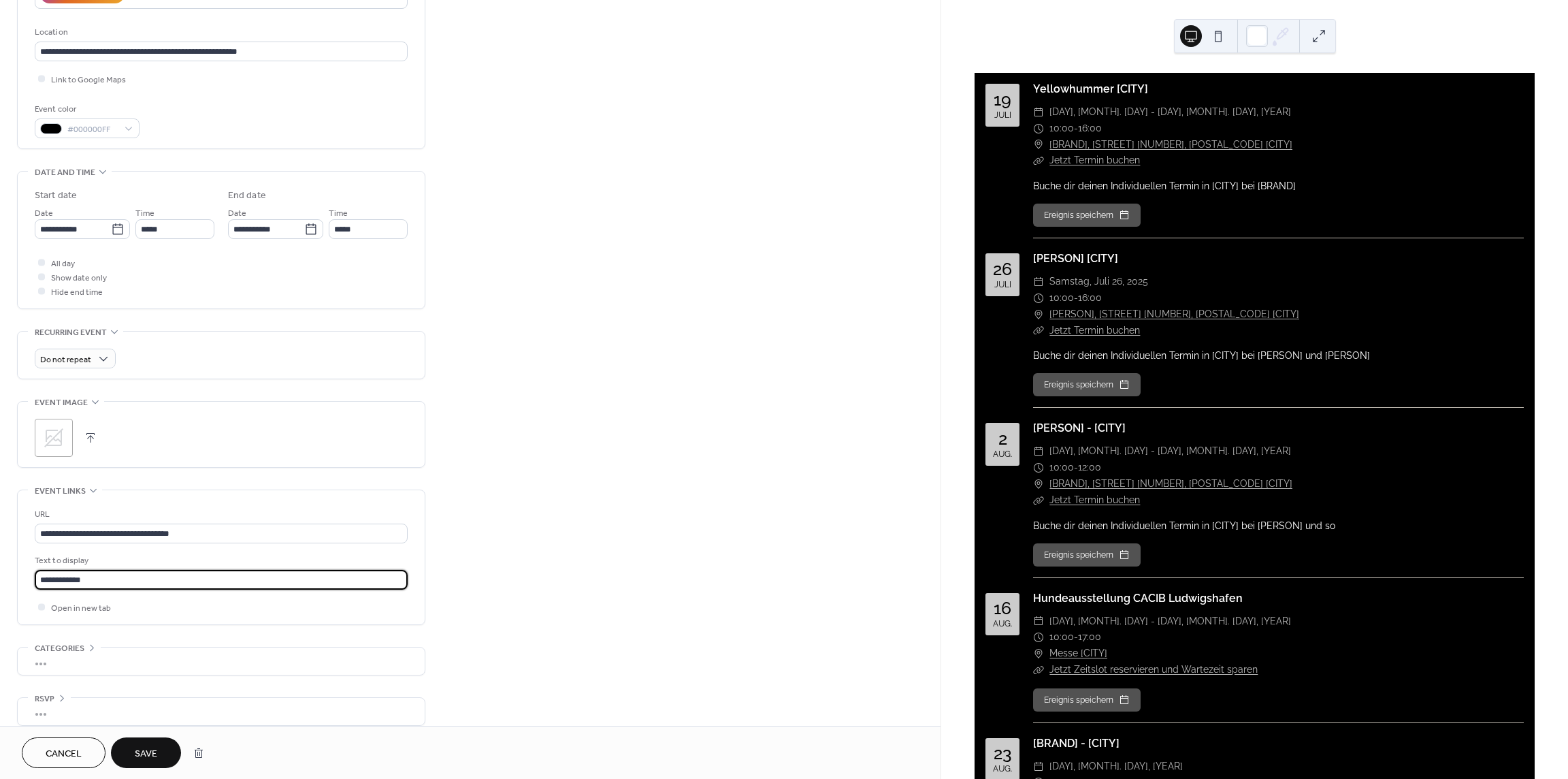 click on "**********" at bounding box center [784, 390] 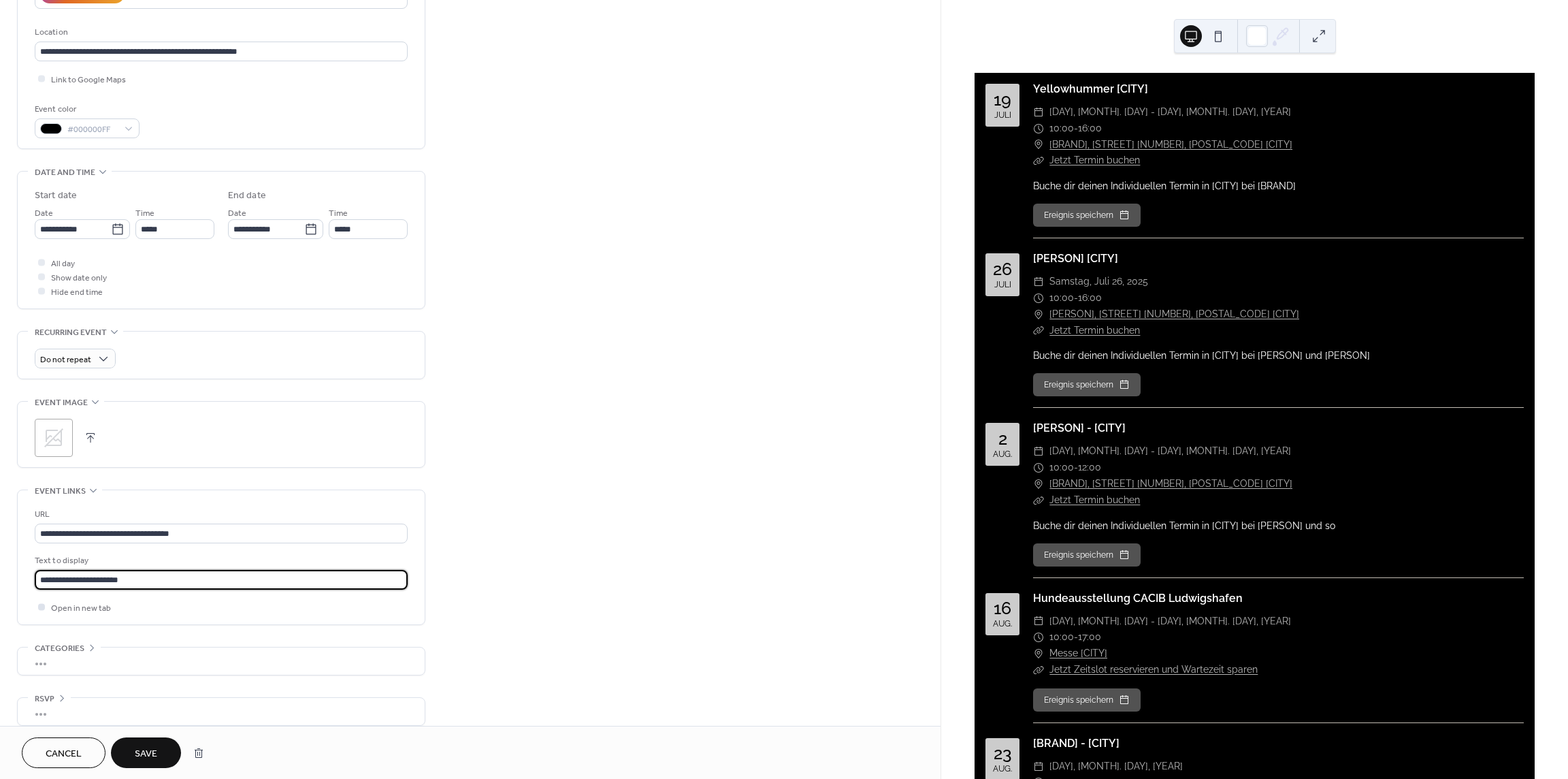 type on "**********" 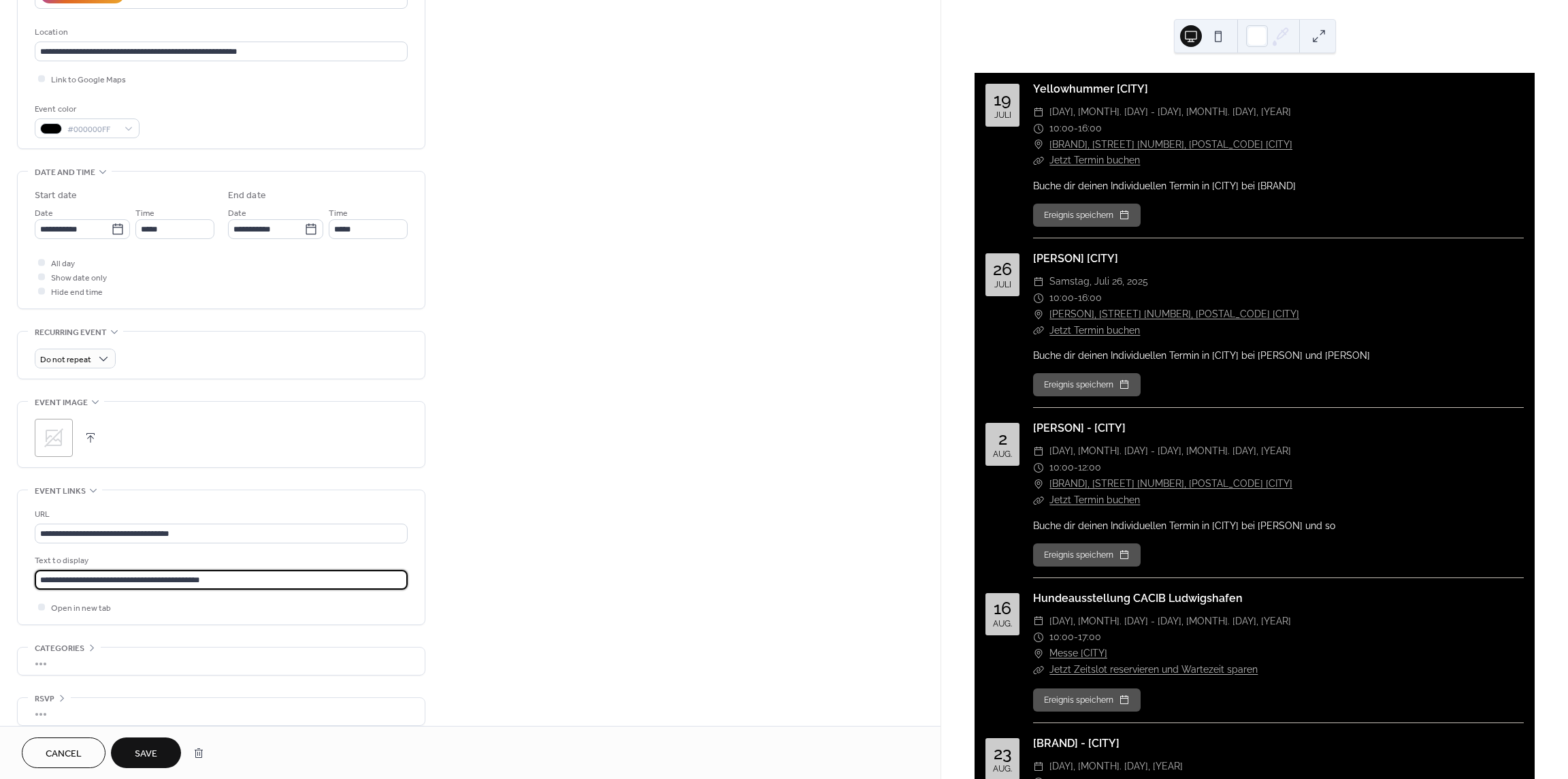 click on "Save" at bounding box center [146, 754] 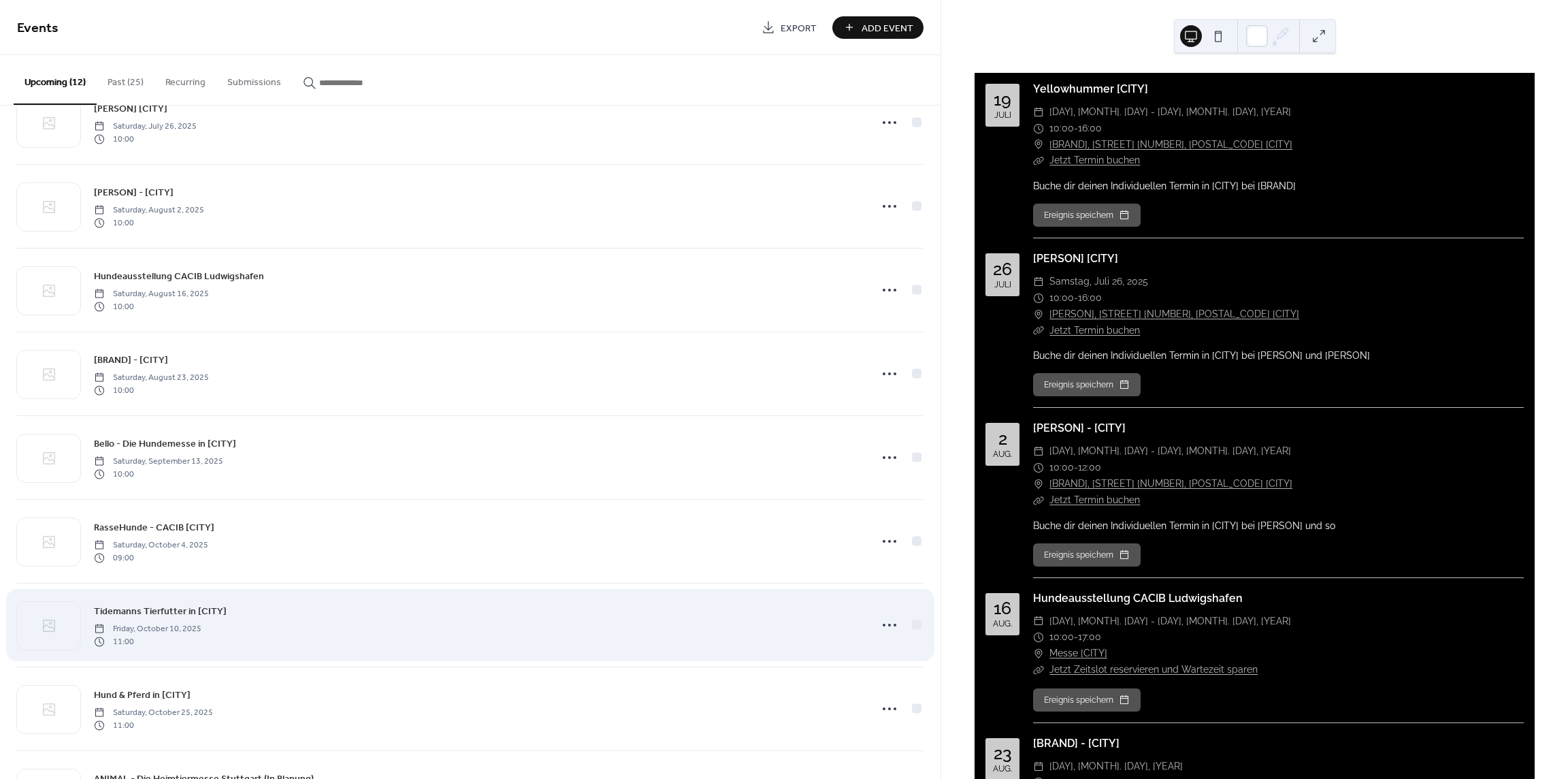 scroll, scrollTop: 136, scrollLeft: 0, axis: vertical 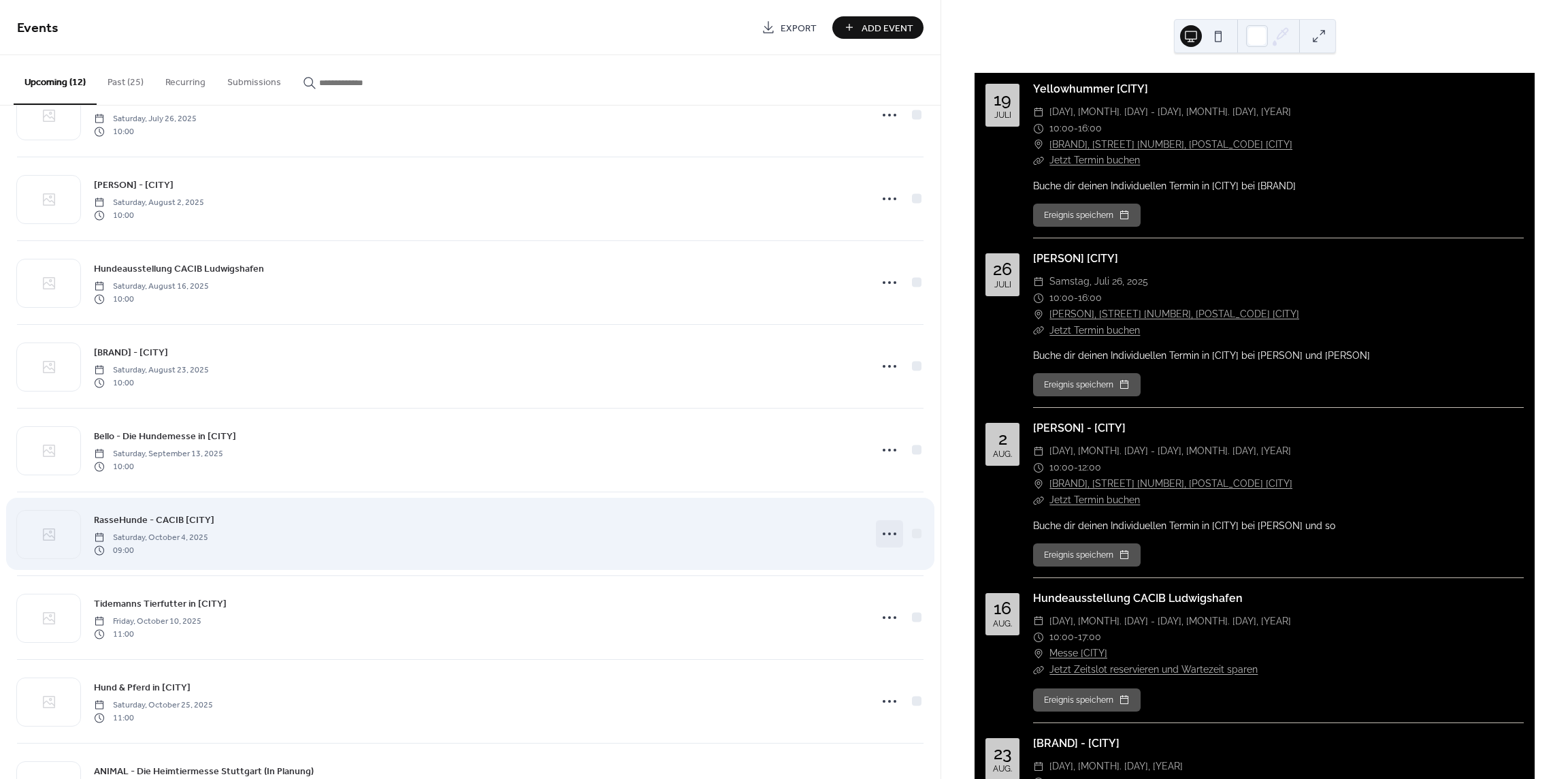 click 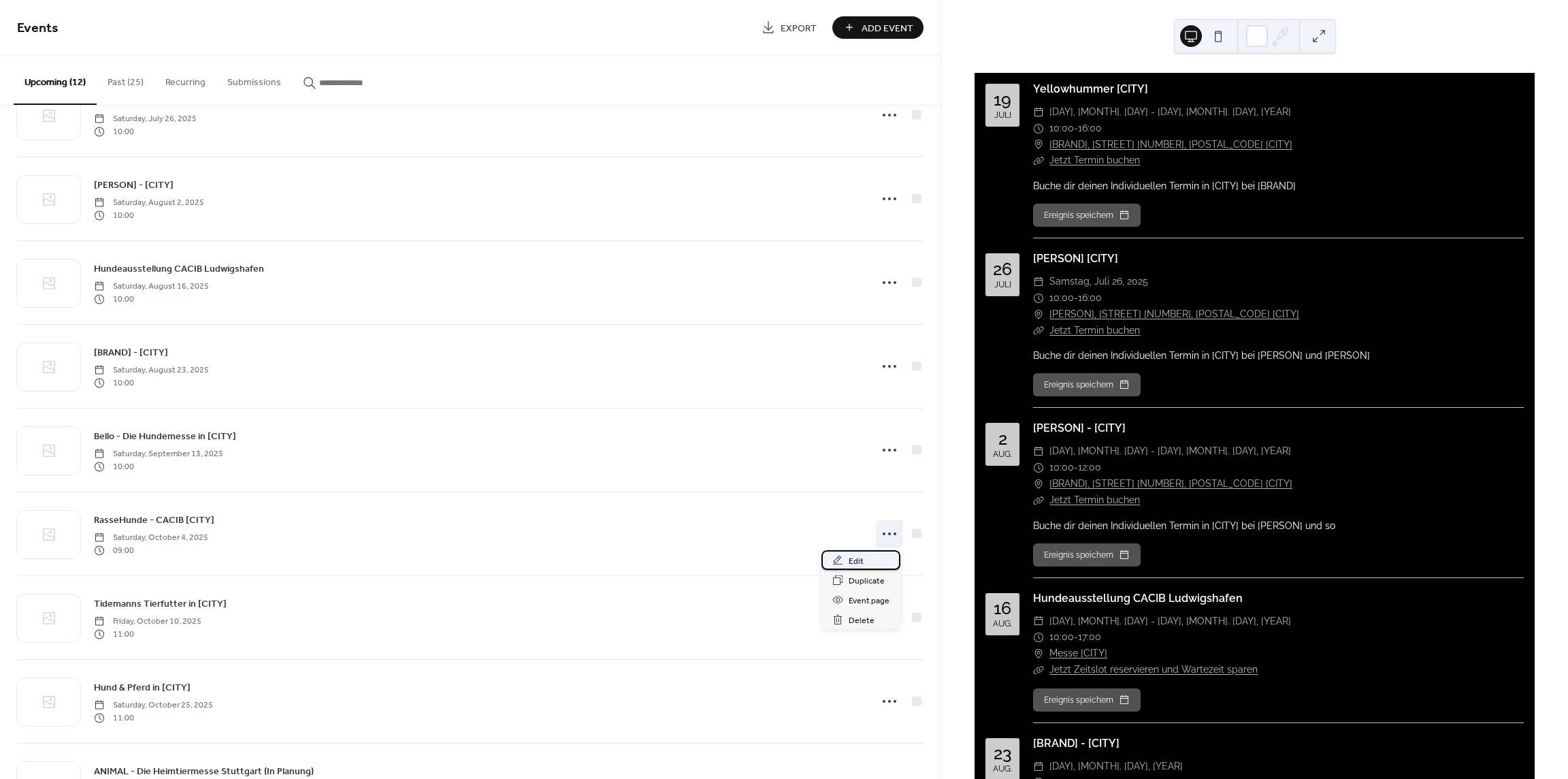 click on "Edit" at bounding box center (861, 560) 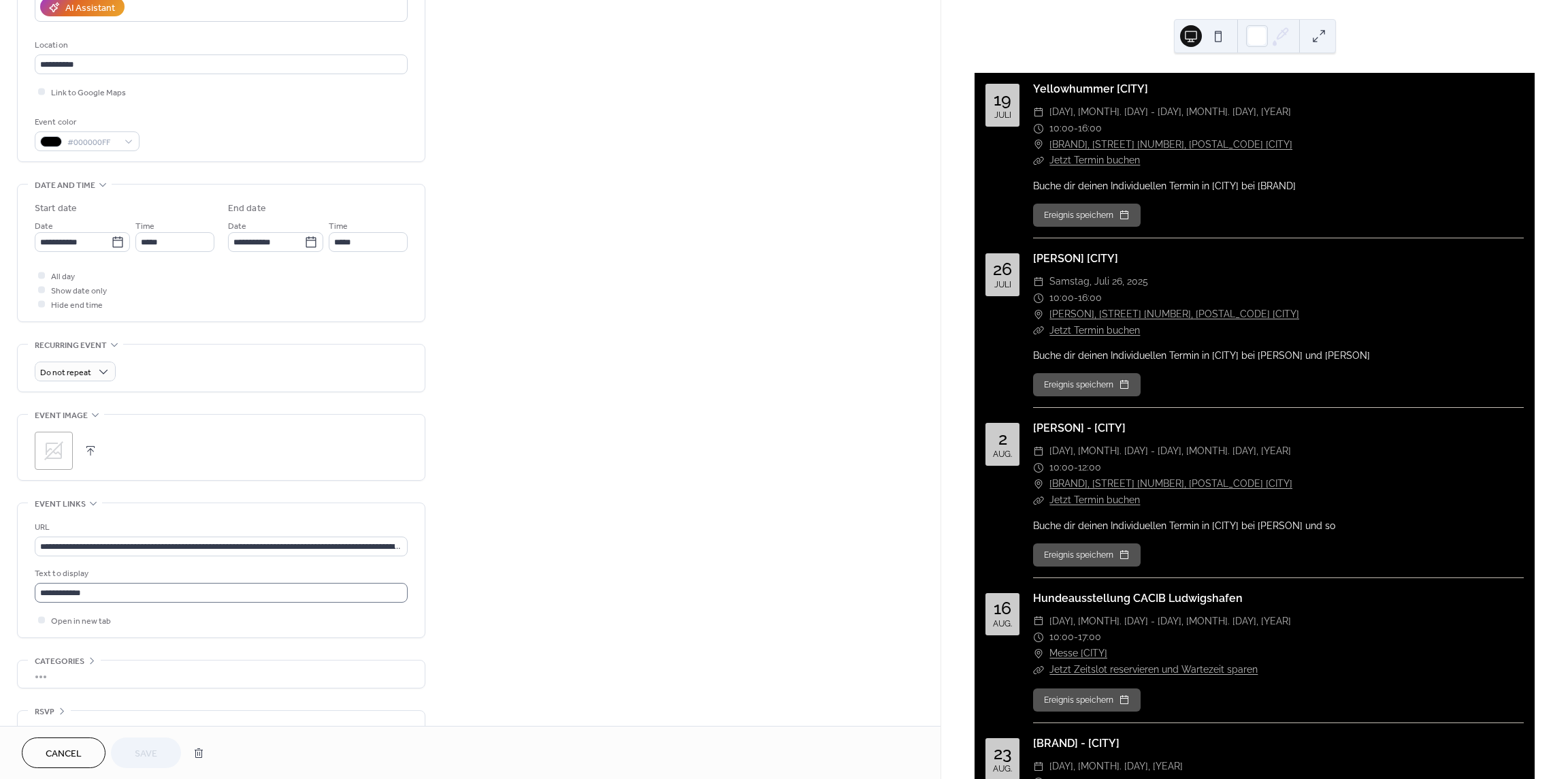 scroll, scrollTop: 286, scrollLeft: 0, axis: vertical 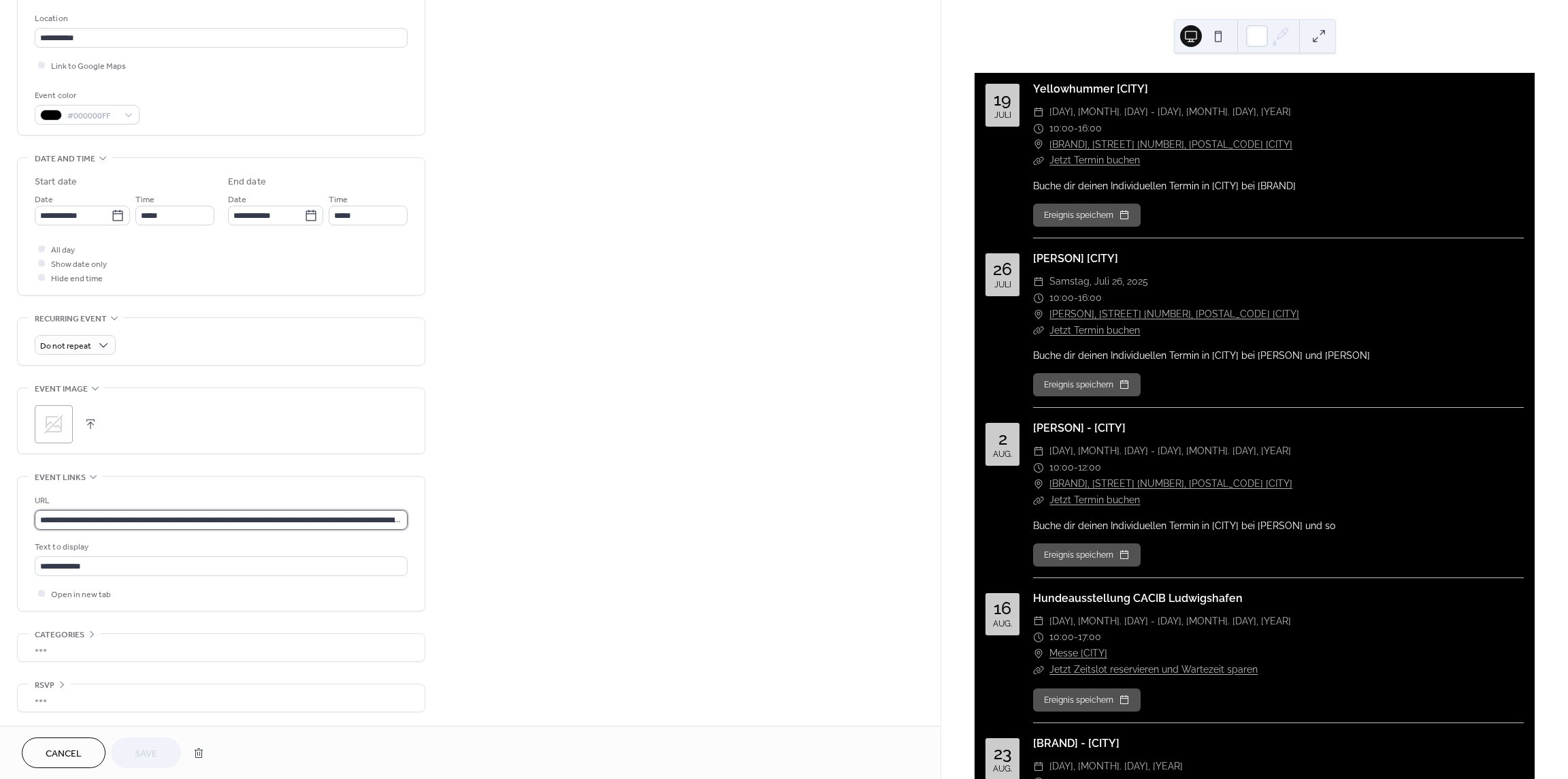 click on "**********" at bounding box center (221, 520) 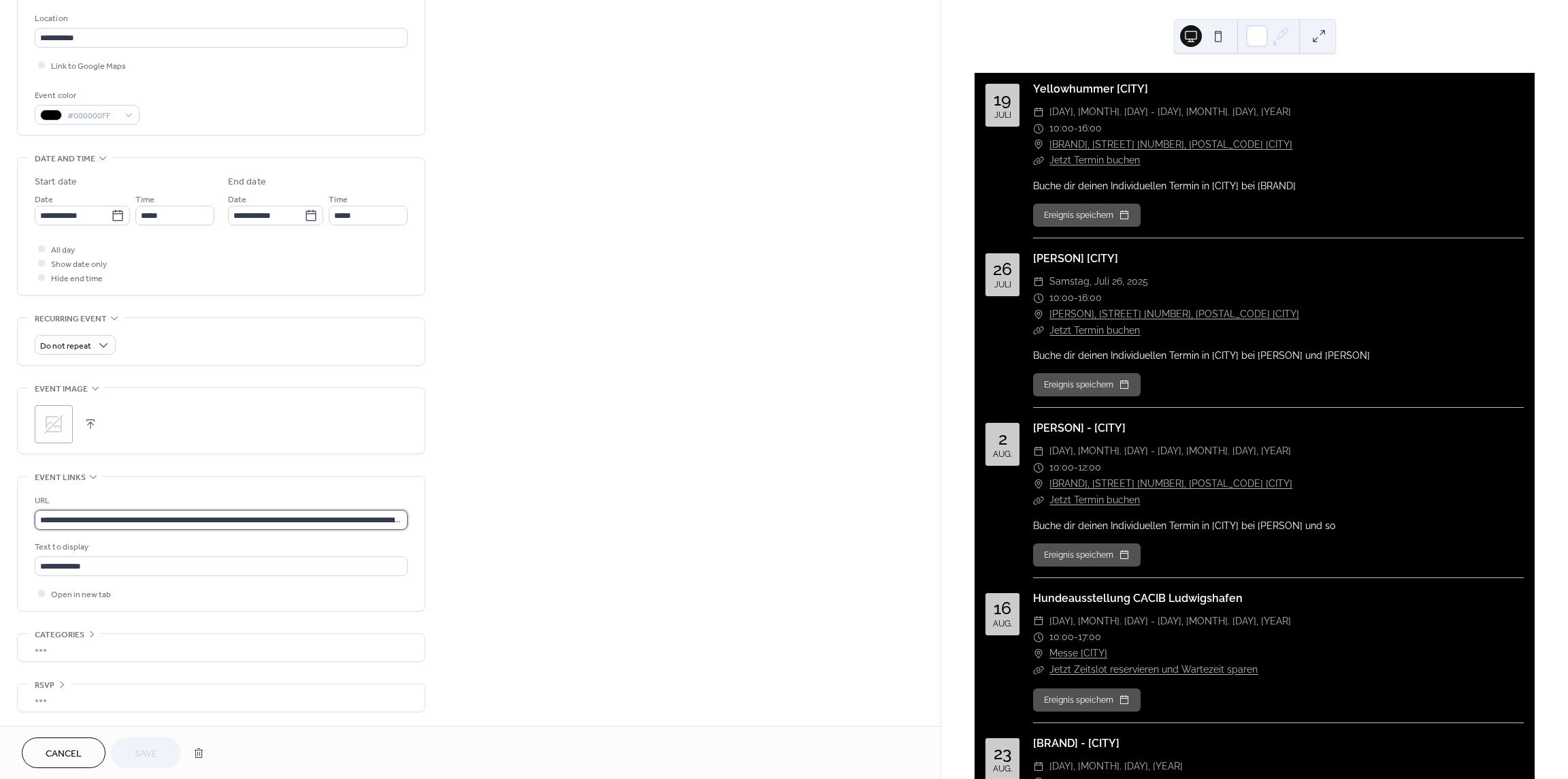click on "**********" at bounding box center [221, 520] 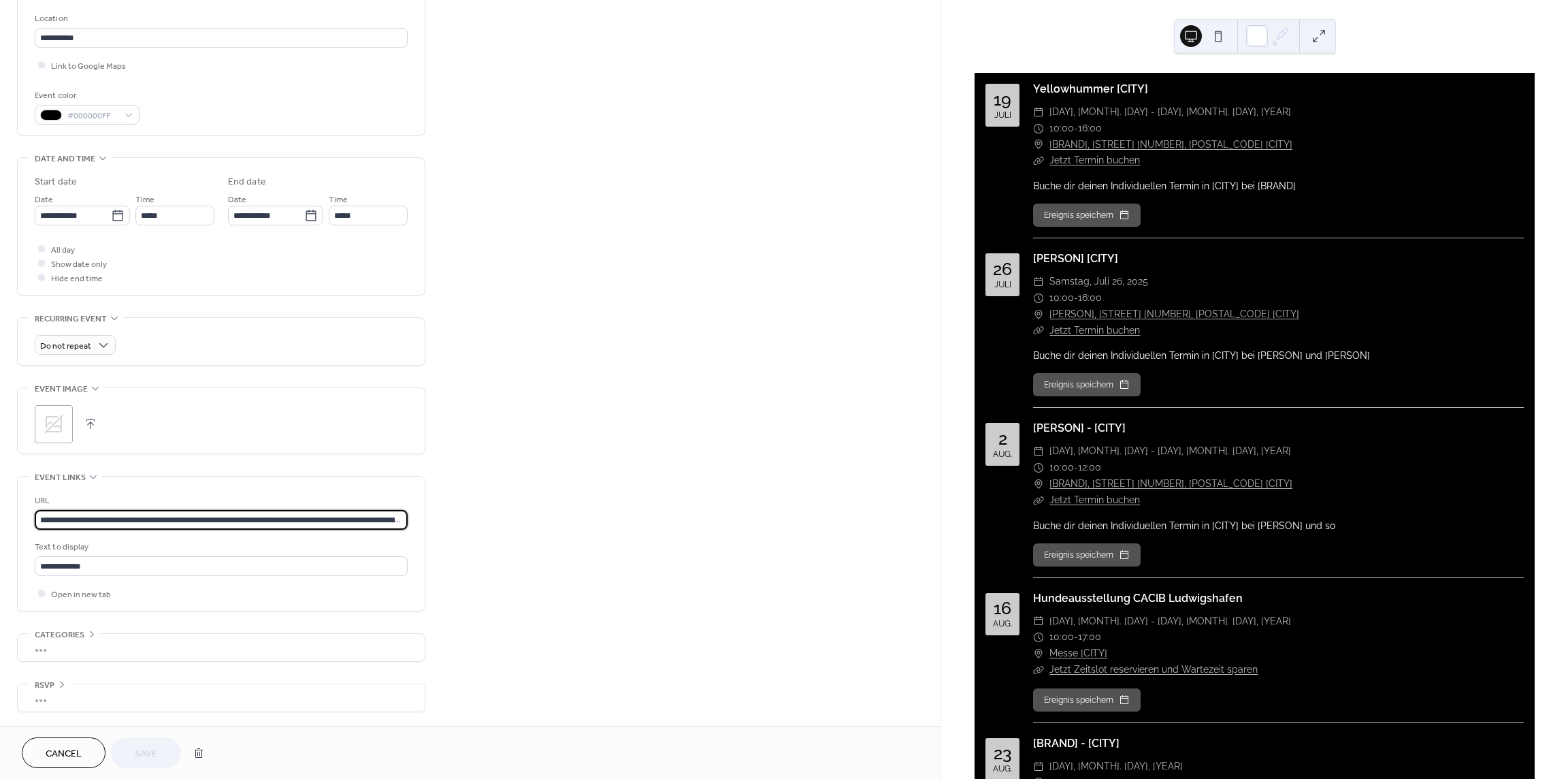 click on "**********" at bounding box center (221, 520) 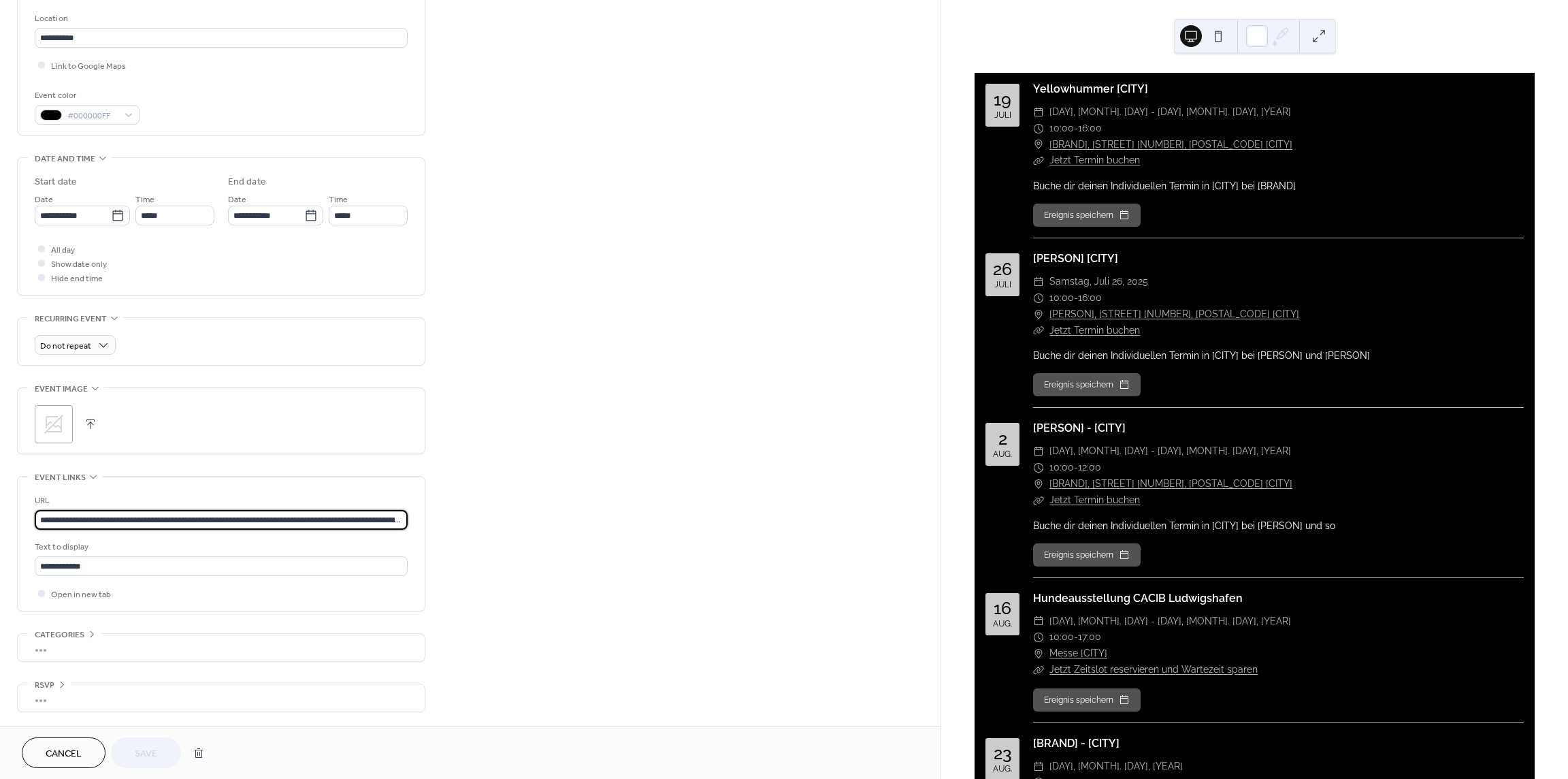paste 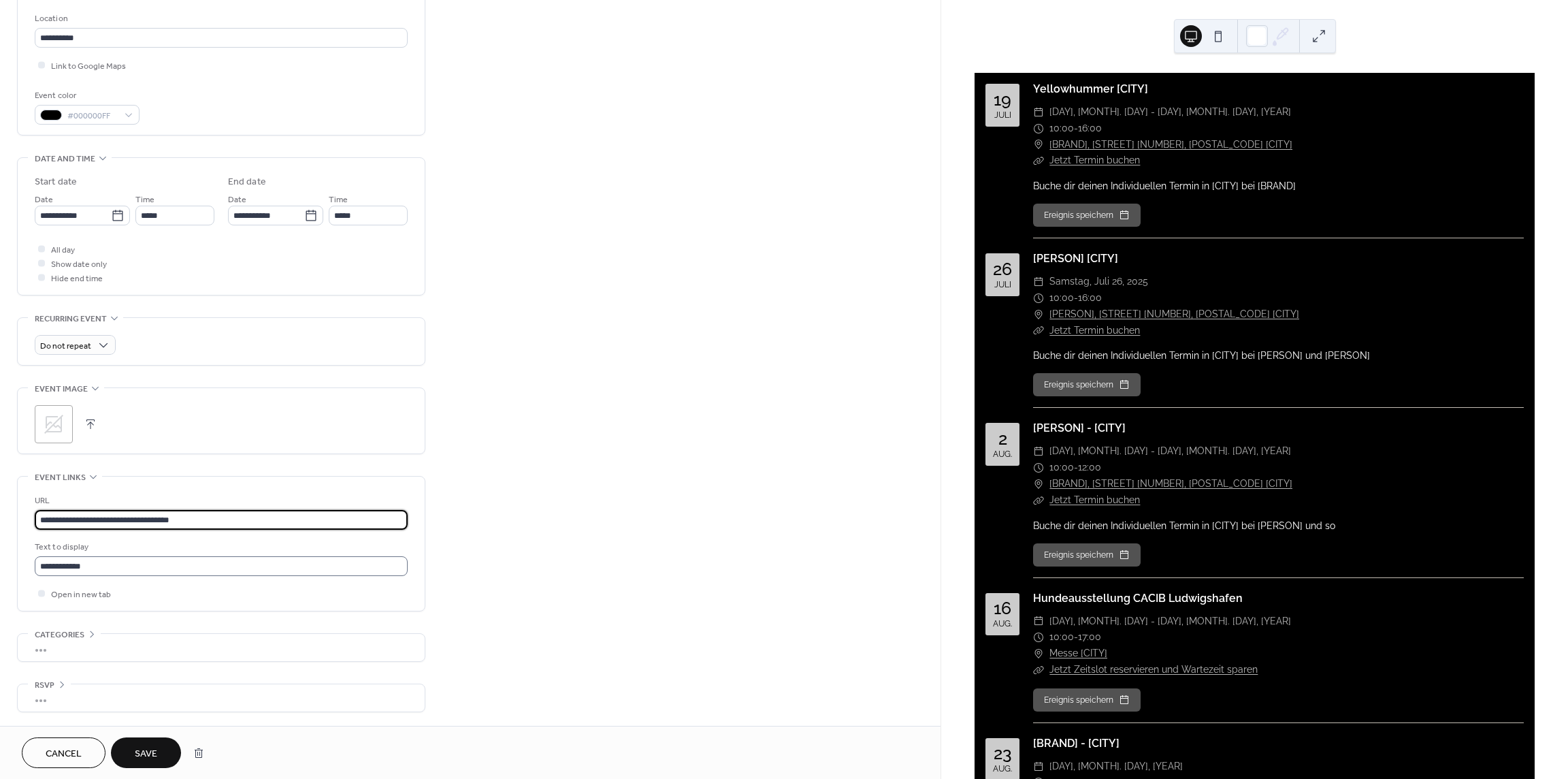 type on "**********" 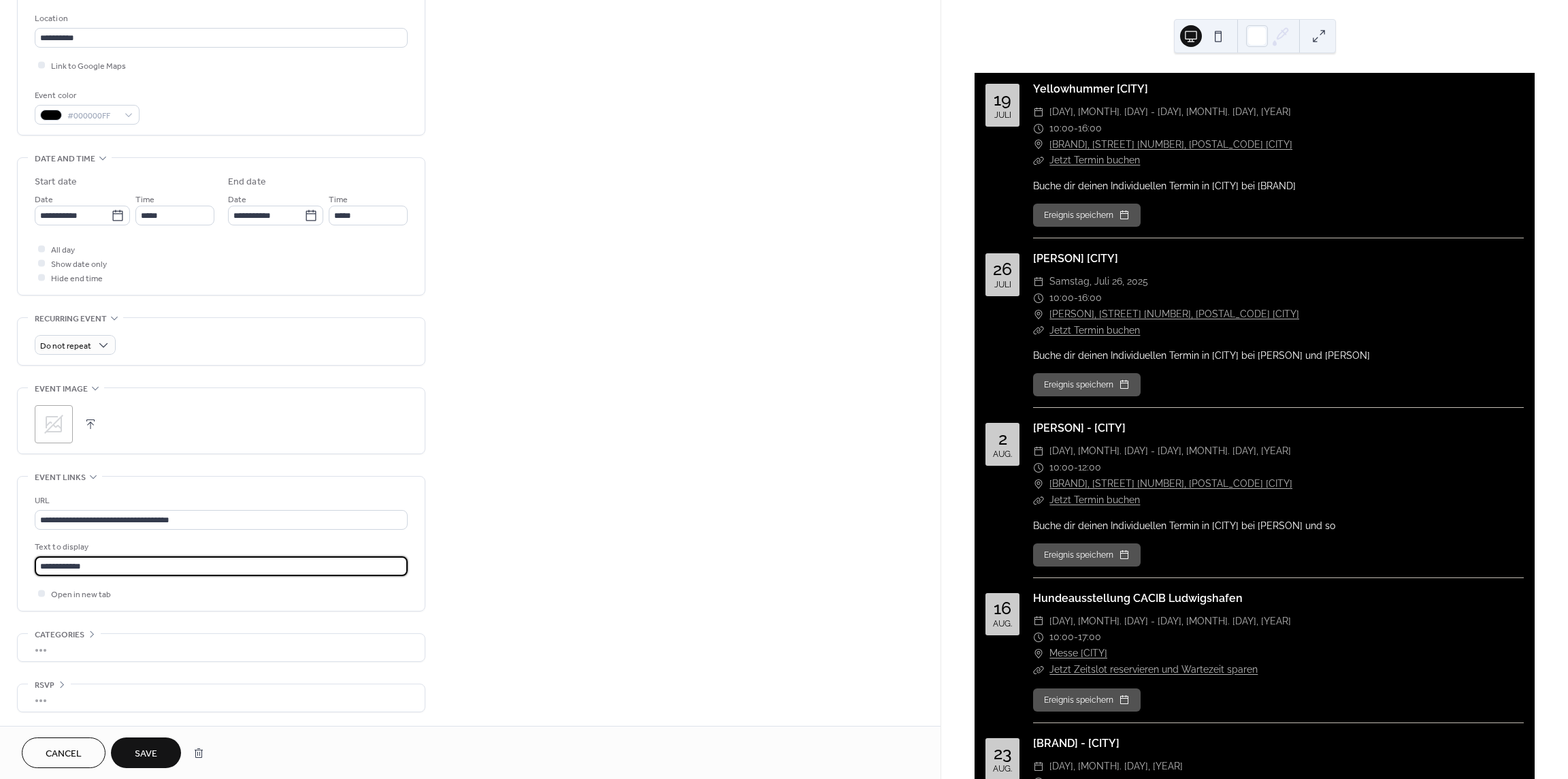 scroll, scrollTop: 1, scrollLeft: 0, axis: vertical 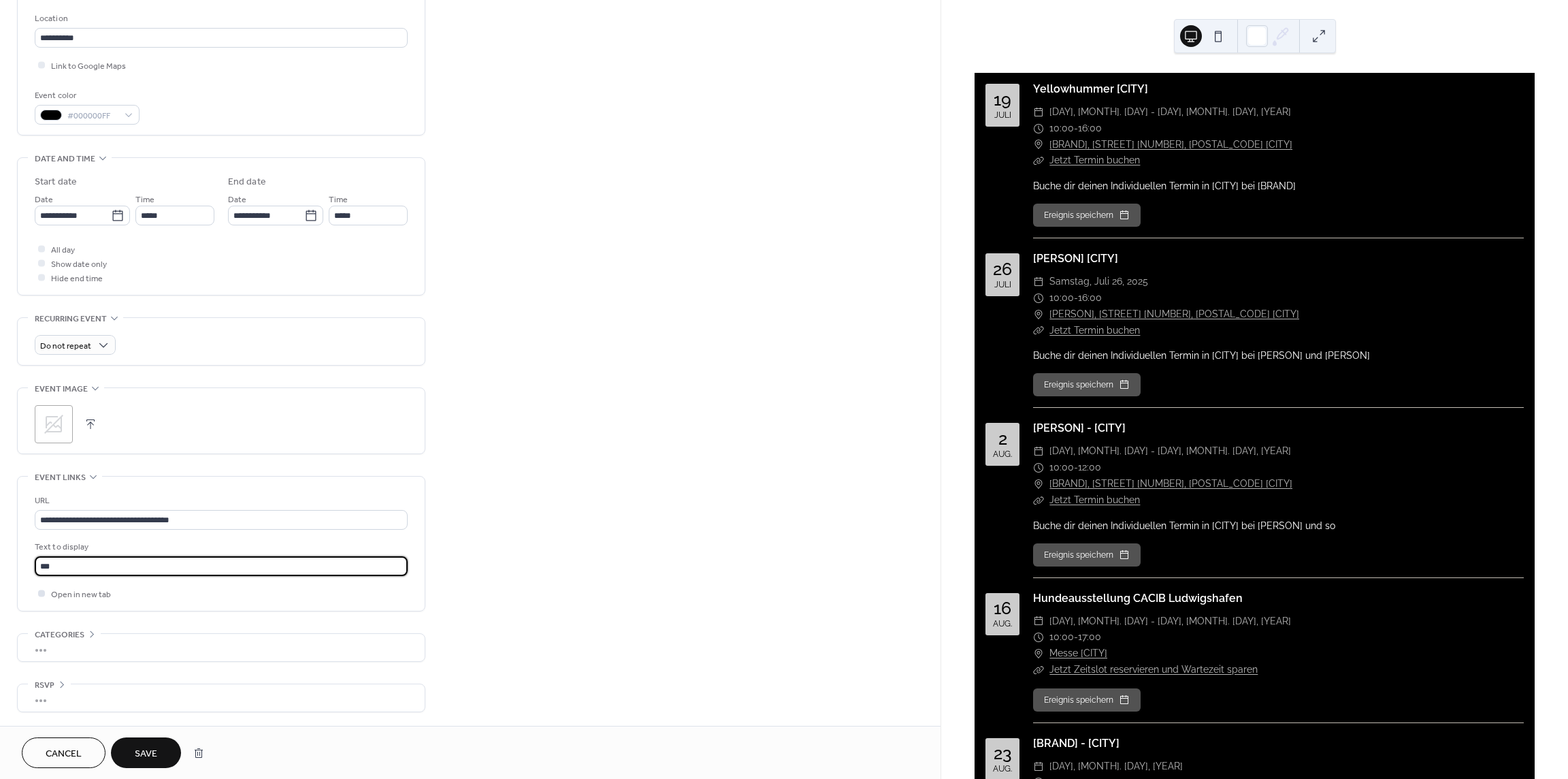type on "**********" 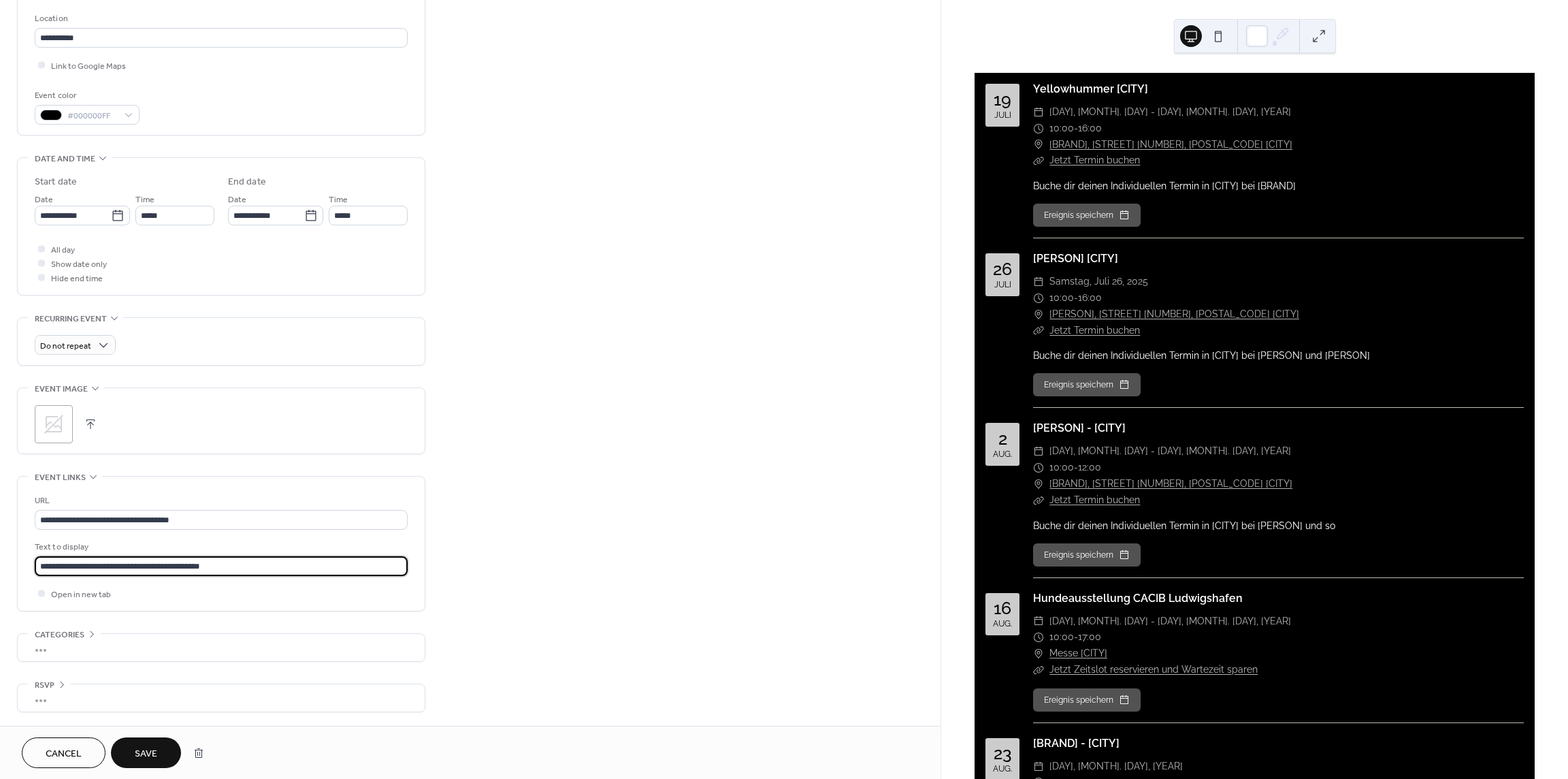 click on "Save" at bounding box center [146, 754] 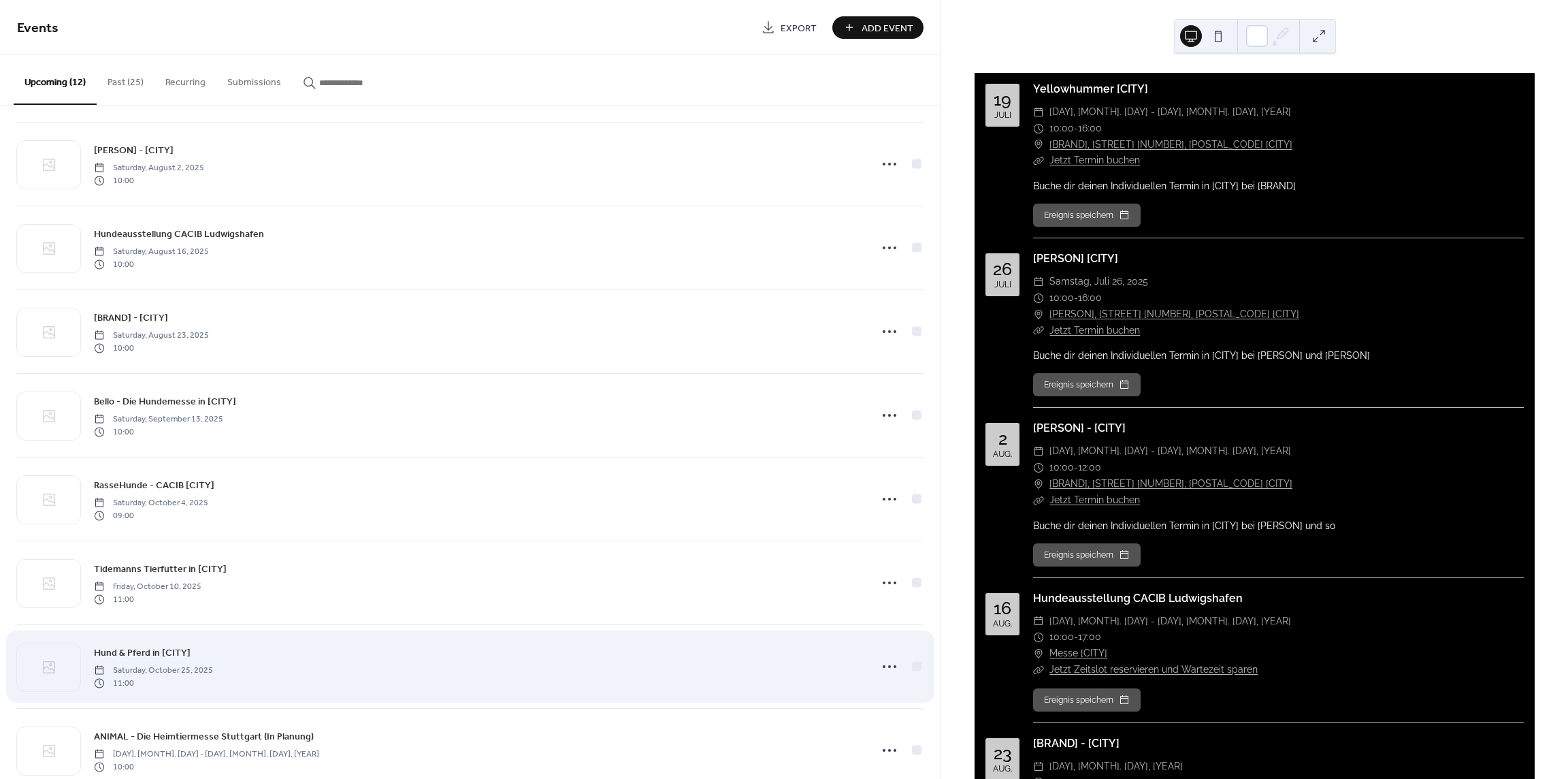 scroll, scrollTop: 204, scrollLeft: 0, axis: vertical 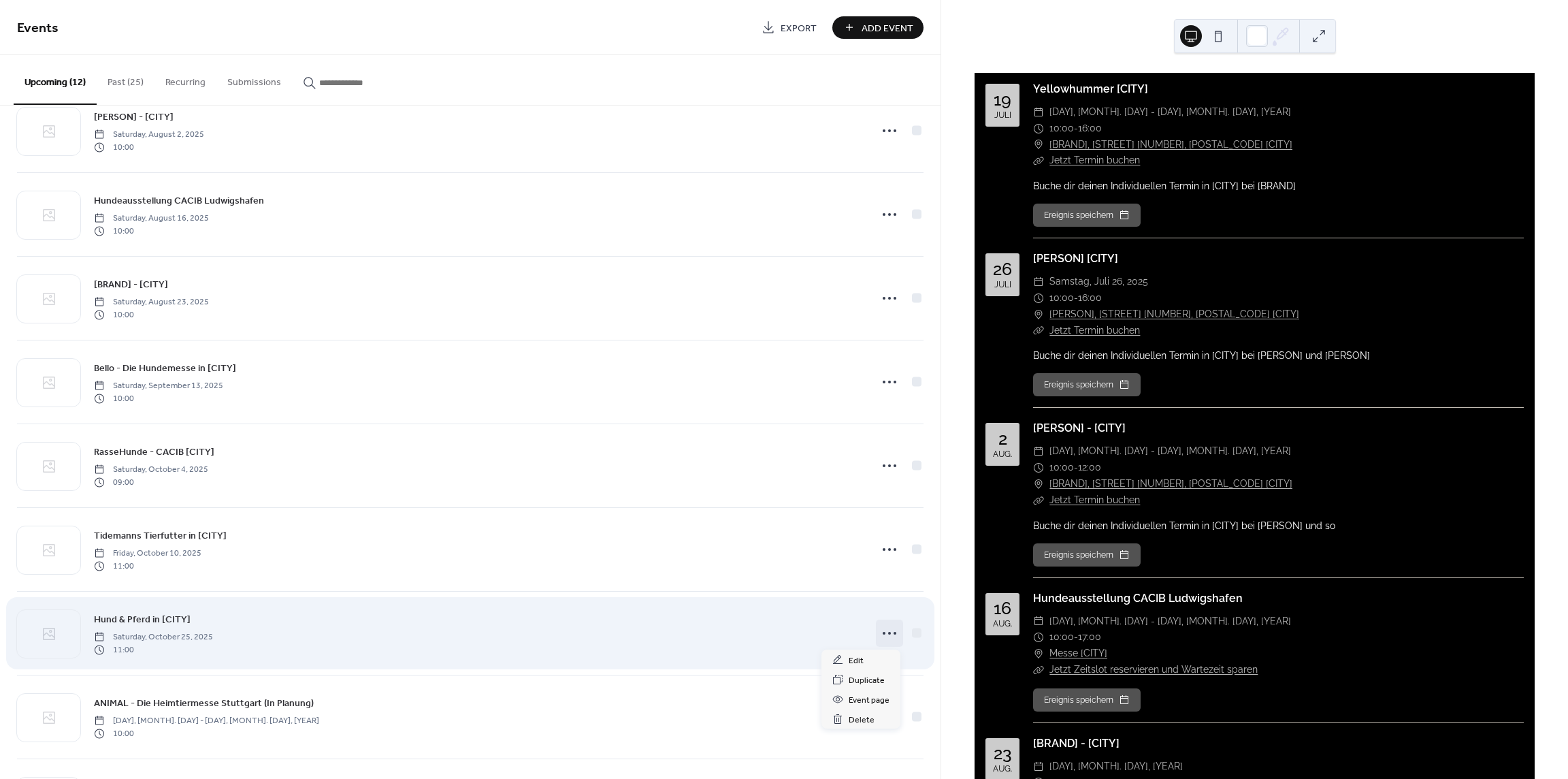 click 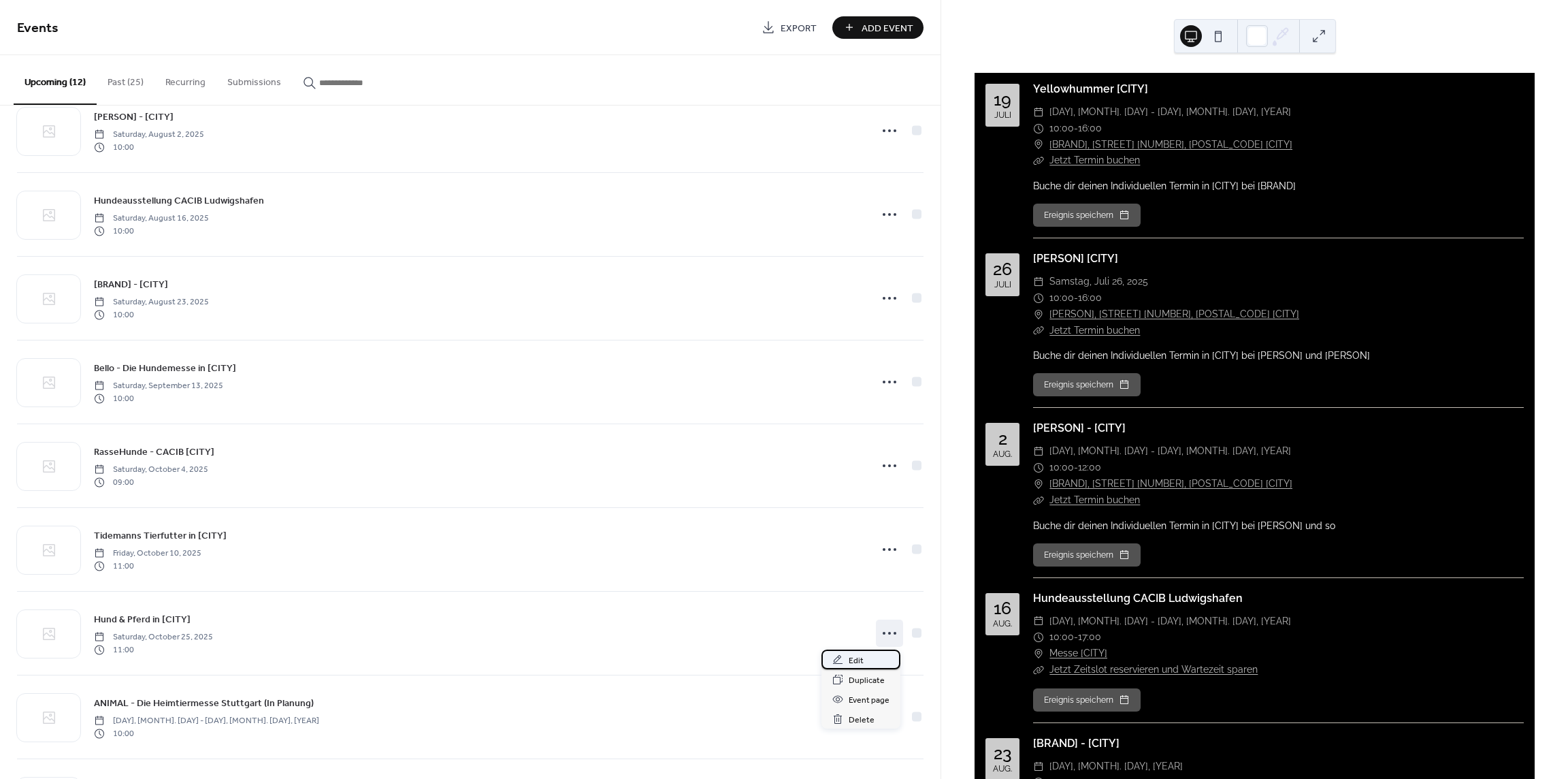 click on "Edit" at bounding box center [861, 659] 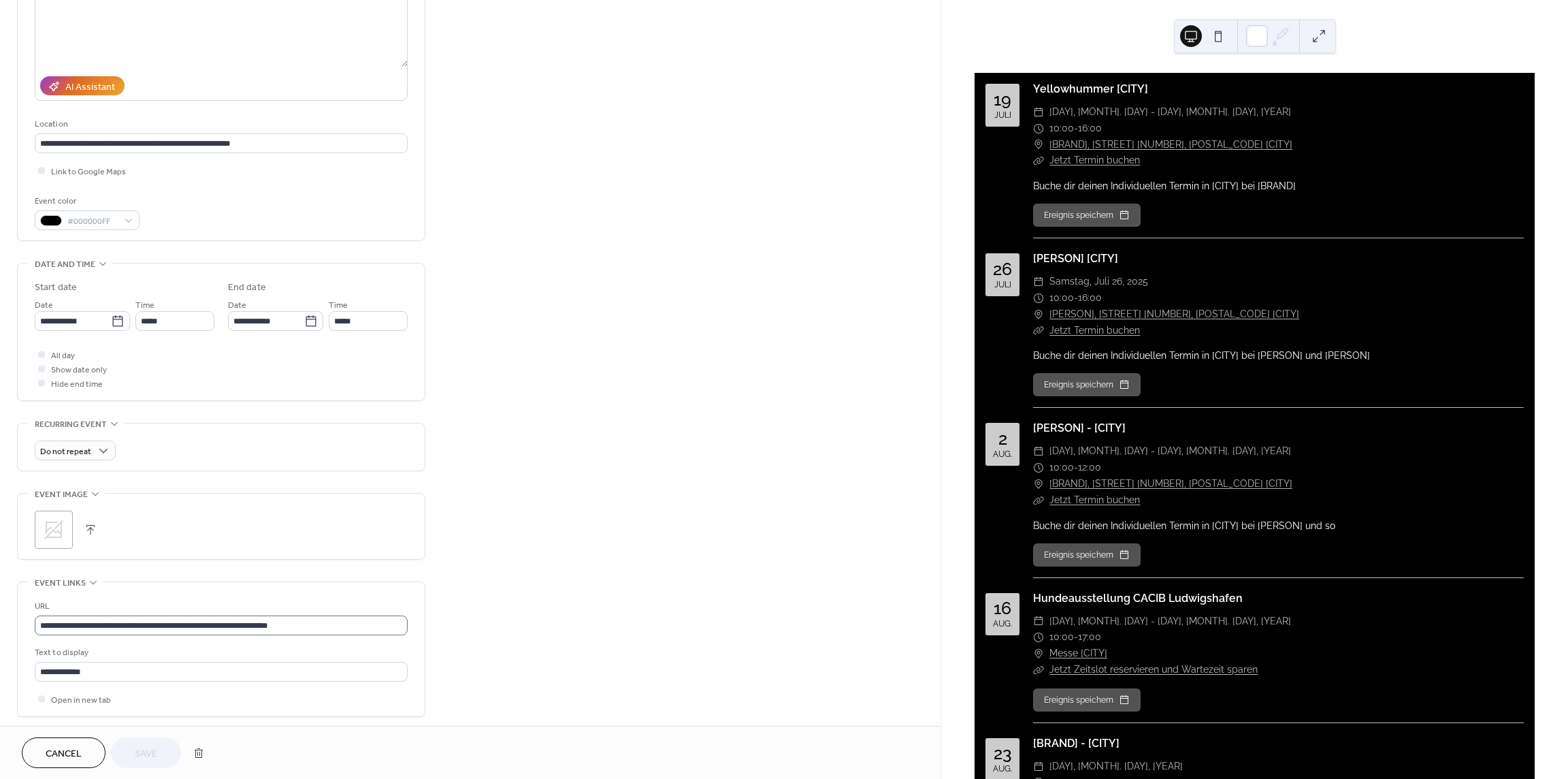 scroll, scrollTop: 286, scrollLeft: 0, axis: vertical 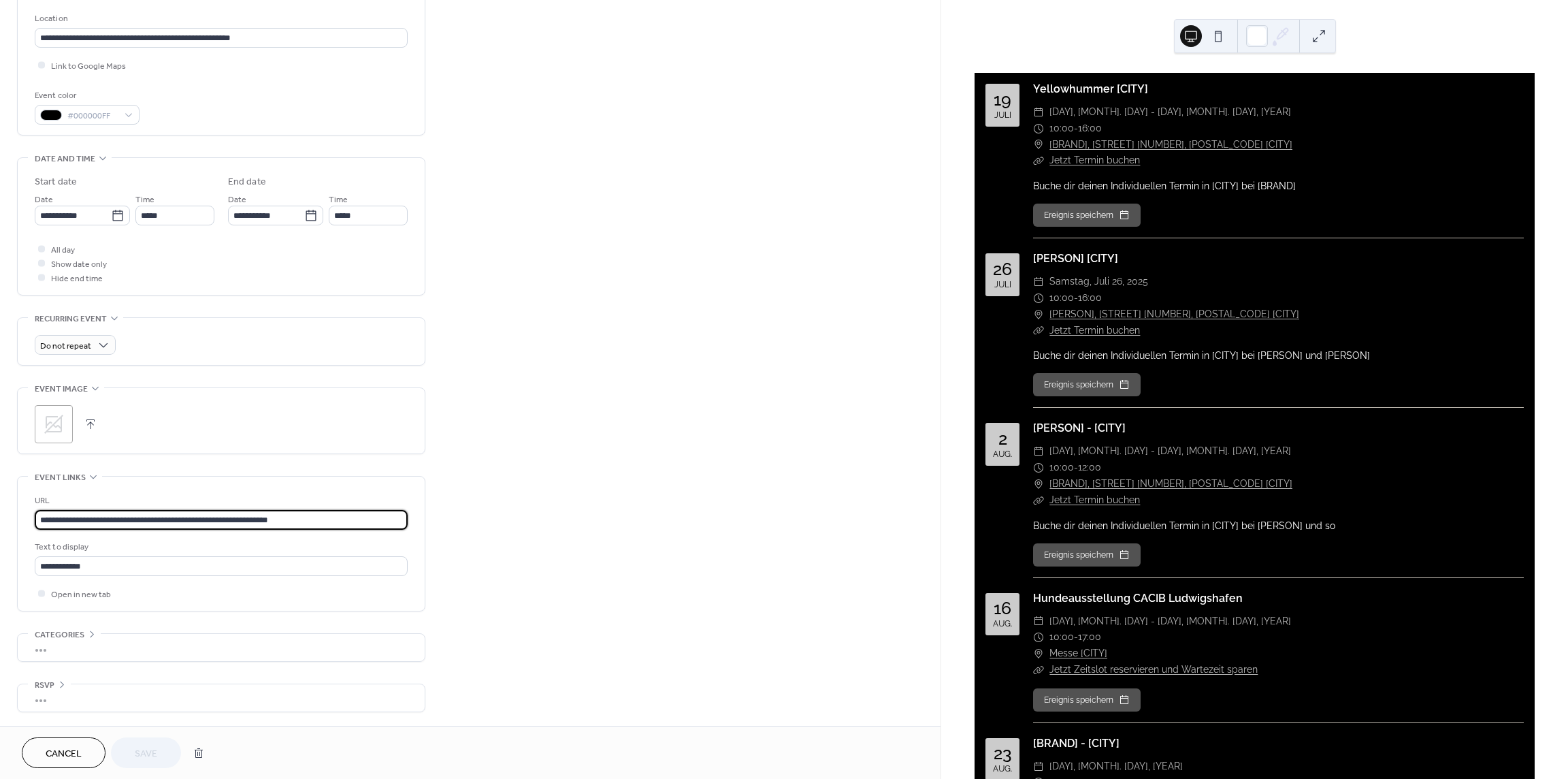 drag, startPoint x: 315, startPoint y: 520, endPoint x: -48, endPoint y: 524, distance: 363.022 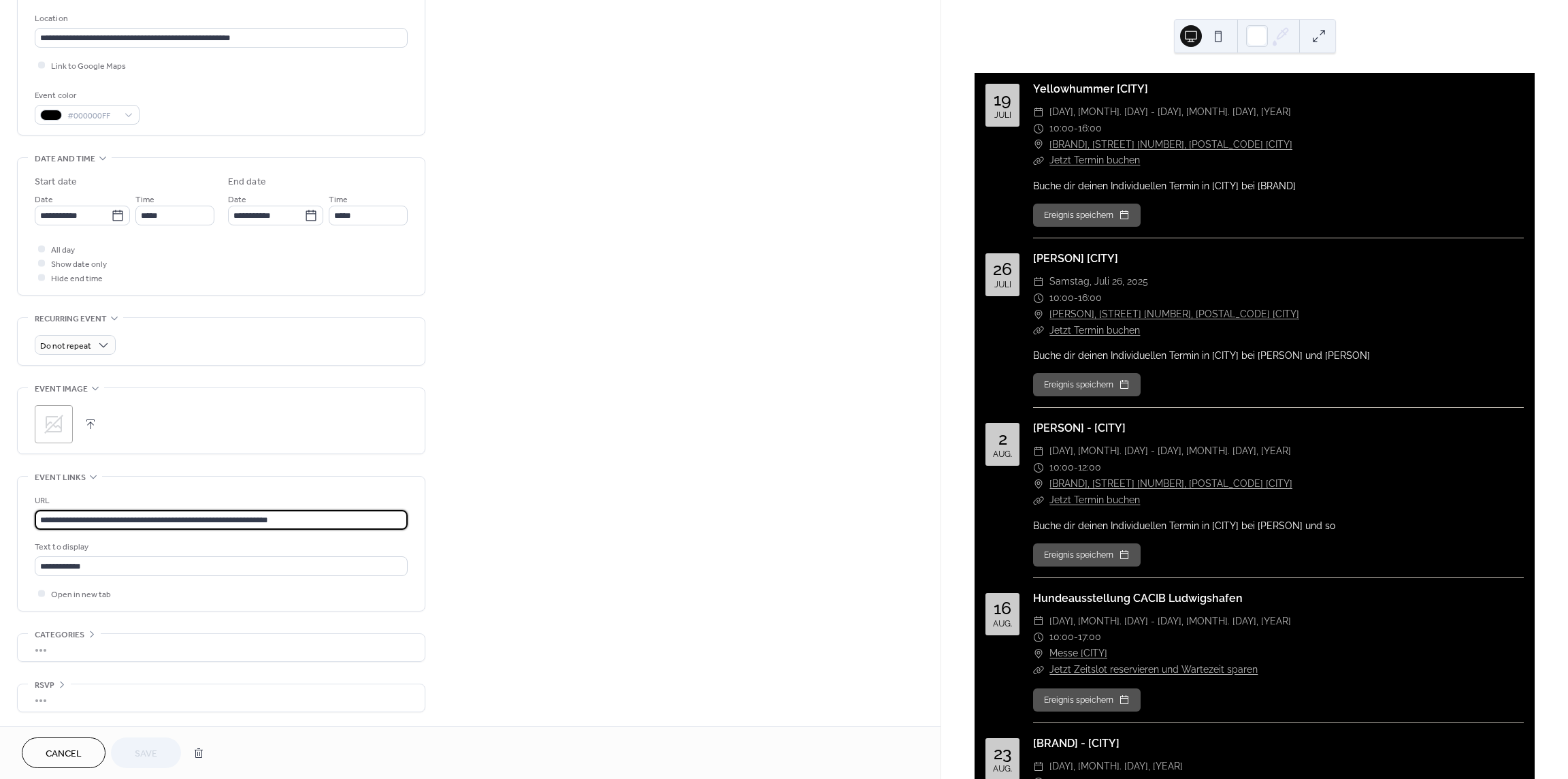 click on "**********" at bounding box center (784, 390) 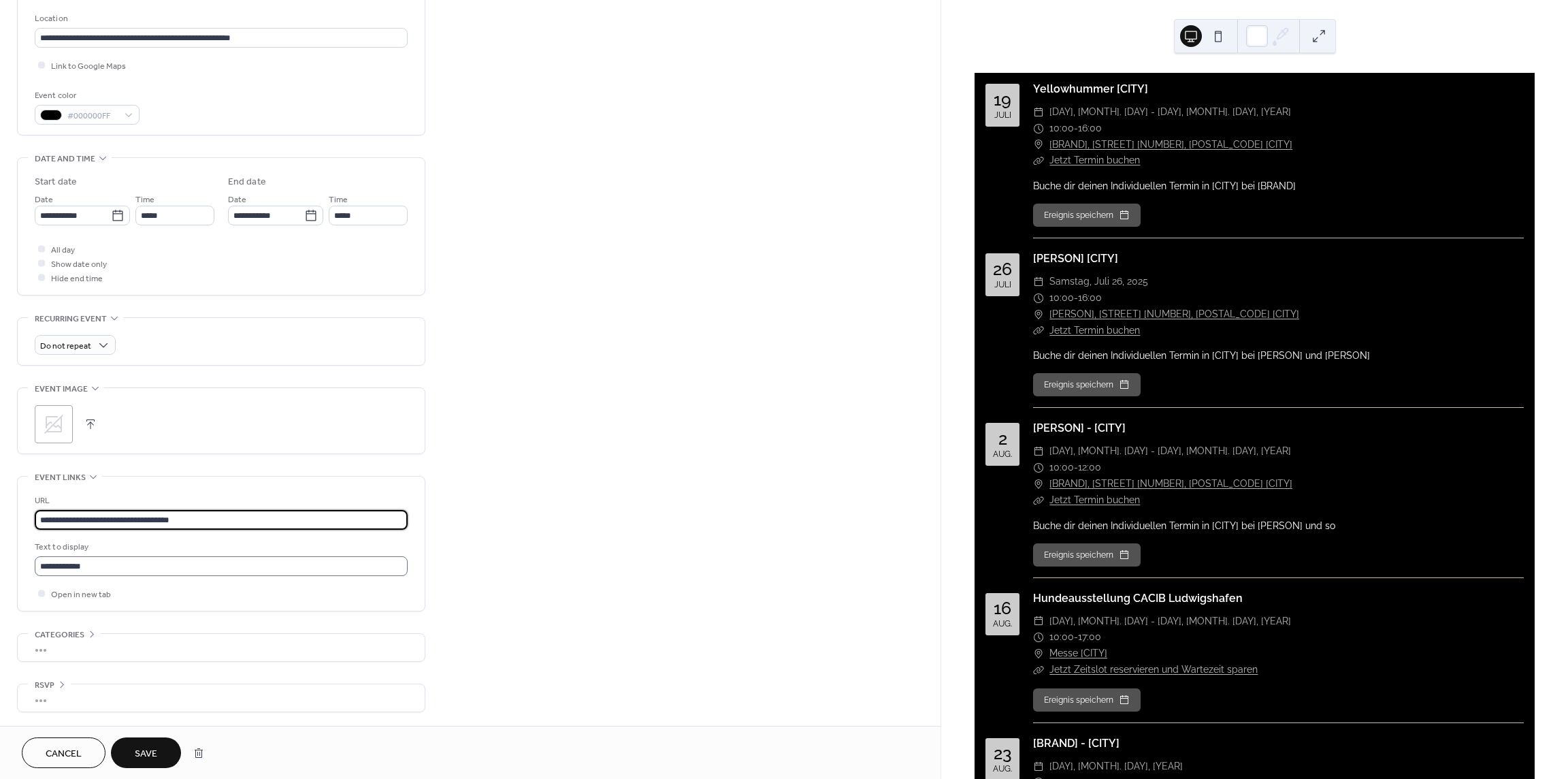 type on "**********" 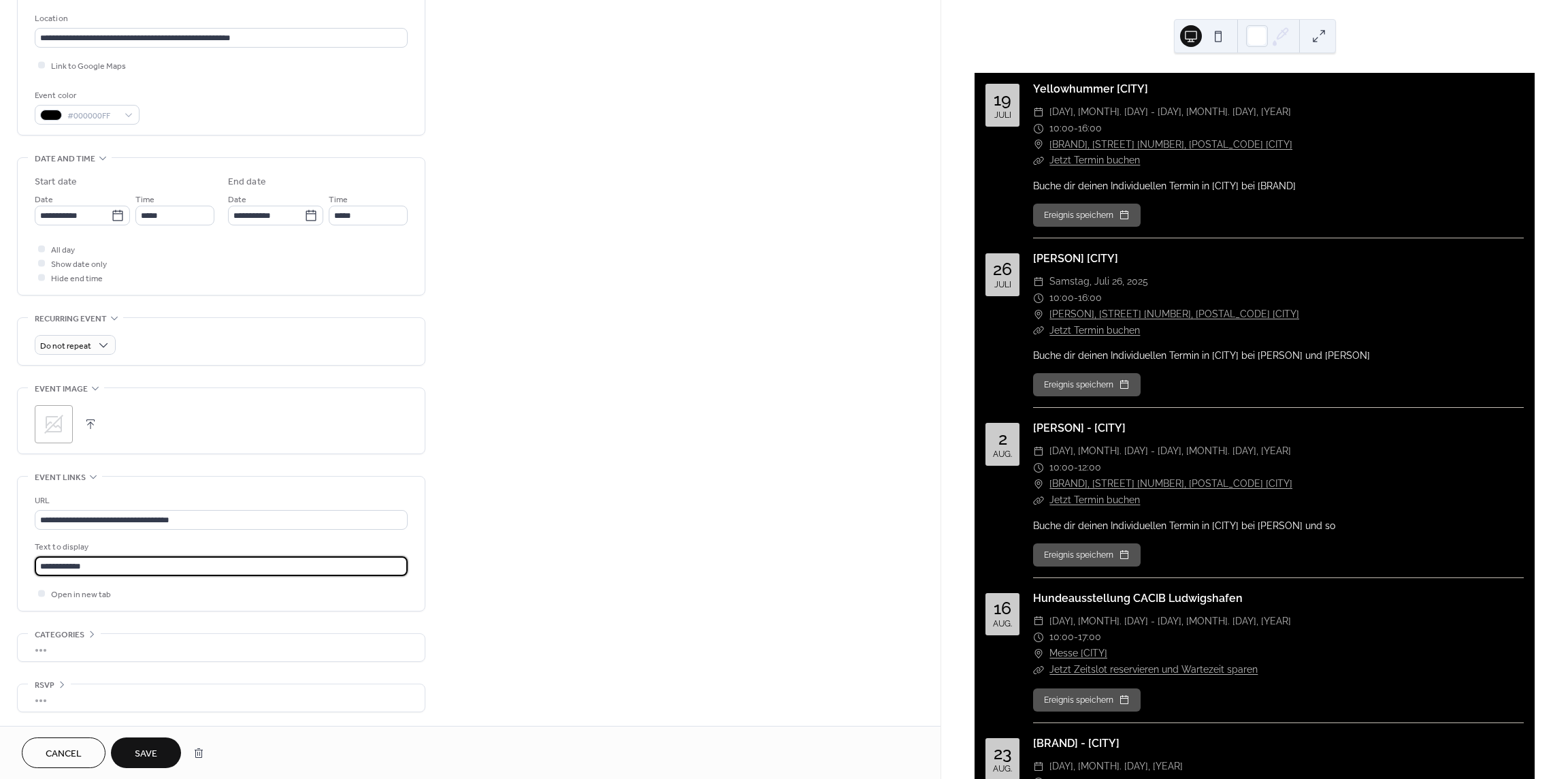 drag, startPoint x: 126, startPoint y: 562, endPoint x: -1, endPoint y: 566, distance: 127.063 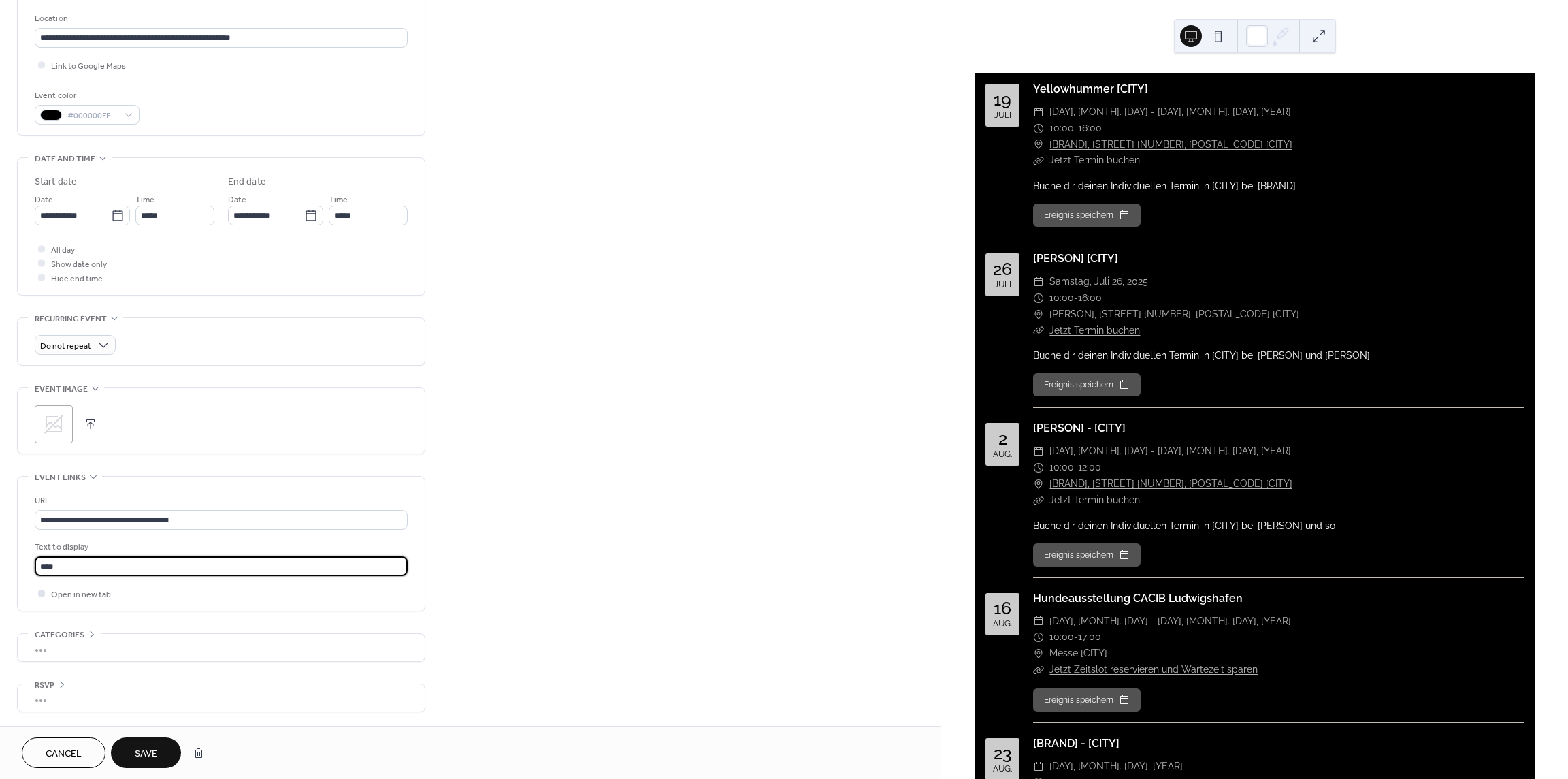 type on "**********" 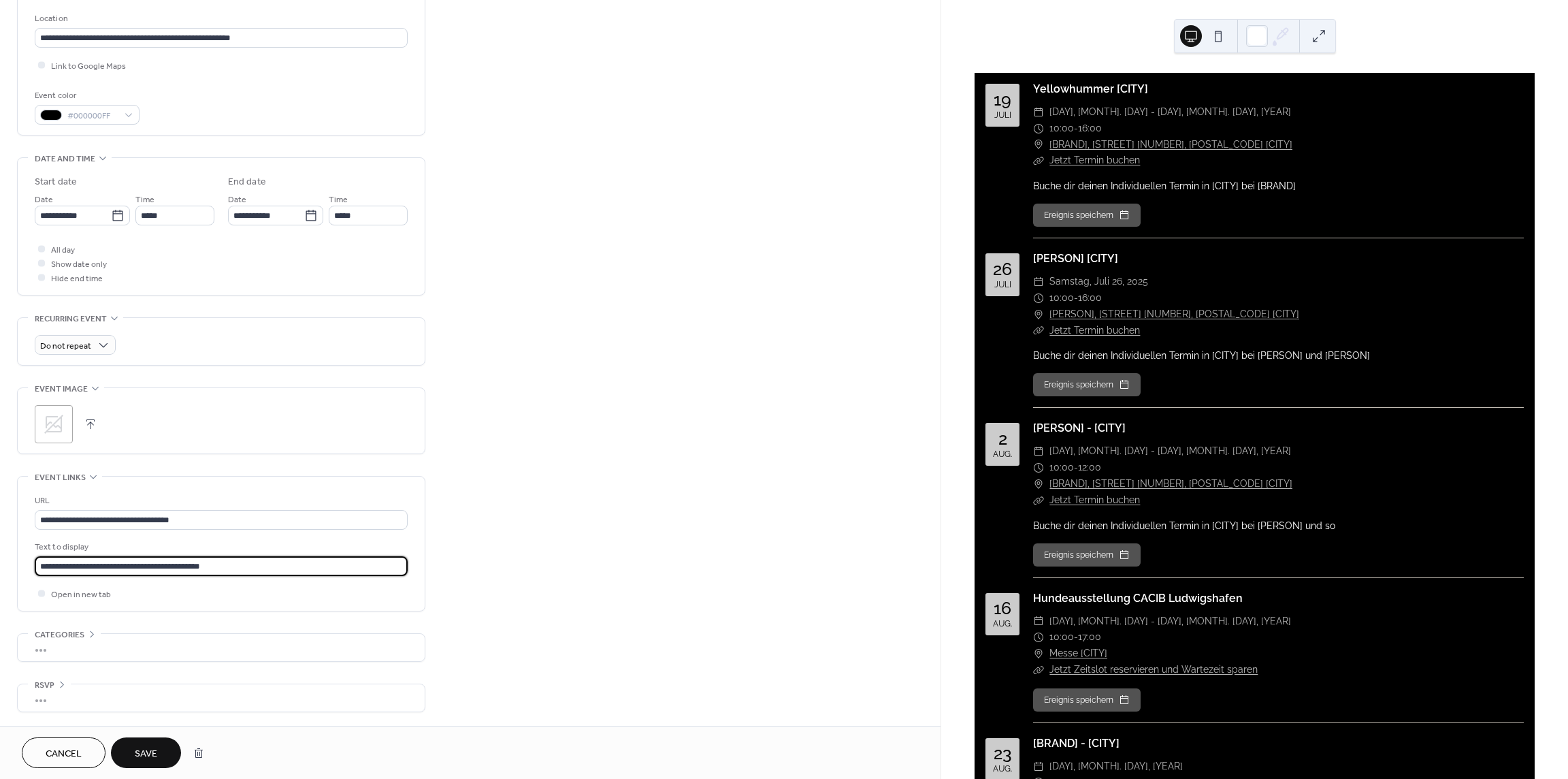 click on "Save" at bounding box center [146, 754] 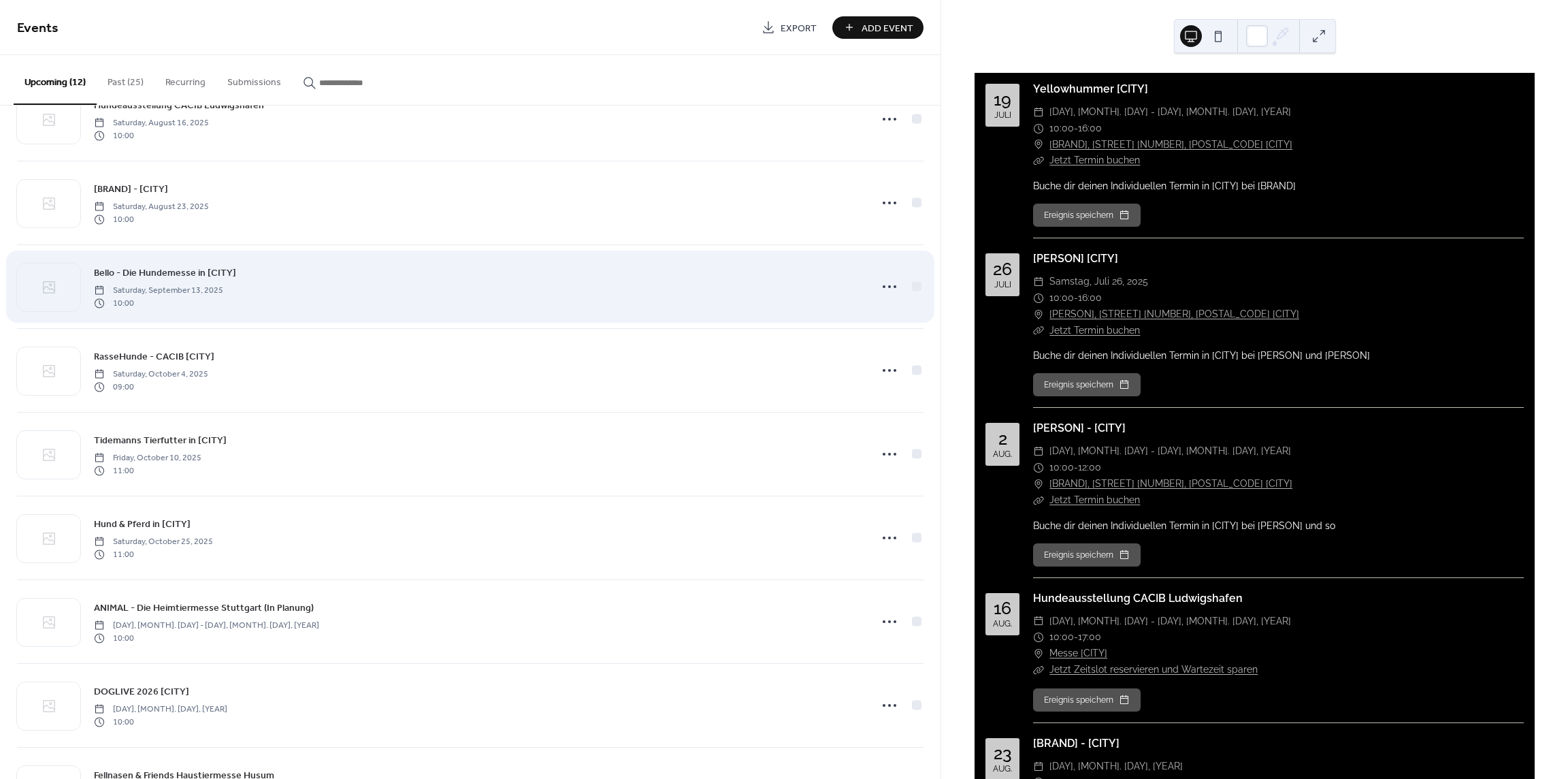 scroll, scrollTop: 340, scrollLeft: 0, axis: vertical 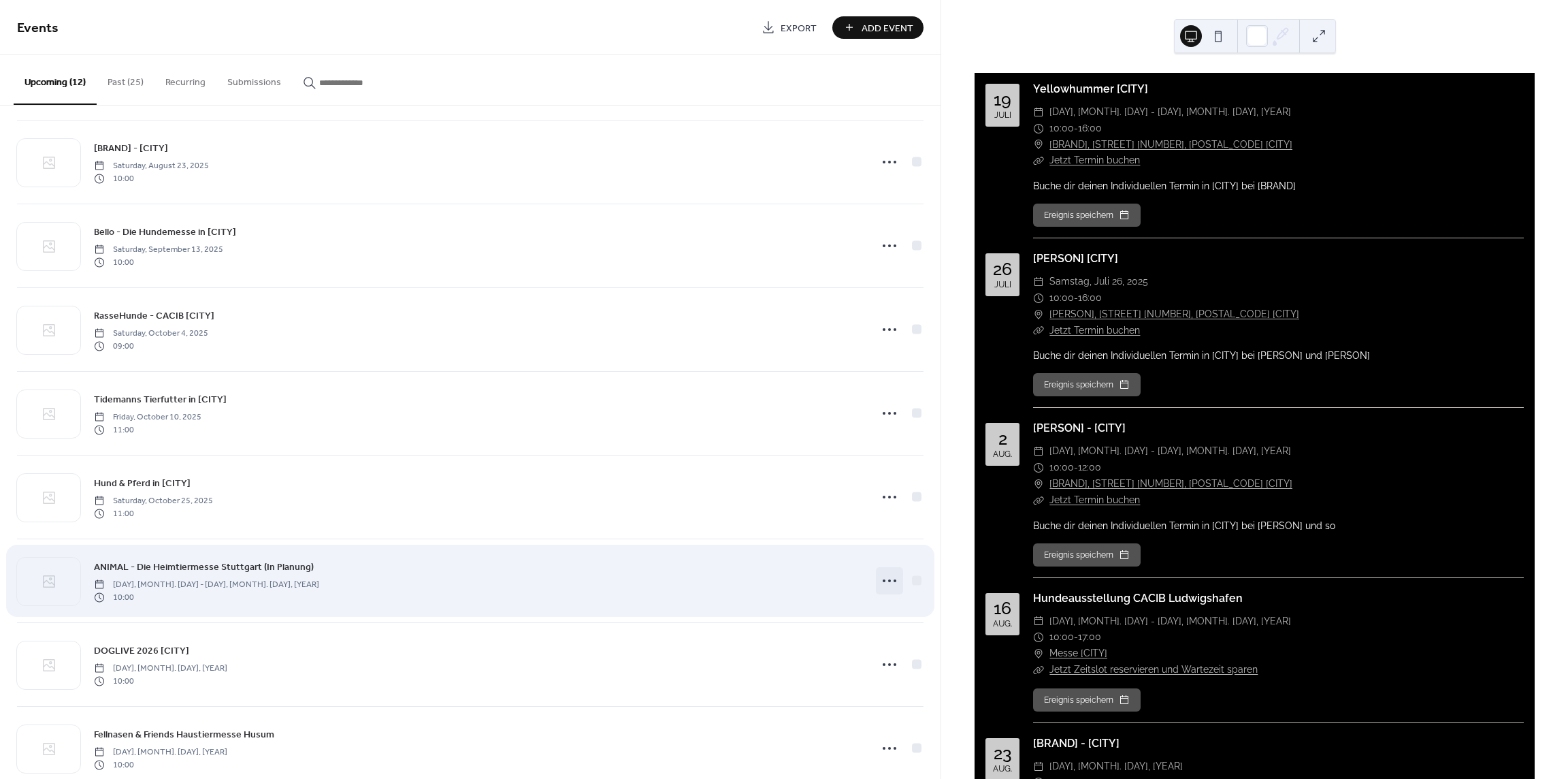 click 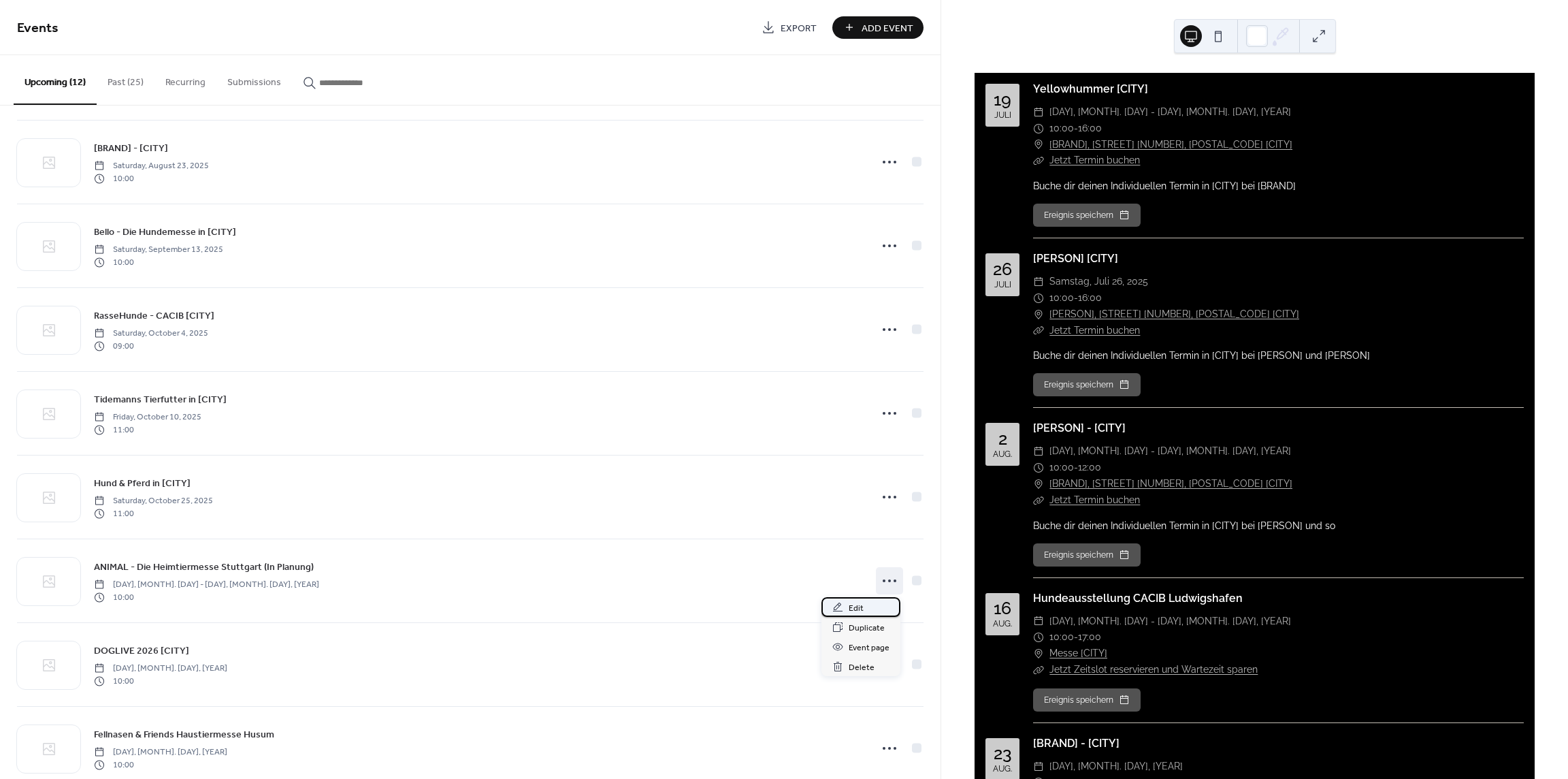 click on "Edit" at bounding box center (861, 607) 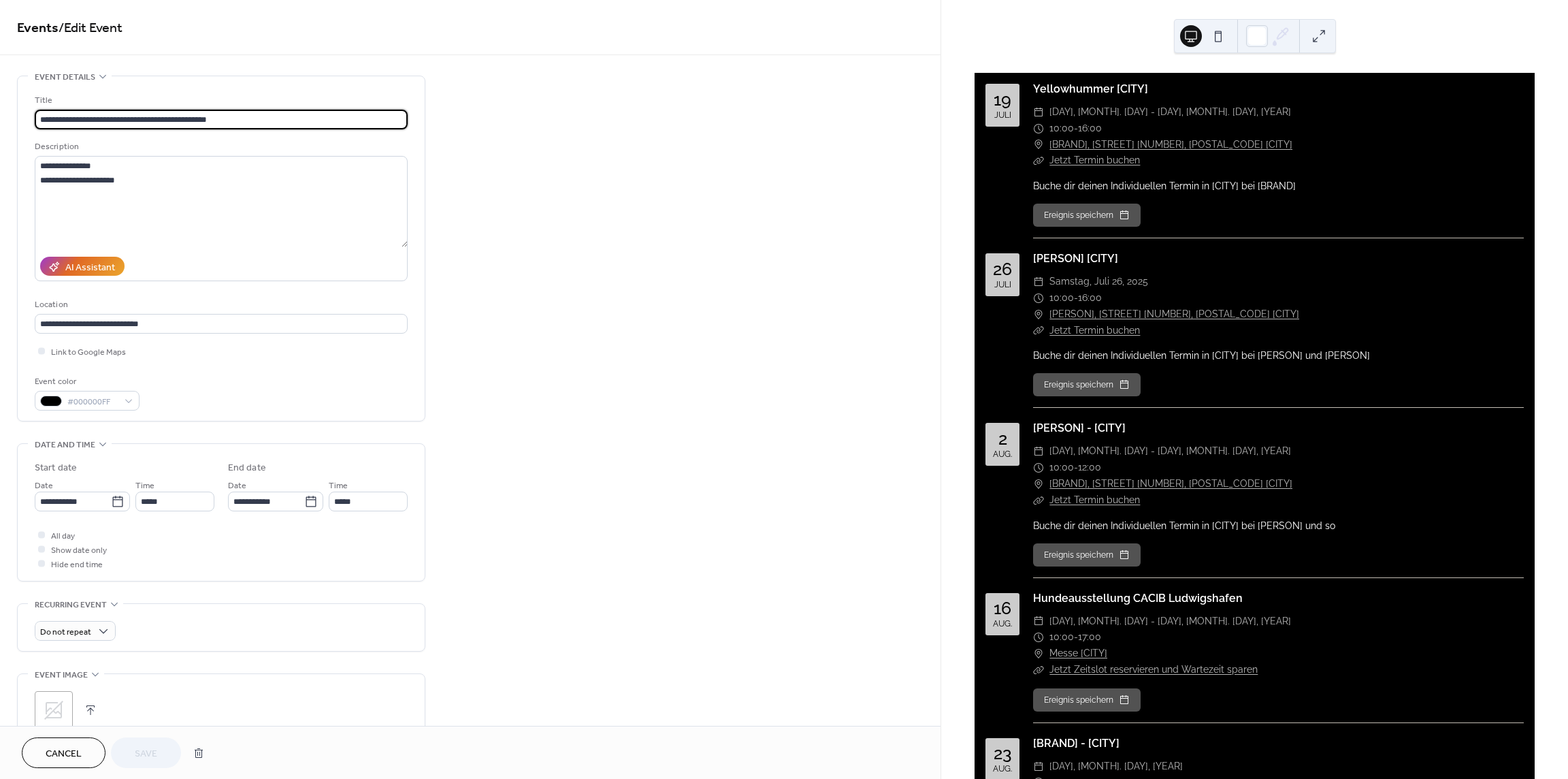 drag, startPoint x: 248, startPoint y: 122, endPoint x: 314, endPoint y: 122, distance: 66 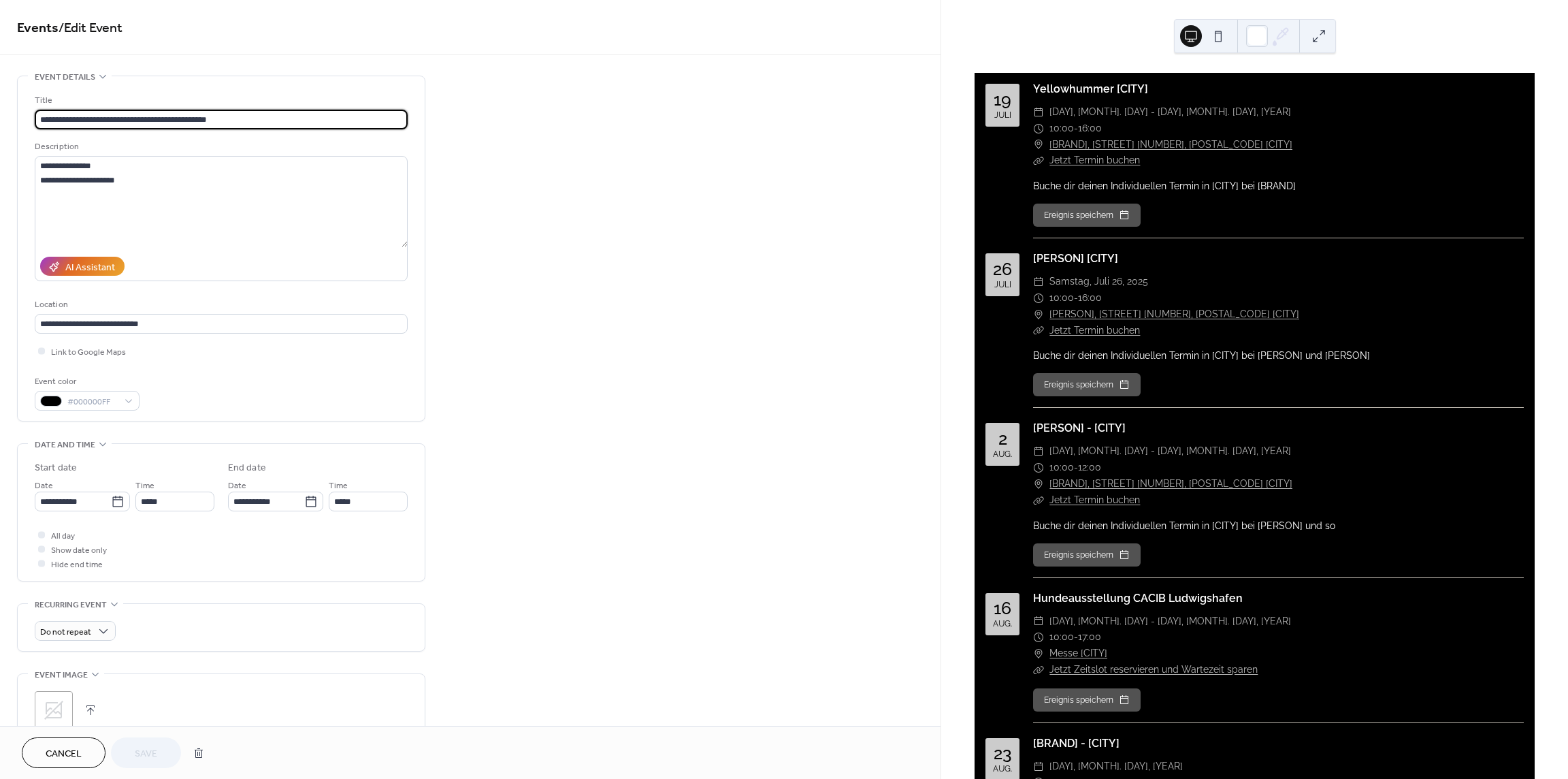 click on "**********" at bounding box center [221, 119] 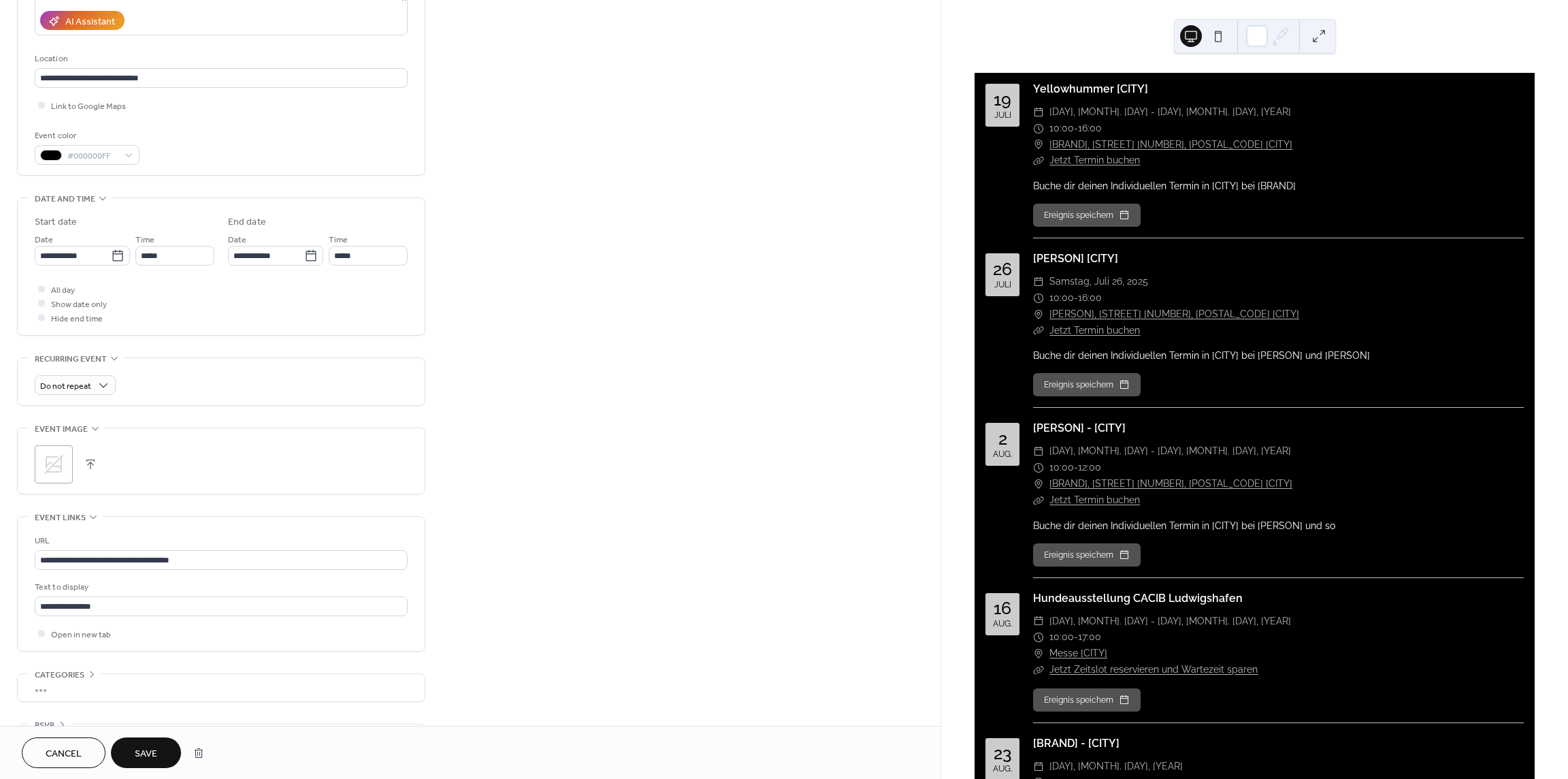 scroll, scrollTop: 286, scrollLeft: 0, axis: vertical 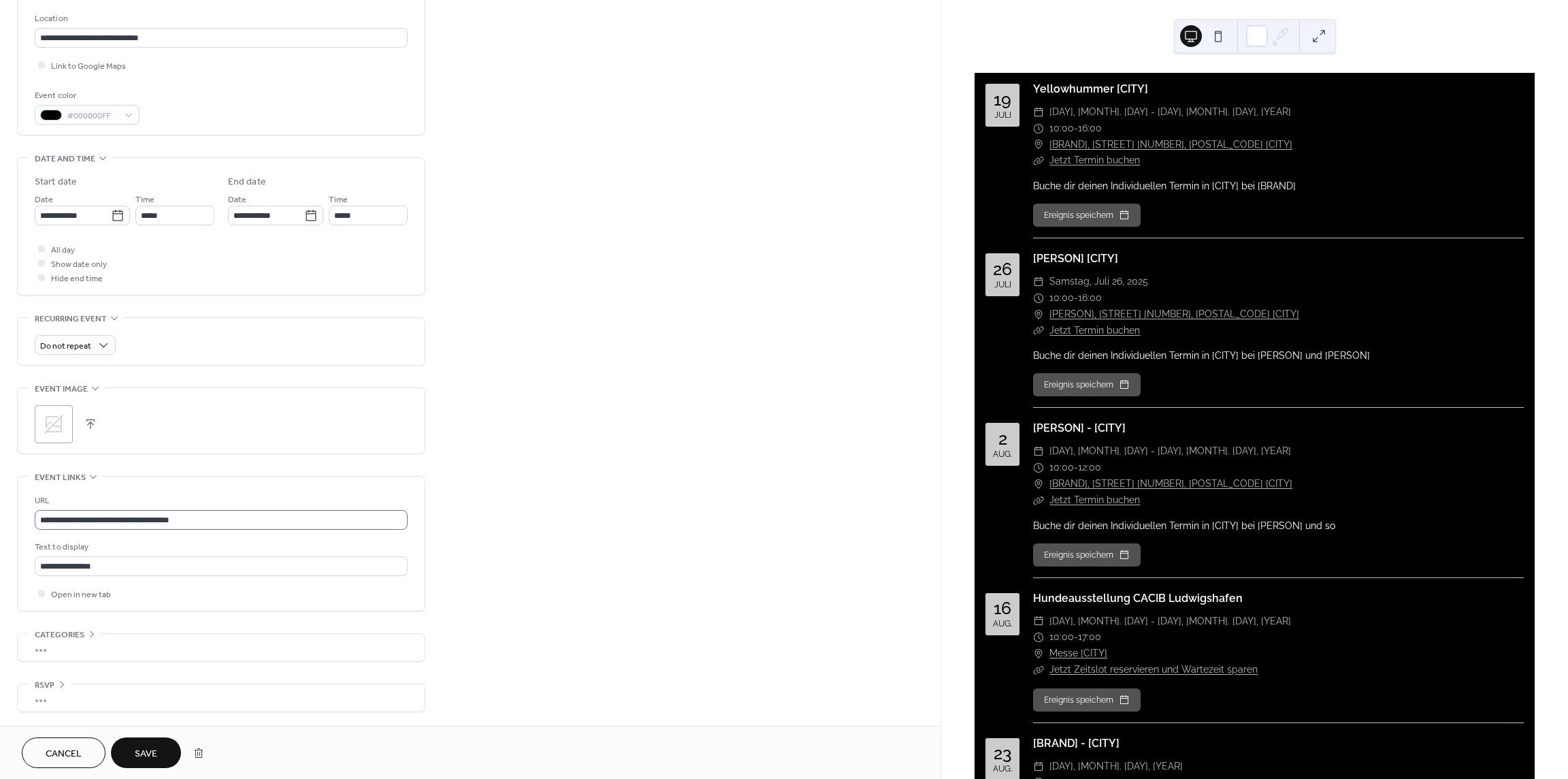 type on "**********" 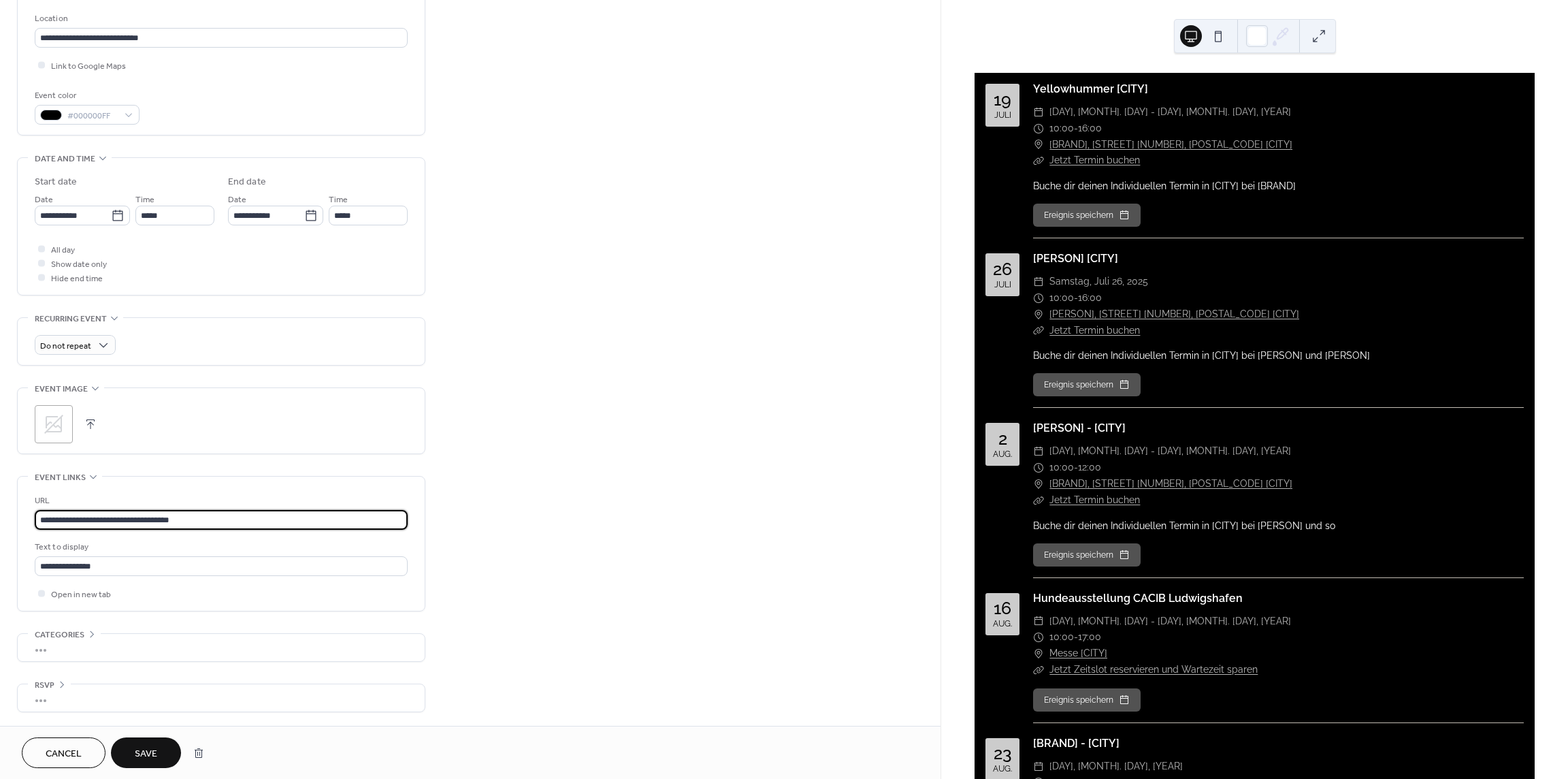drag, startPoint x: 223, startPoint y: 518, endPoint x: 27, endPoint y: 516, distance: 196.0102 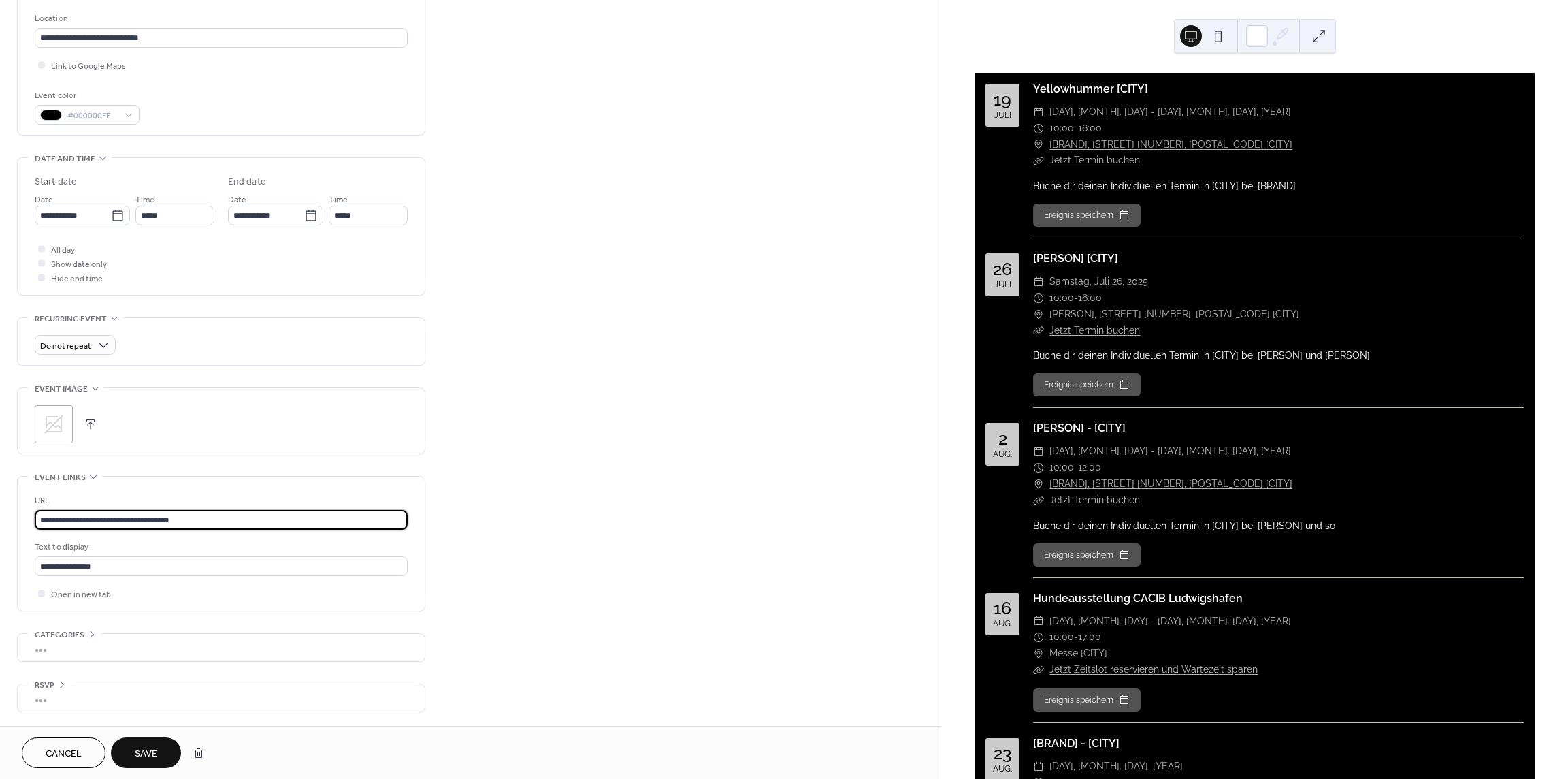 click on "**********" at bounding box center (221, 543) 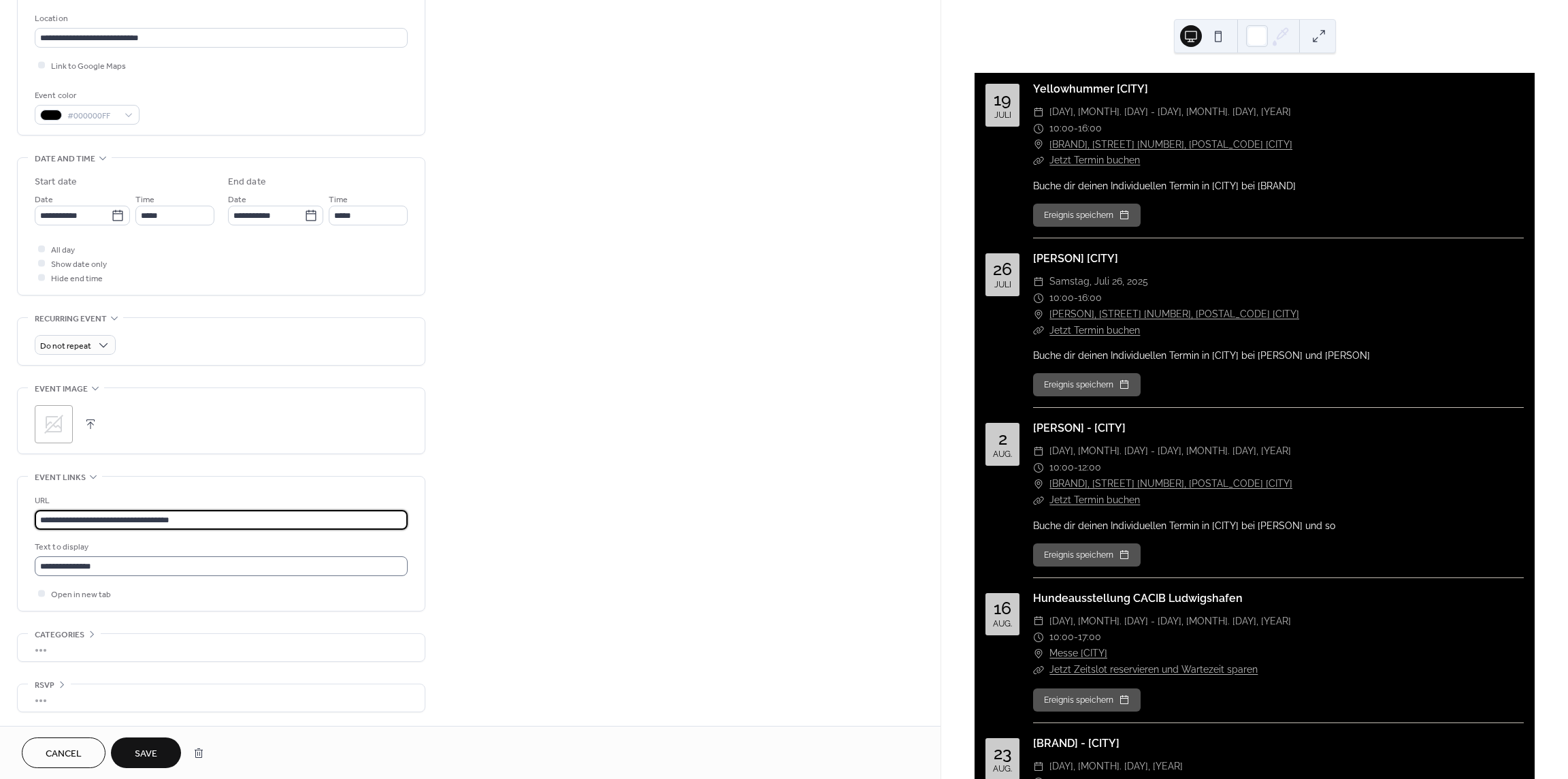 type on "**********" 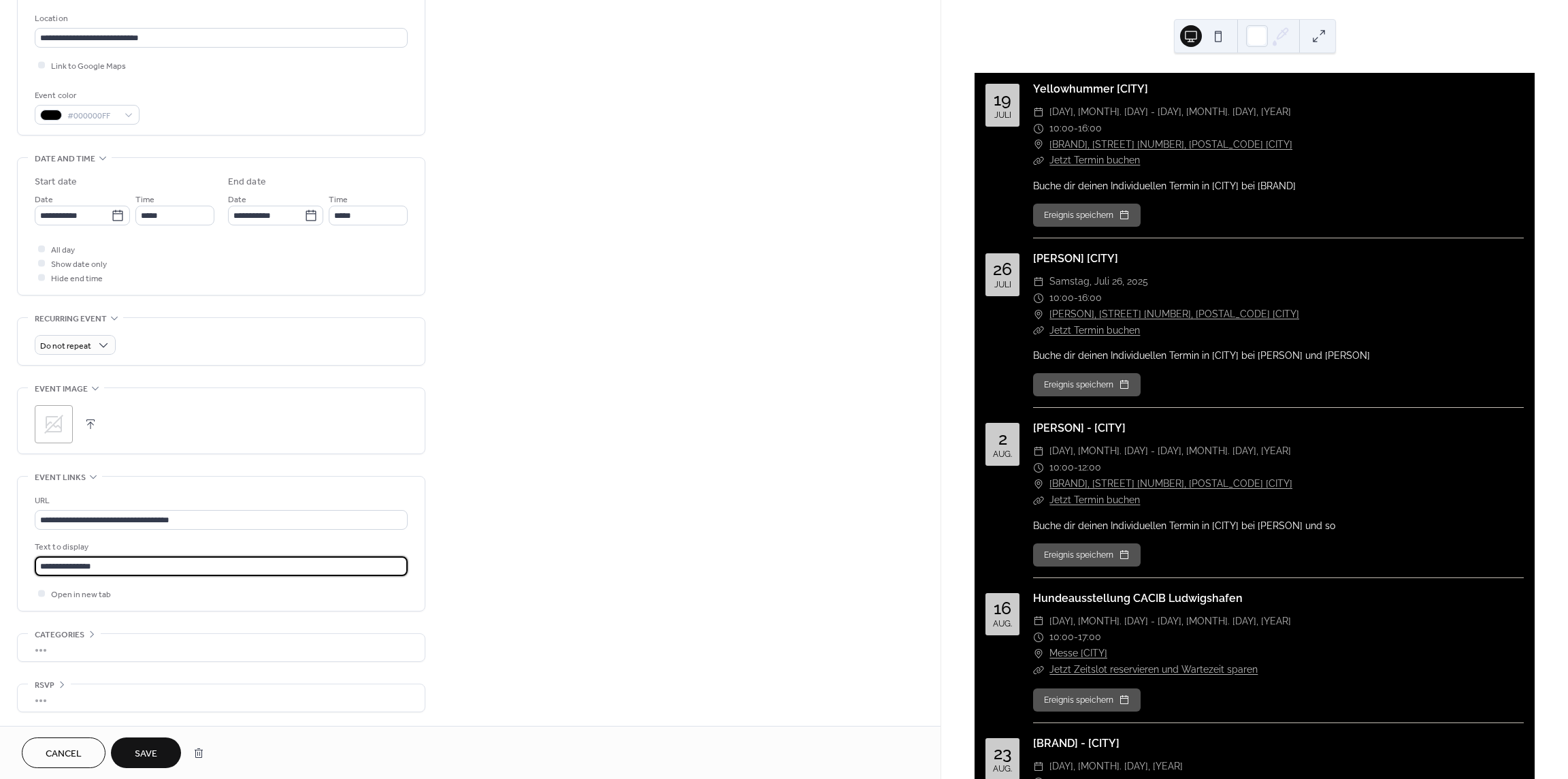 drag, startPoint x: 131, startPoint y: 569, endPoint x: -48, endPoint y: 569, distance: 179 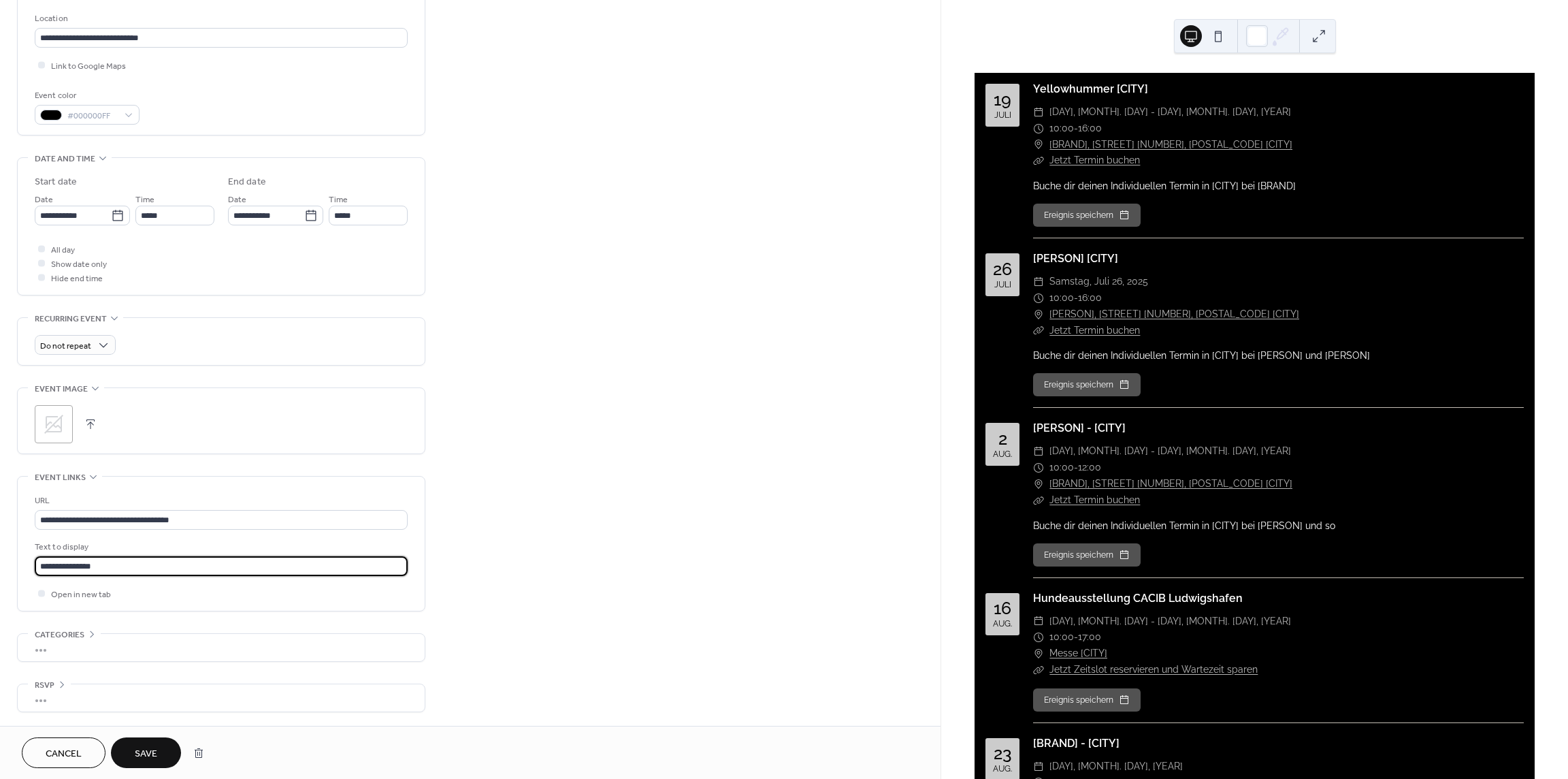 click on "**********" at bounding box center [784, 390] 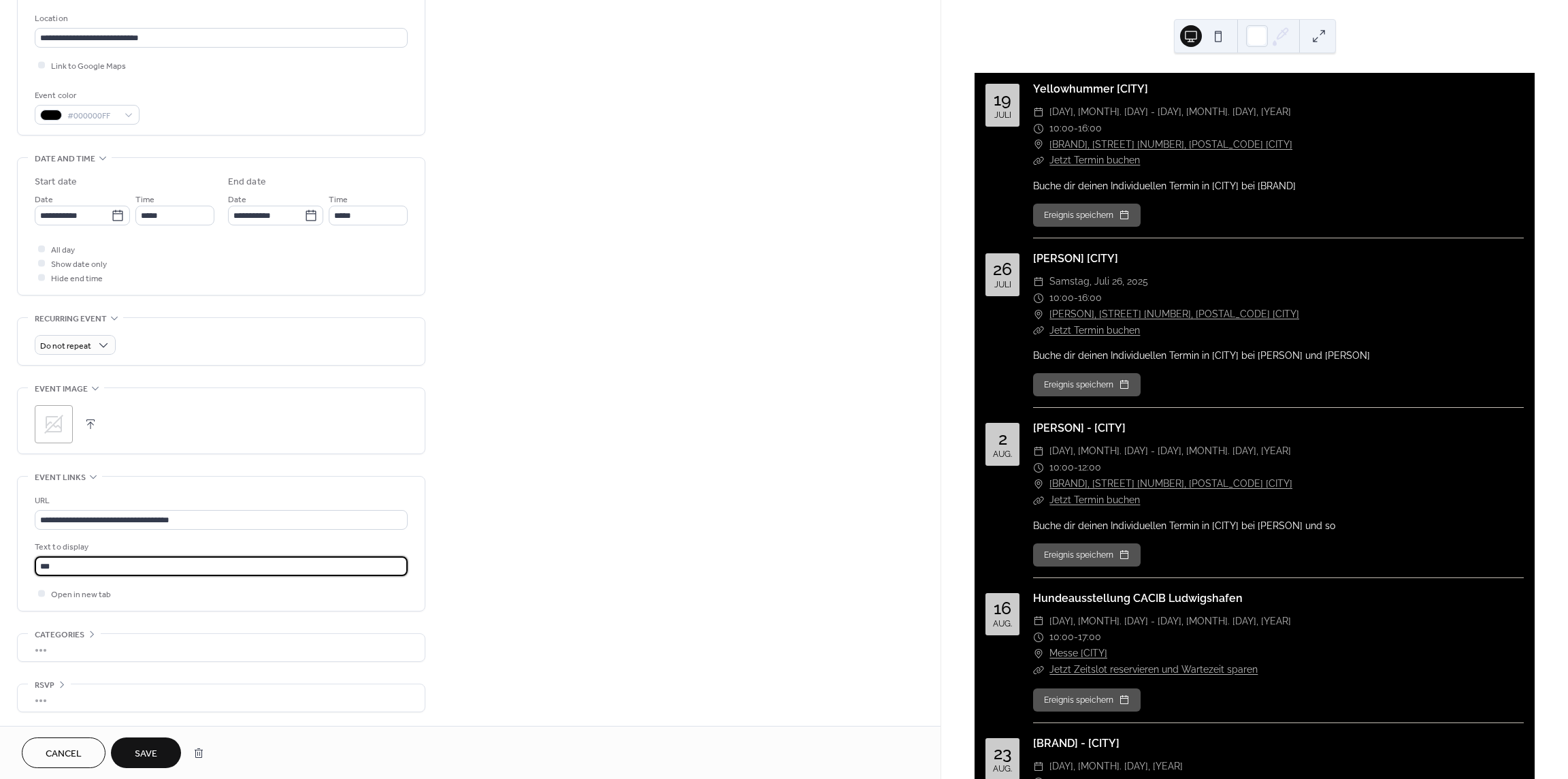 type on "**********" 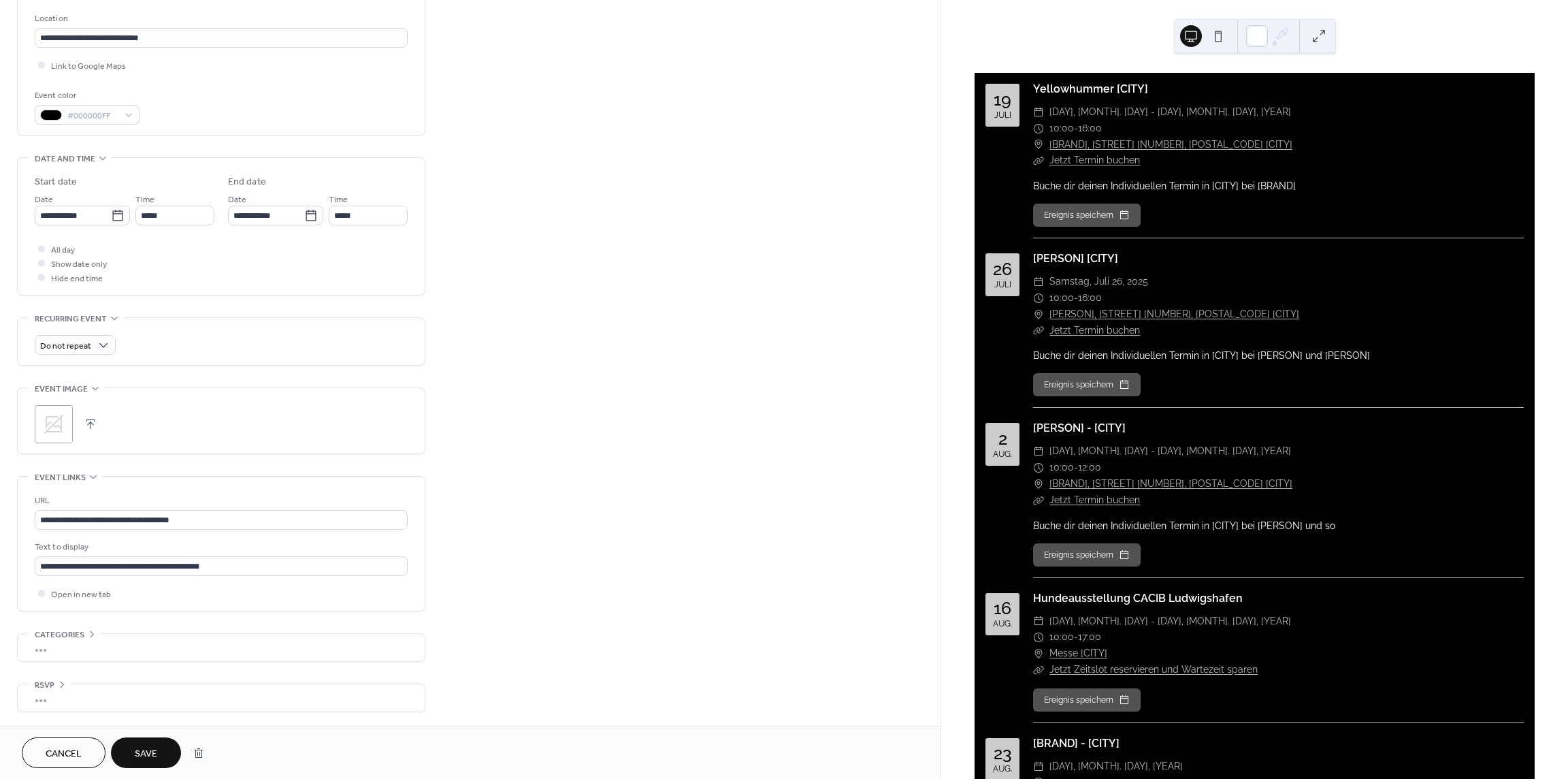 click on "Save" at bounding box center (146, 754) 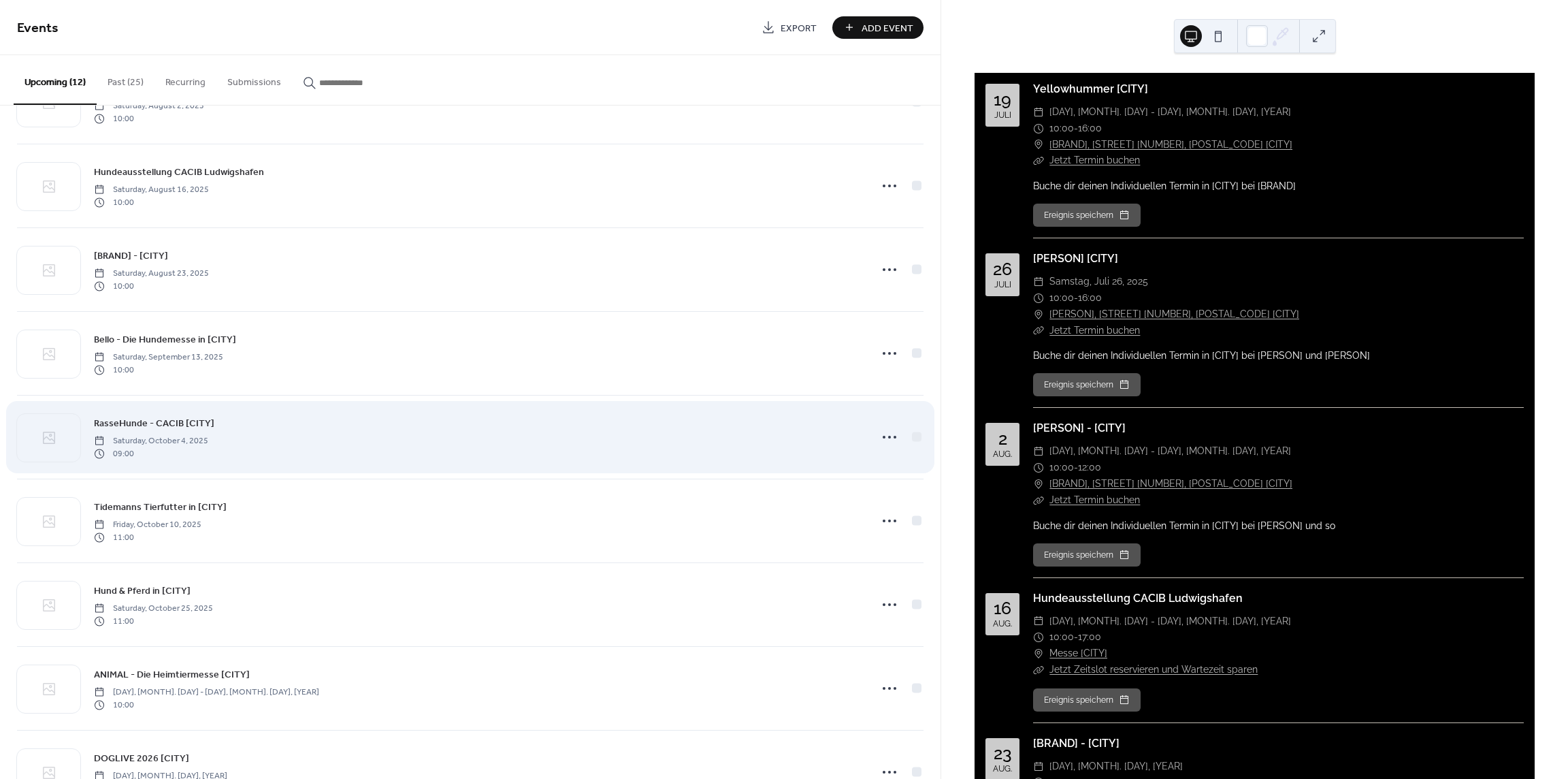 scroll, scrollTop: 372, scrollLeft: 0, axis: vertical 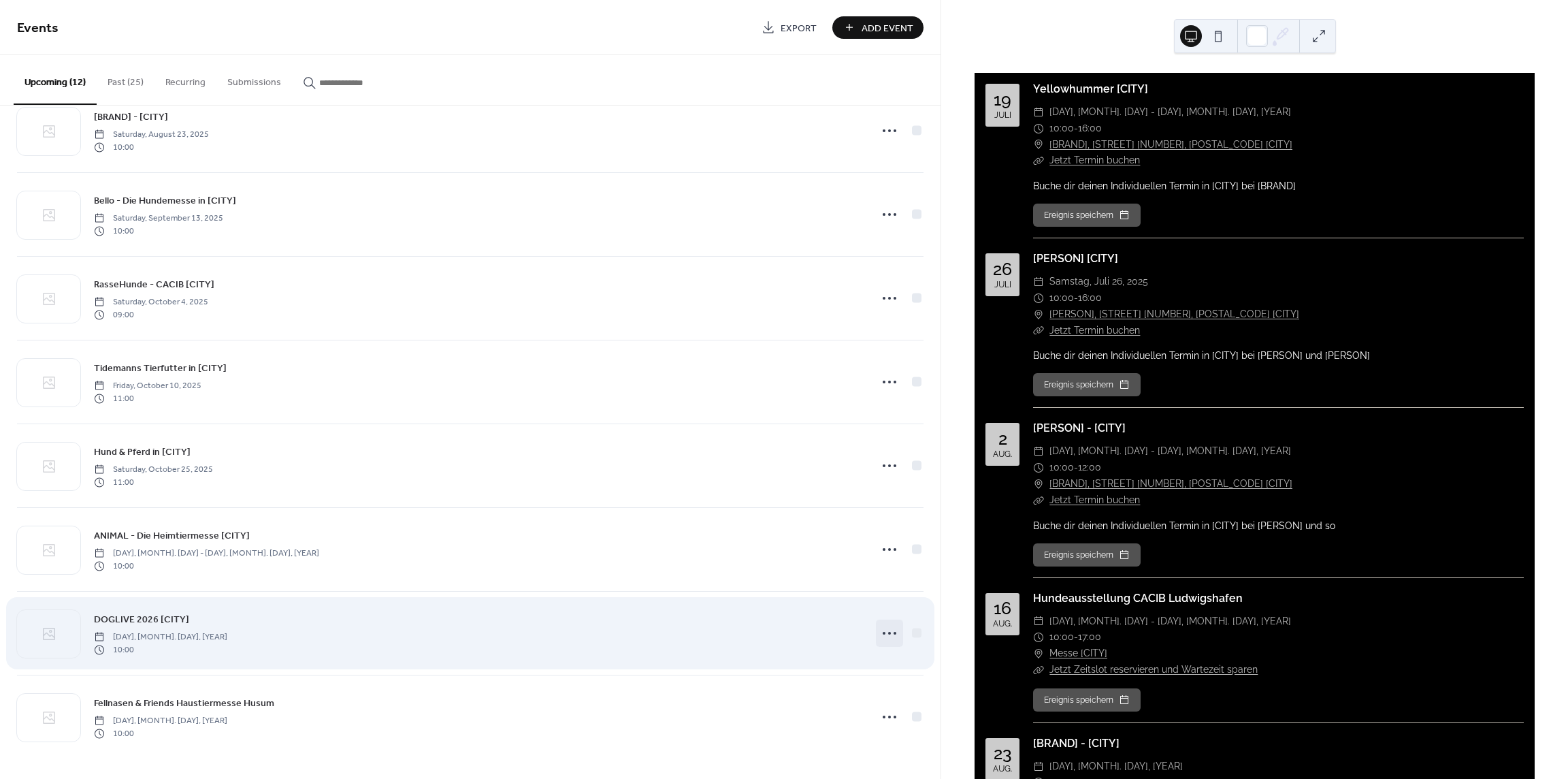 click 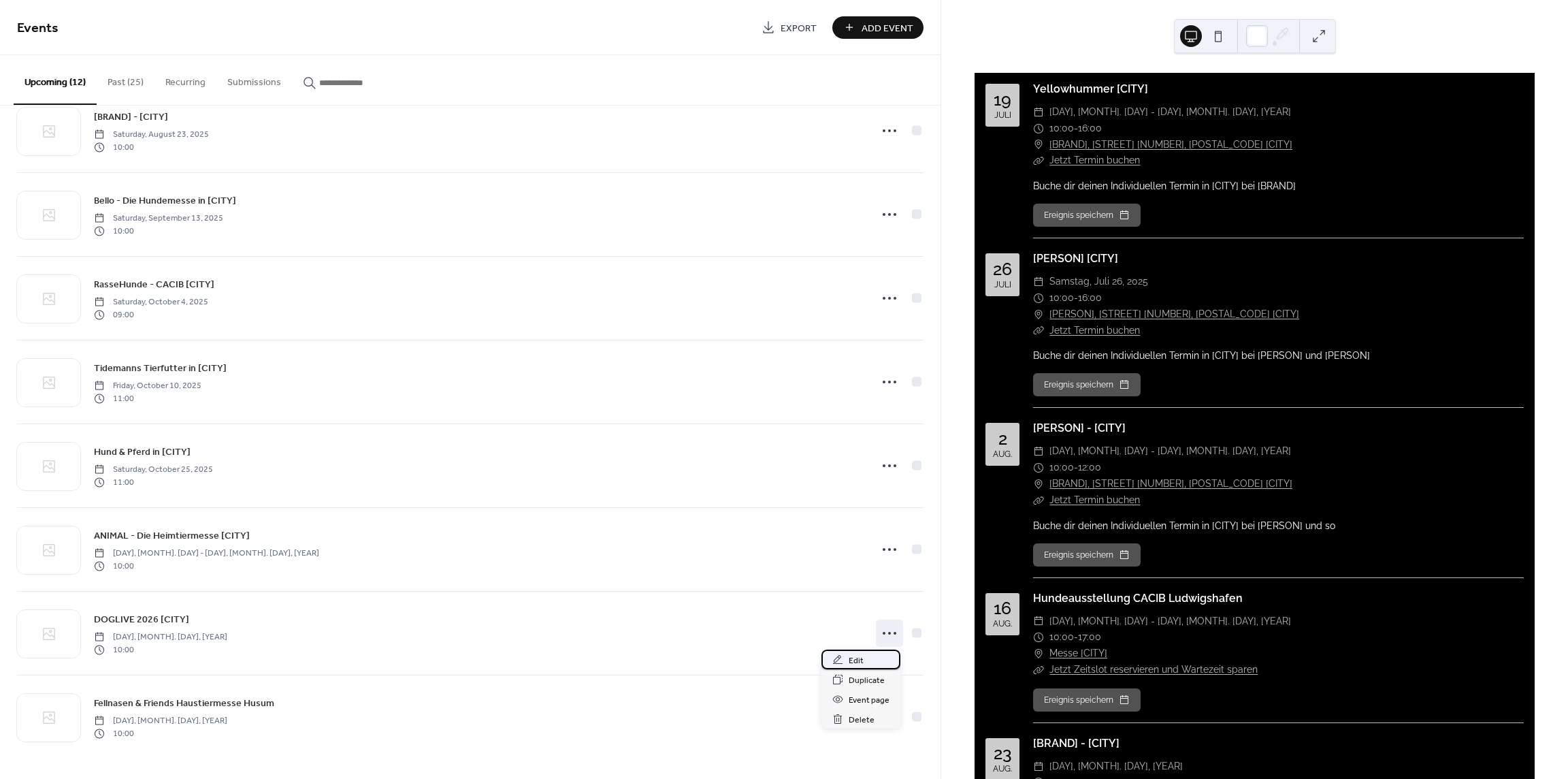 click on "Edit" at bounding box center (861, 659) 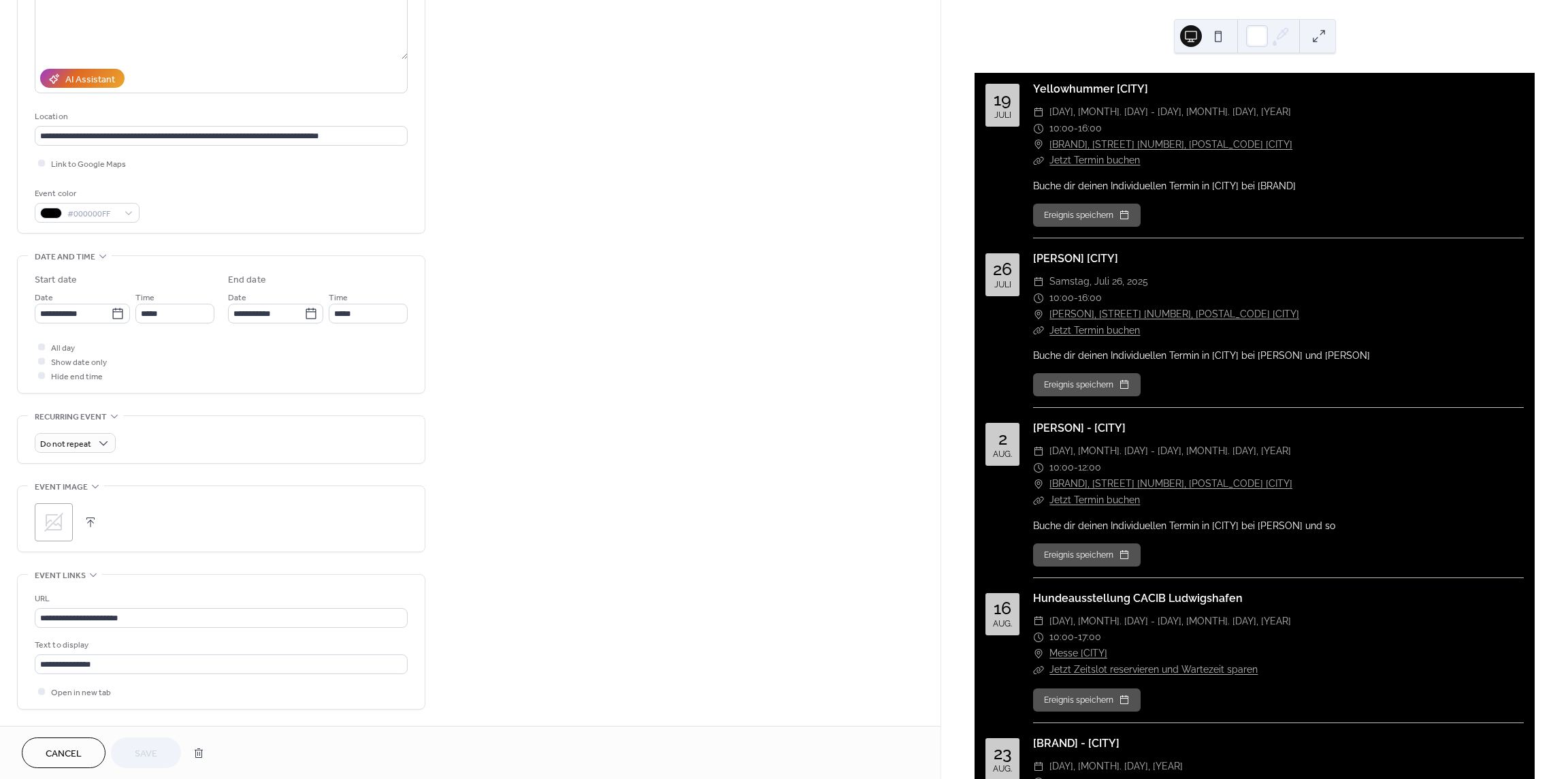 scroll, scrollTop: 286, scrollLeft: 0, axis: vertical 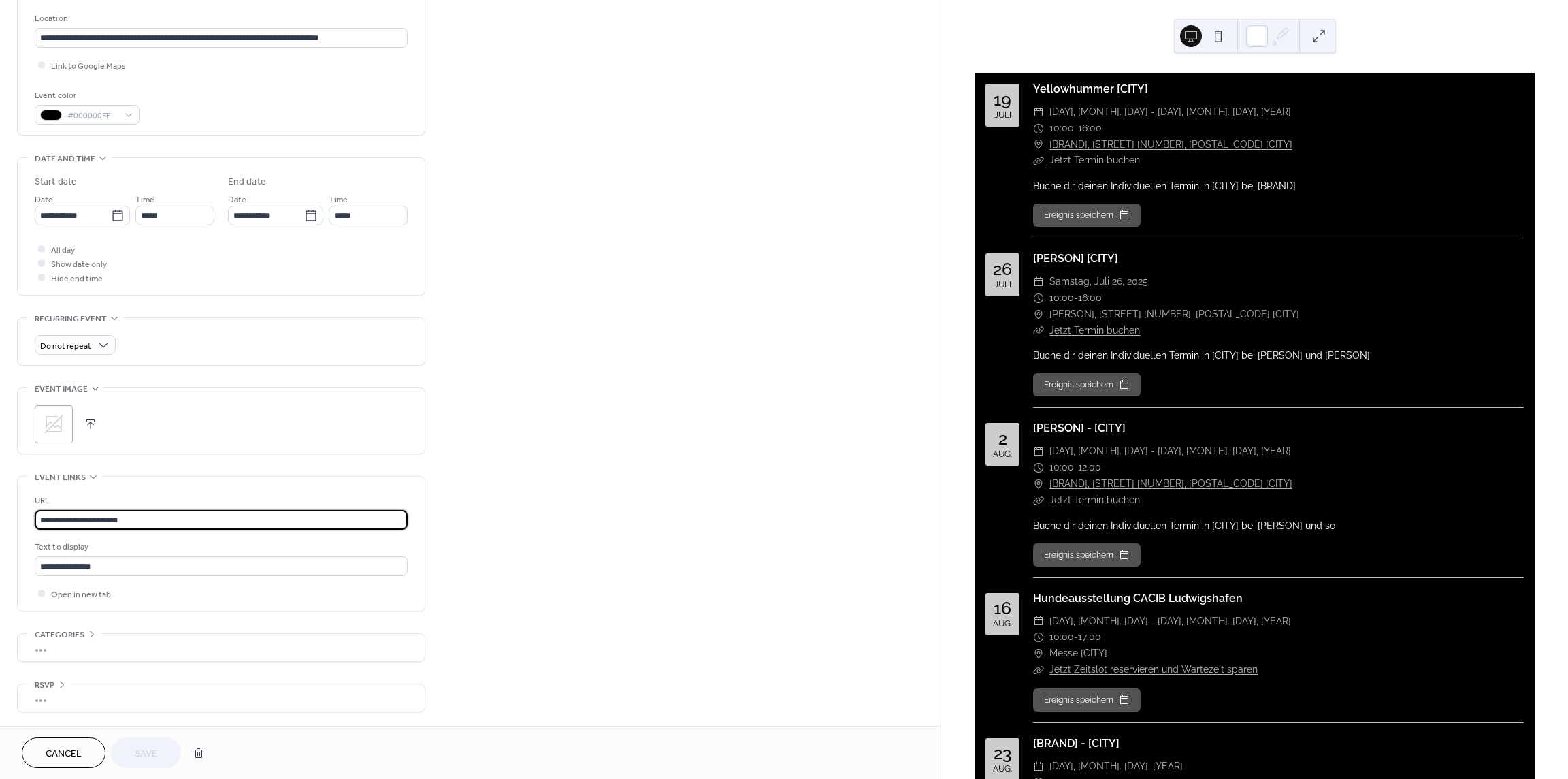 drag, startPoint x: 23, startPoint y: 514, endPoint x: -22, endPoint y: 514, distance: 45 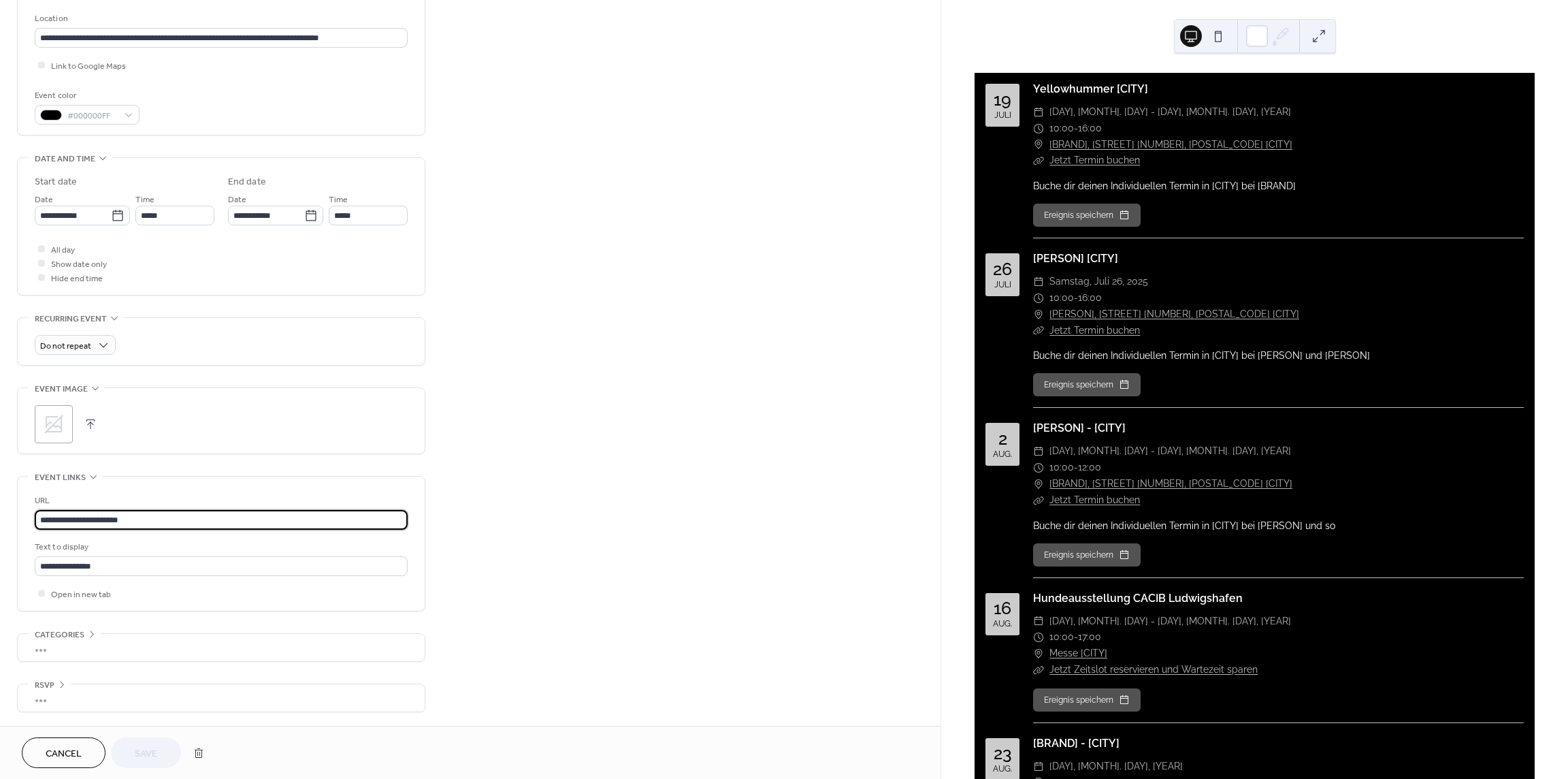 click on "**********" at bounding box center (784, 390) 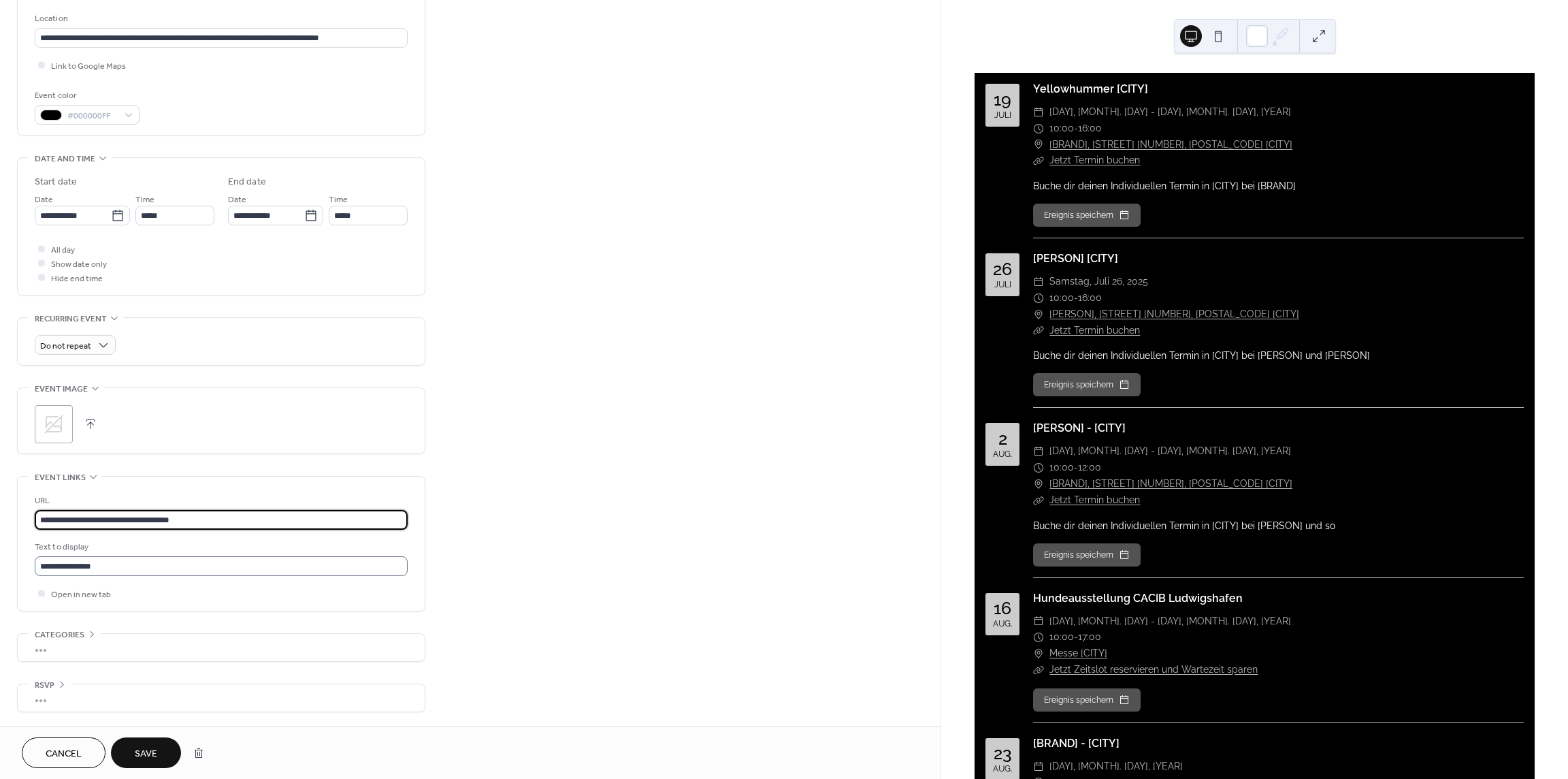 type on "**********" 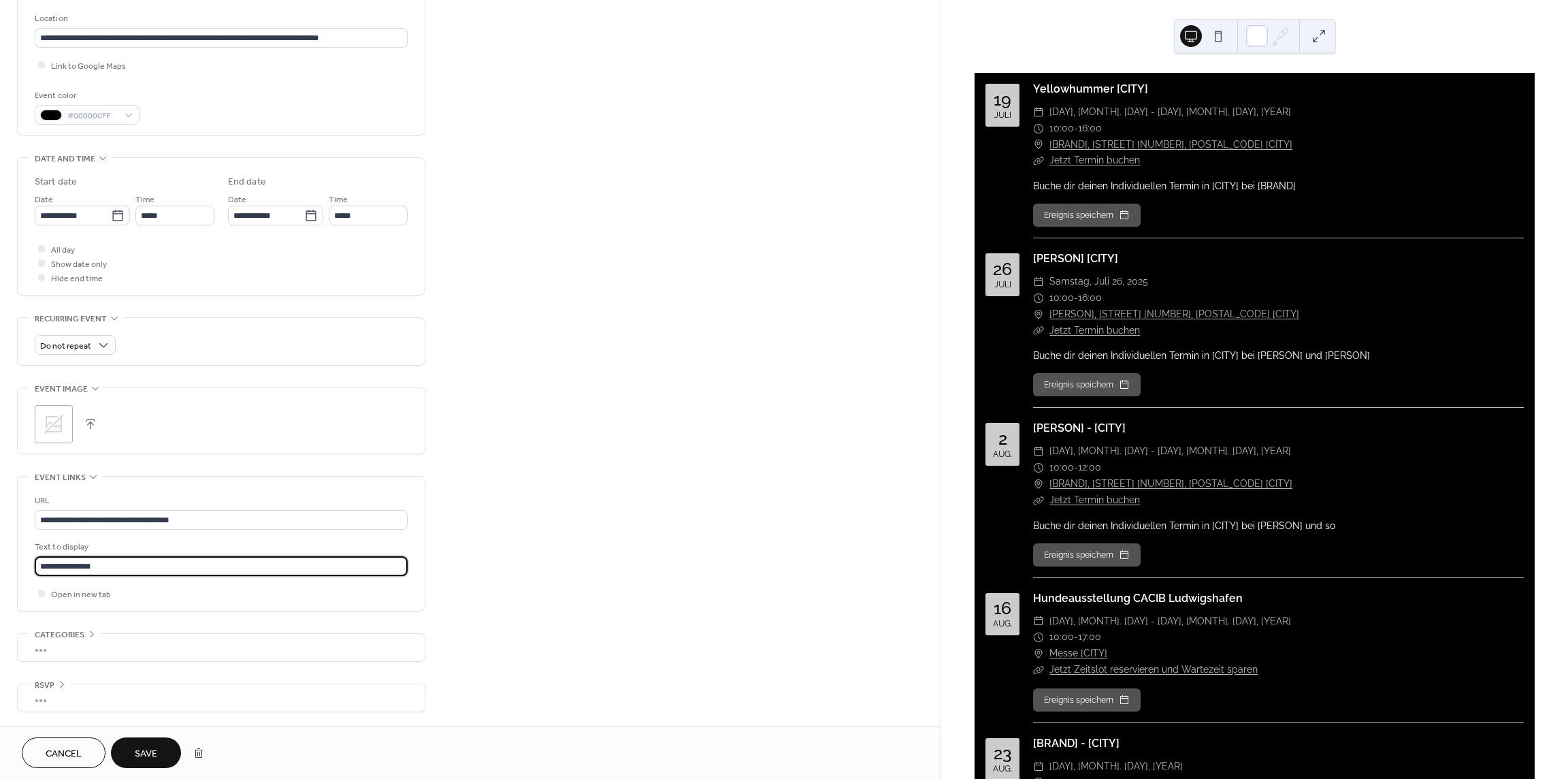 drag, startPoint x: 165, startPoint y: 563, endPoint x: -42, endPoint y: 564, distance: 207.00242 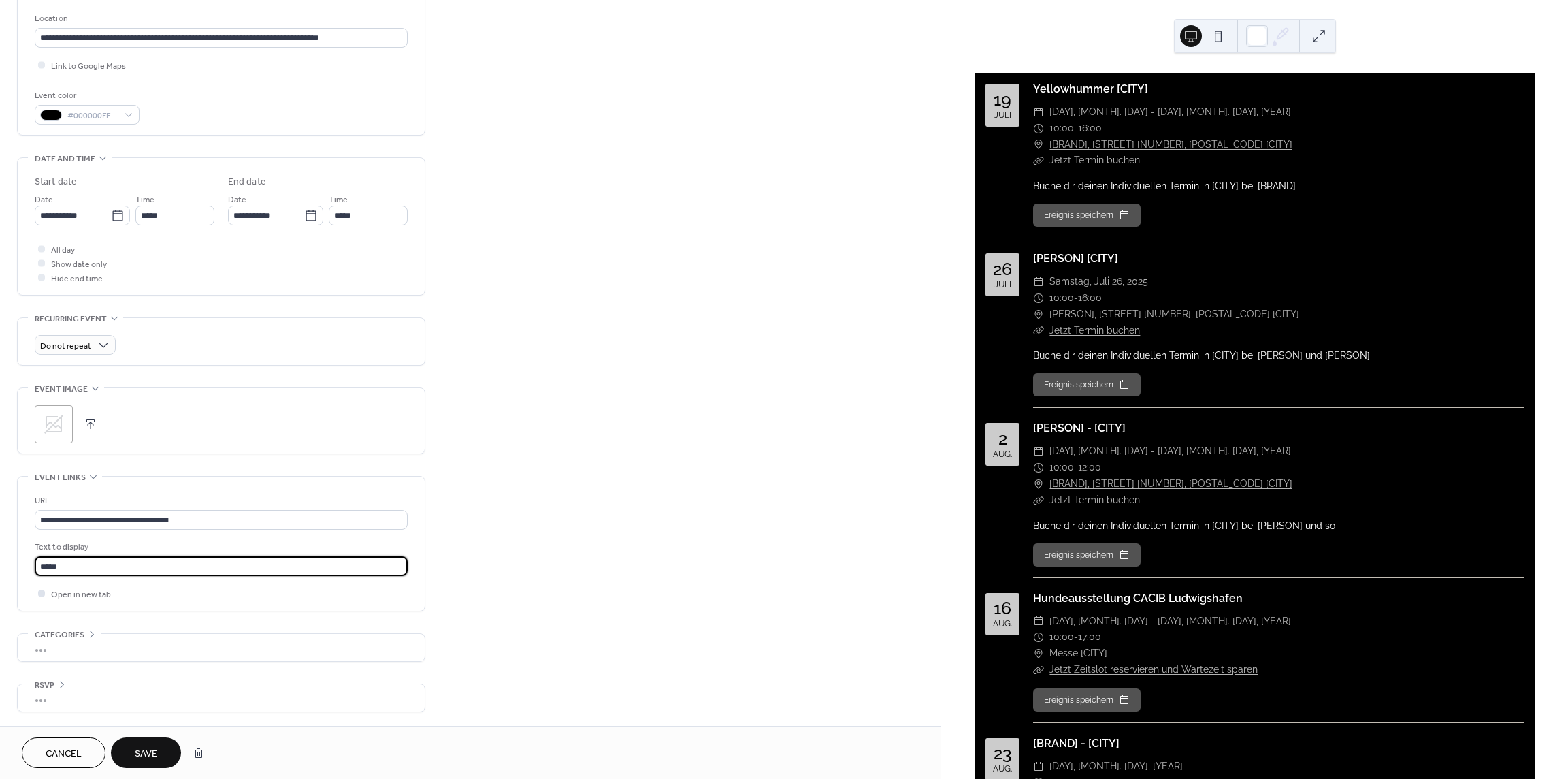 type on "**********" 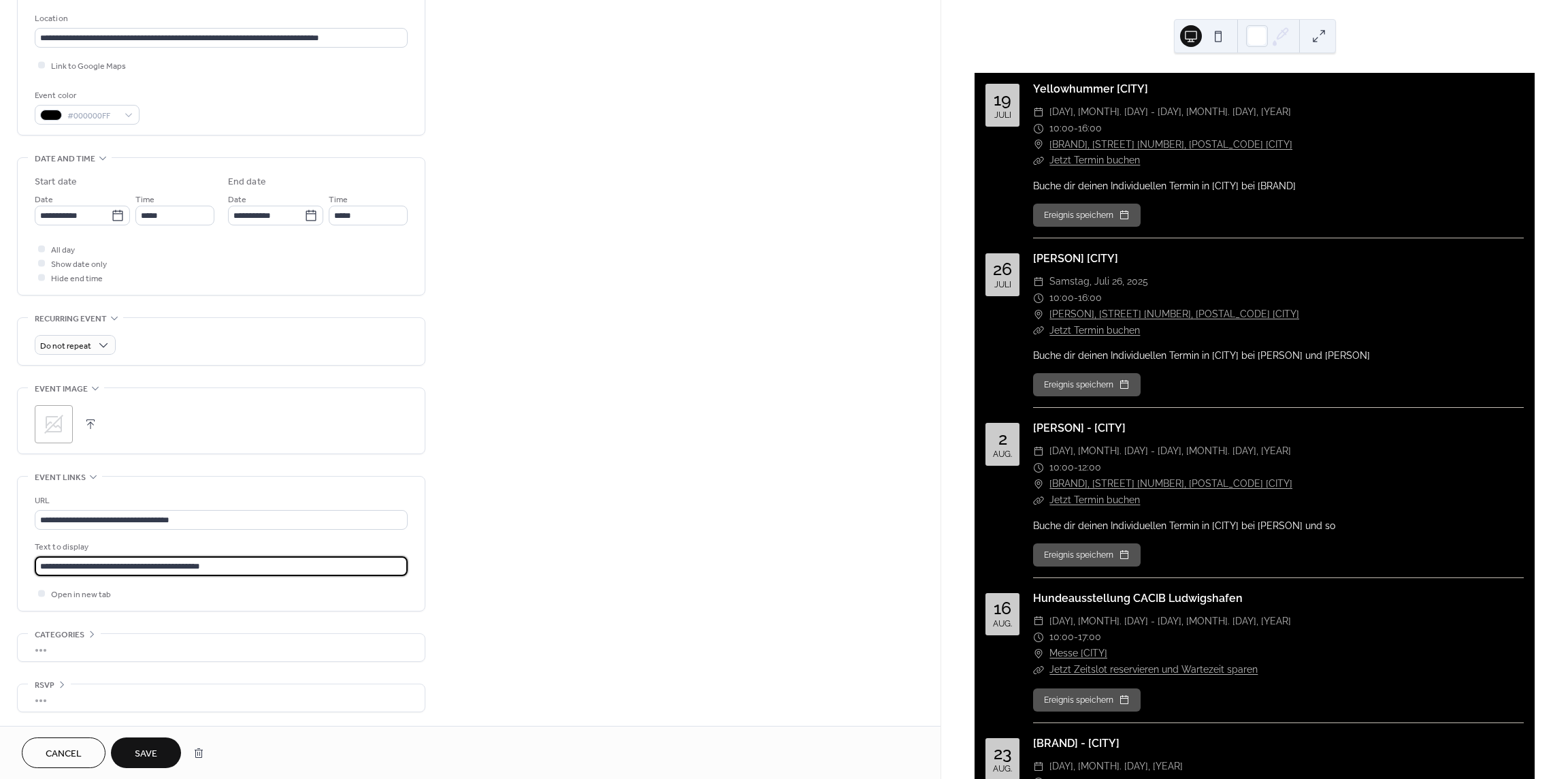 click on "Save" at bounding box center (146, 752) 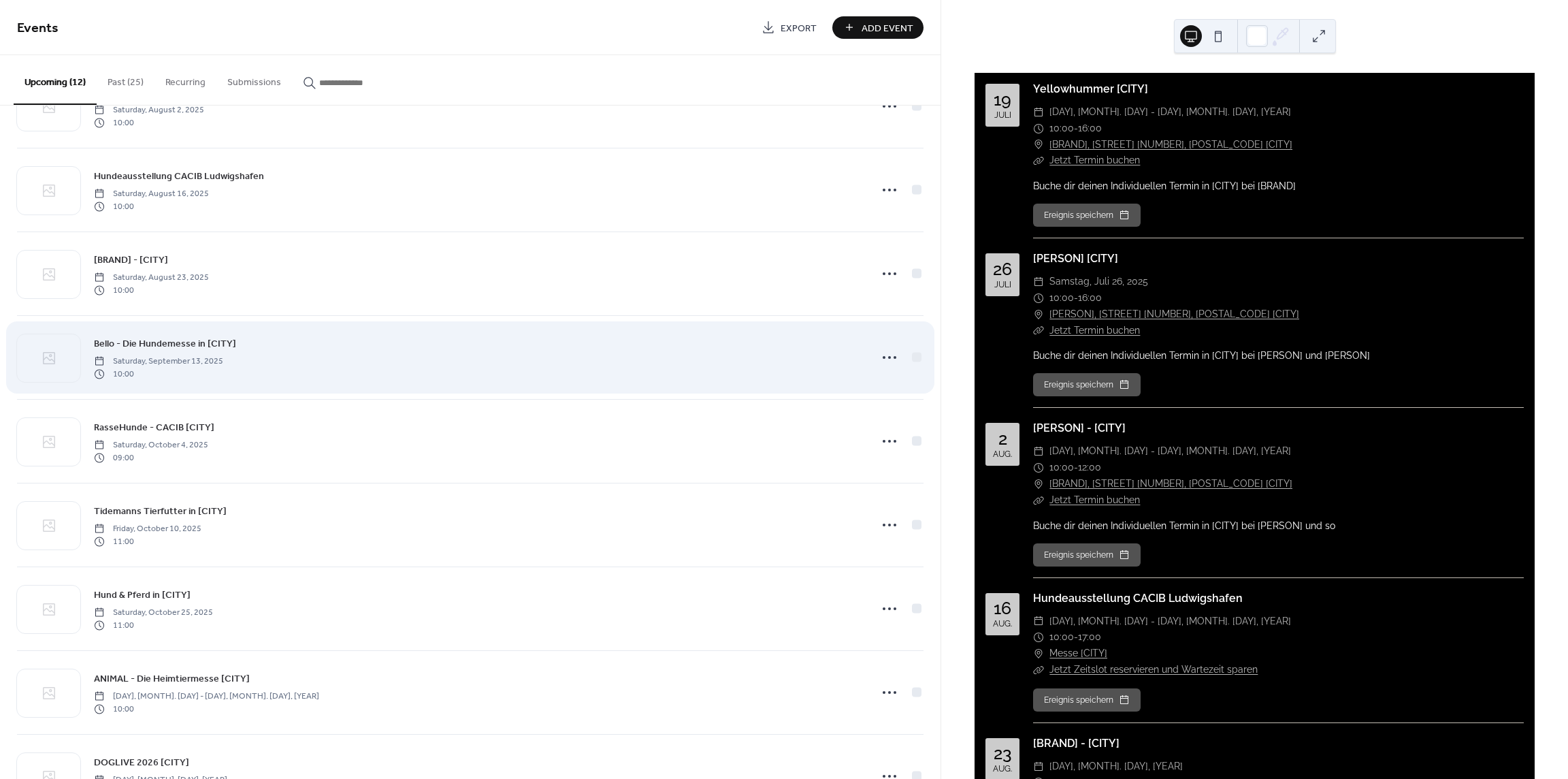 scroll, scrollTop: 372, scrollLeft: 0, axis: vertical 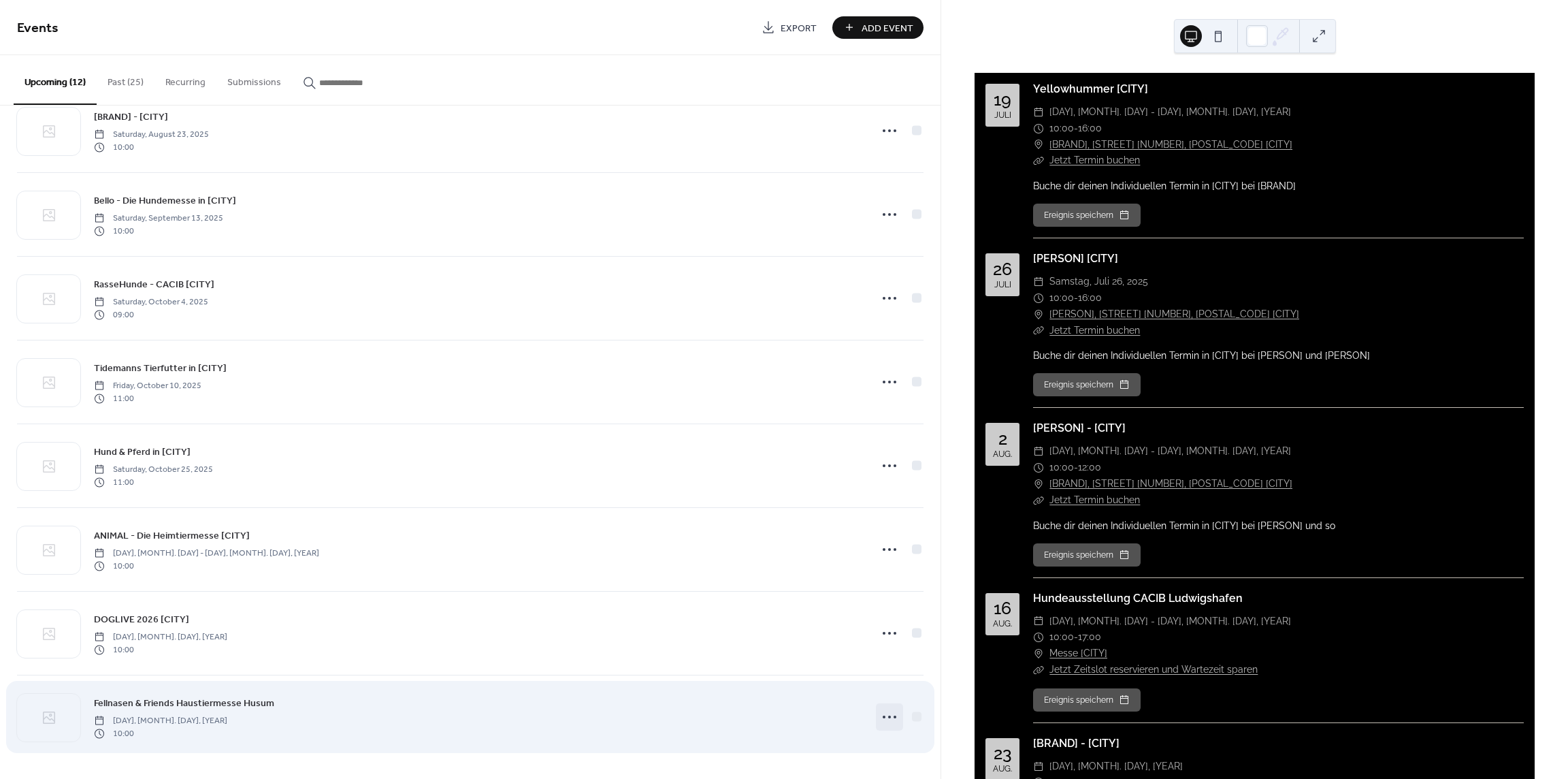 click 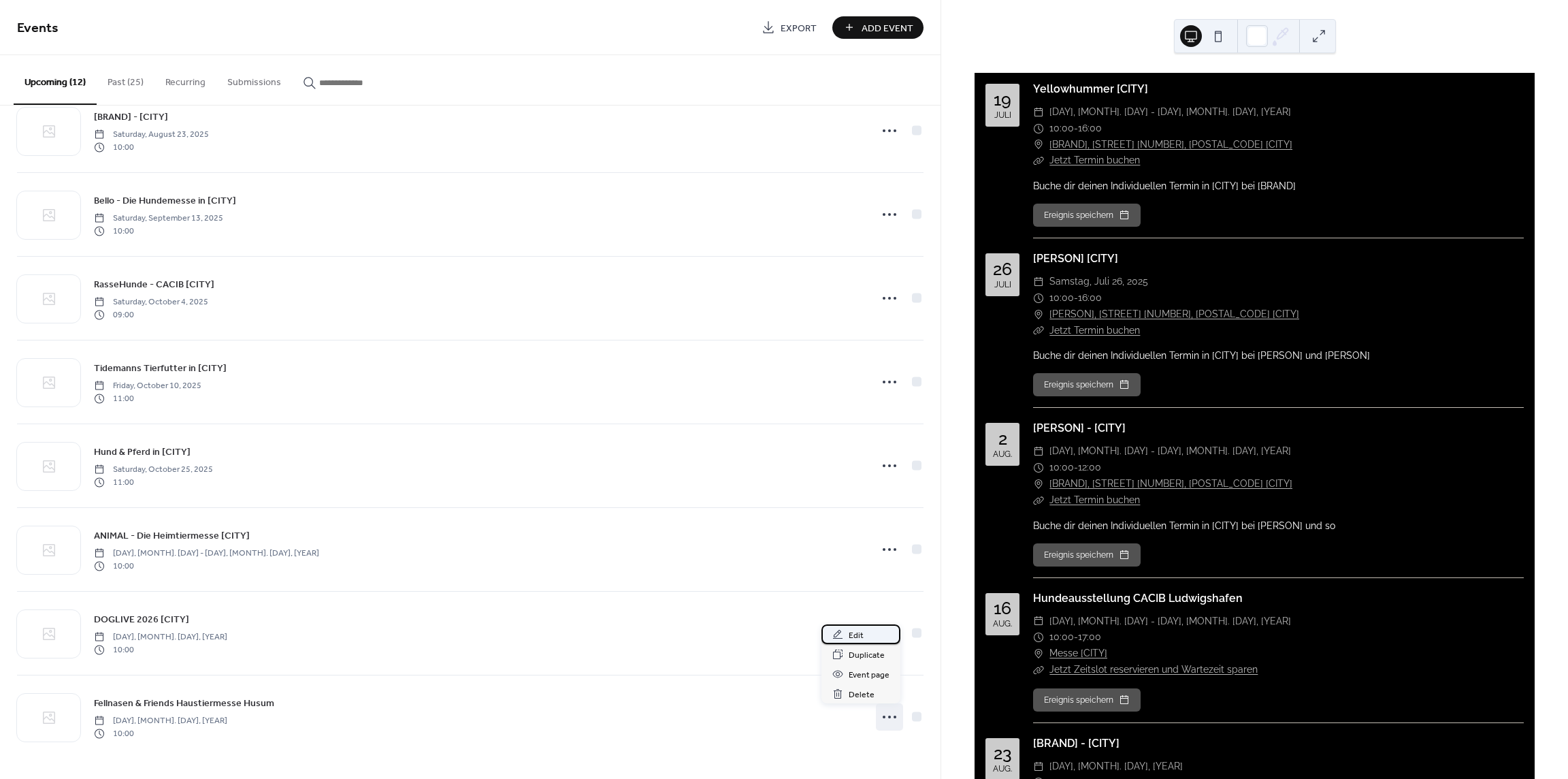 click on "Edit" at bounding box center (856, 635) 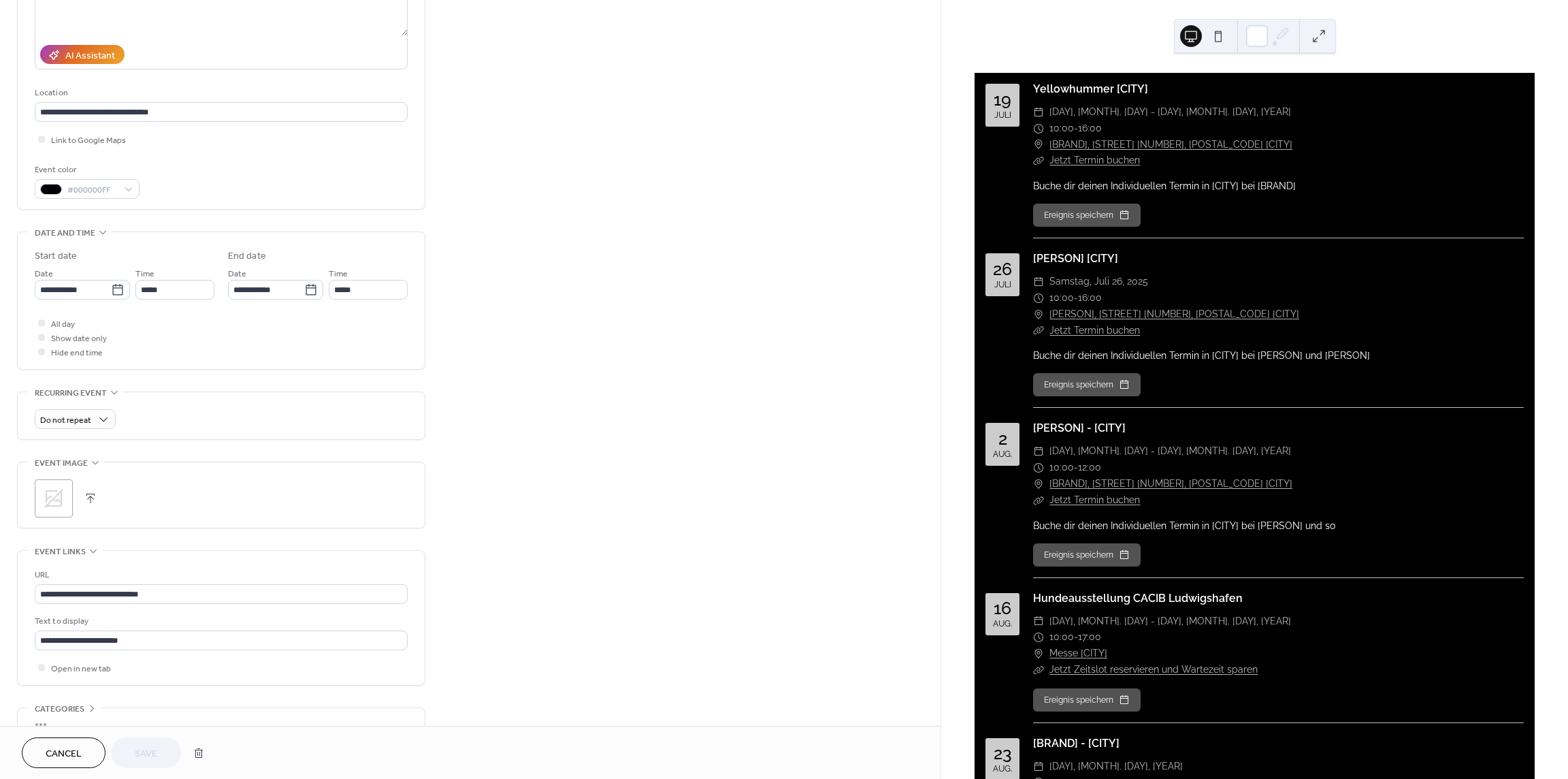 scroll, scrollTop: 286, scrollLeft: 0, axis: vertical 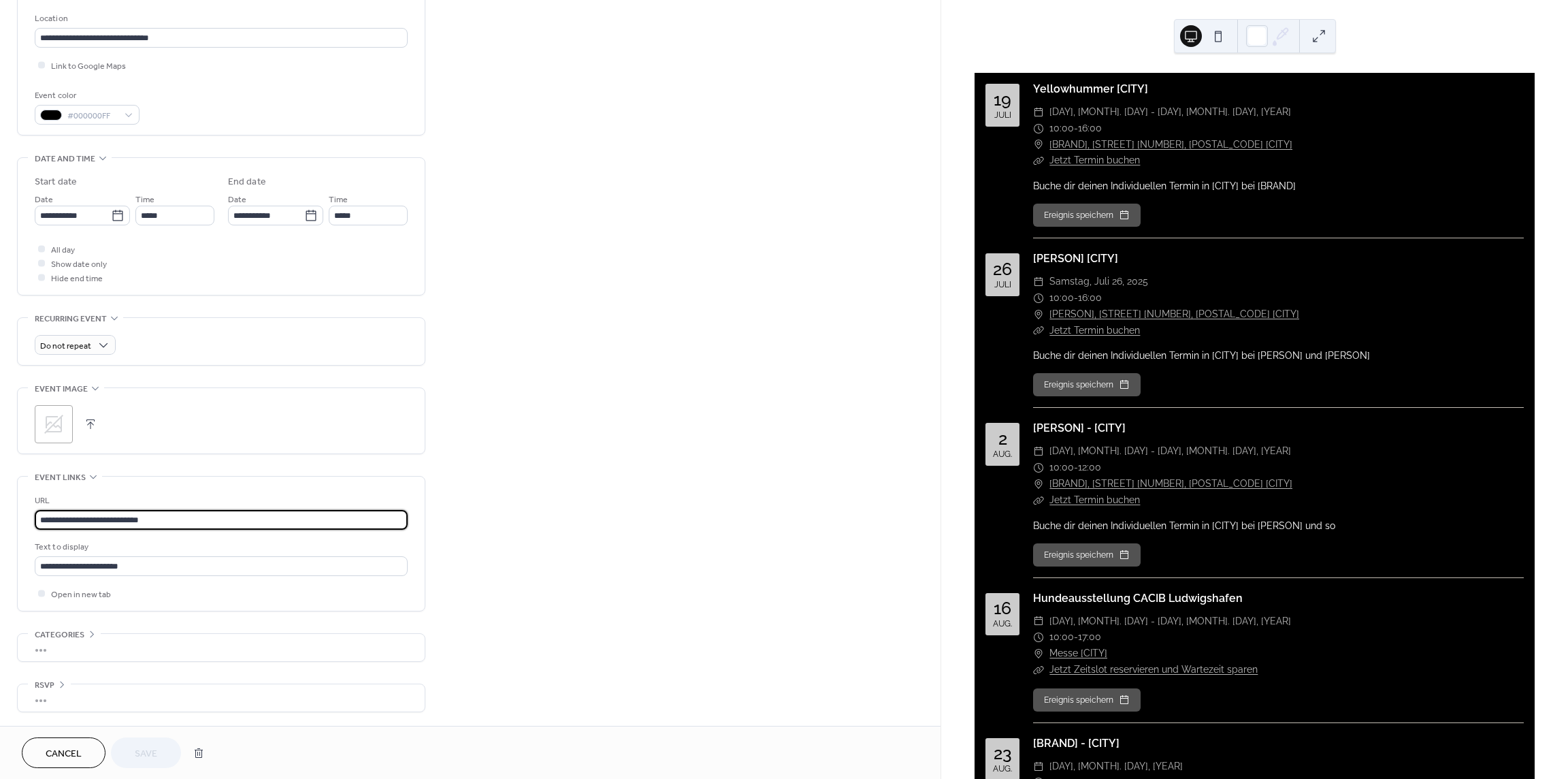 drag, startPoint x: 167, startPoint y: 517, endPoint x: -35, endPoint y: 516, distance: 202.00248 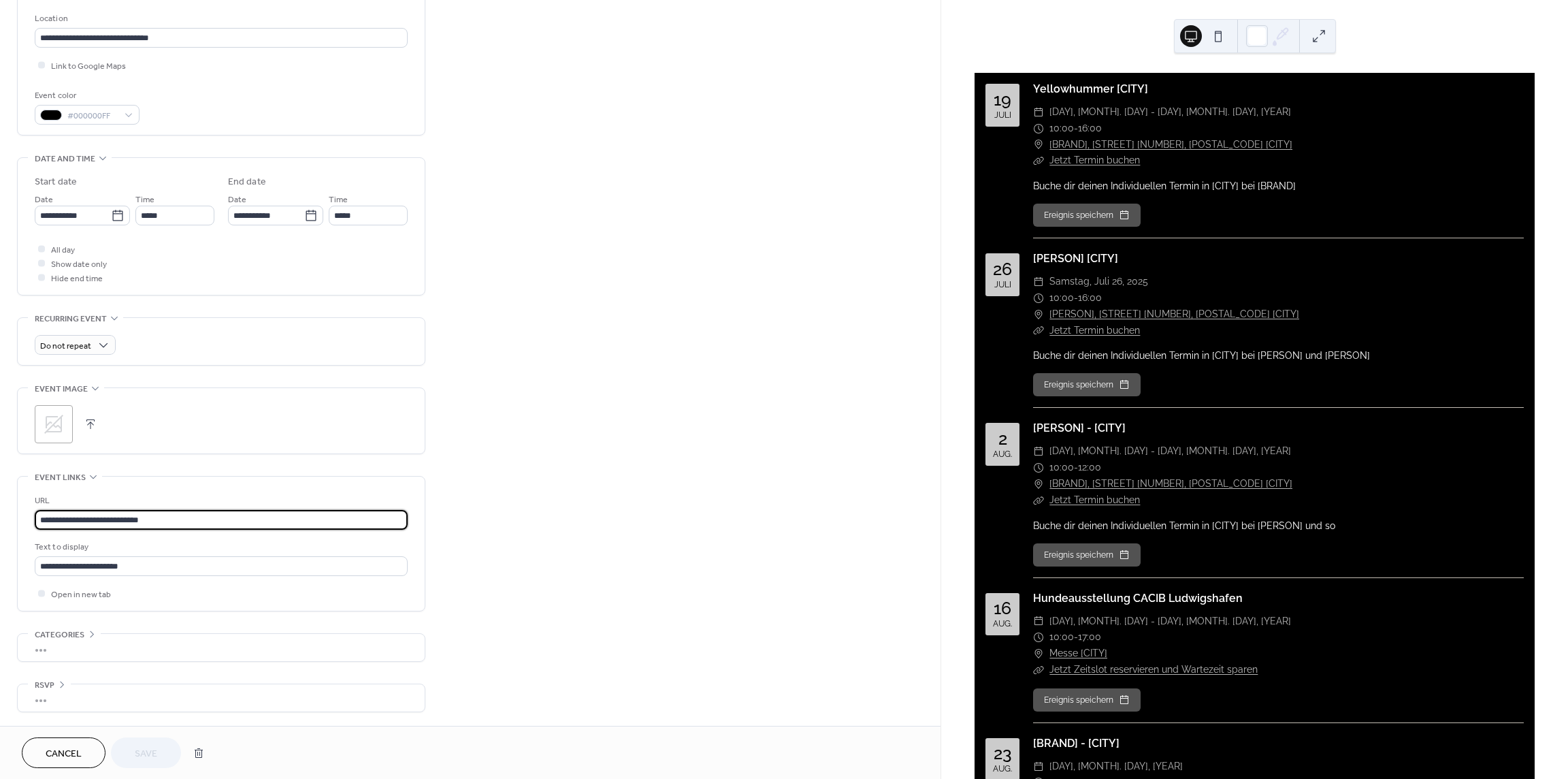 click on "**********" at bounding box center (784, 390) 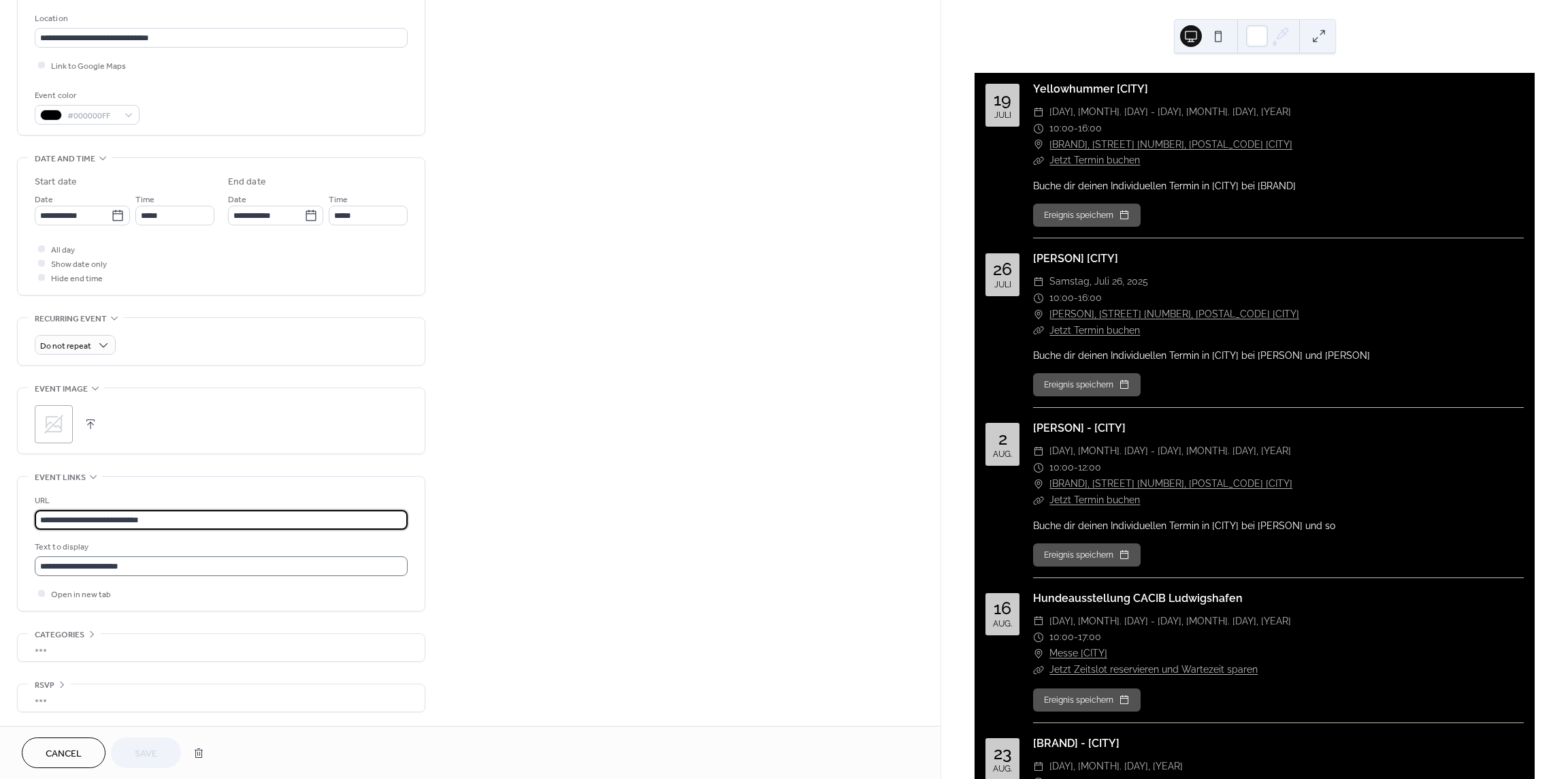 paste on "*********" 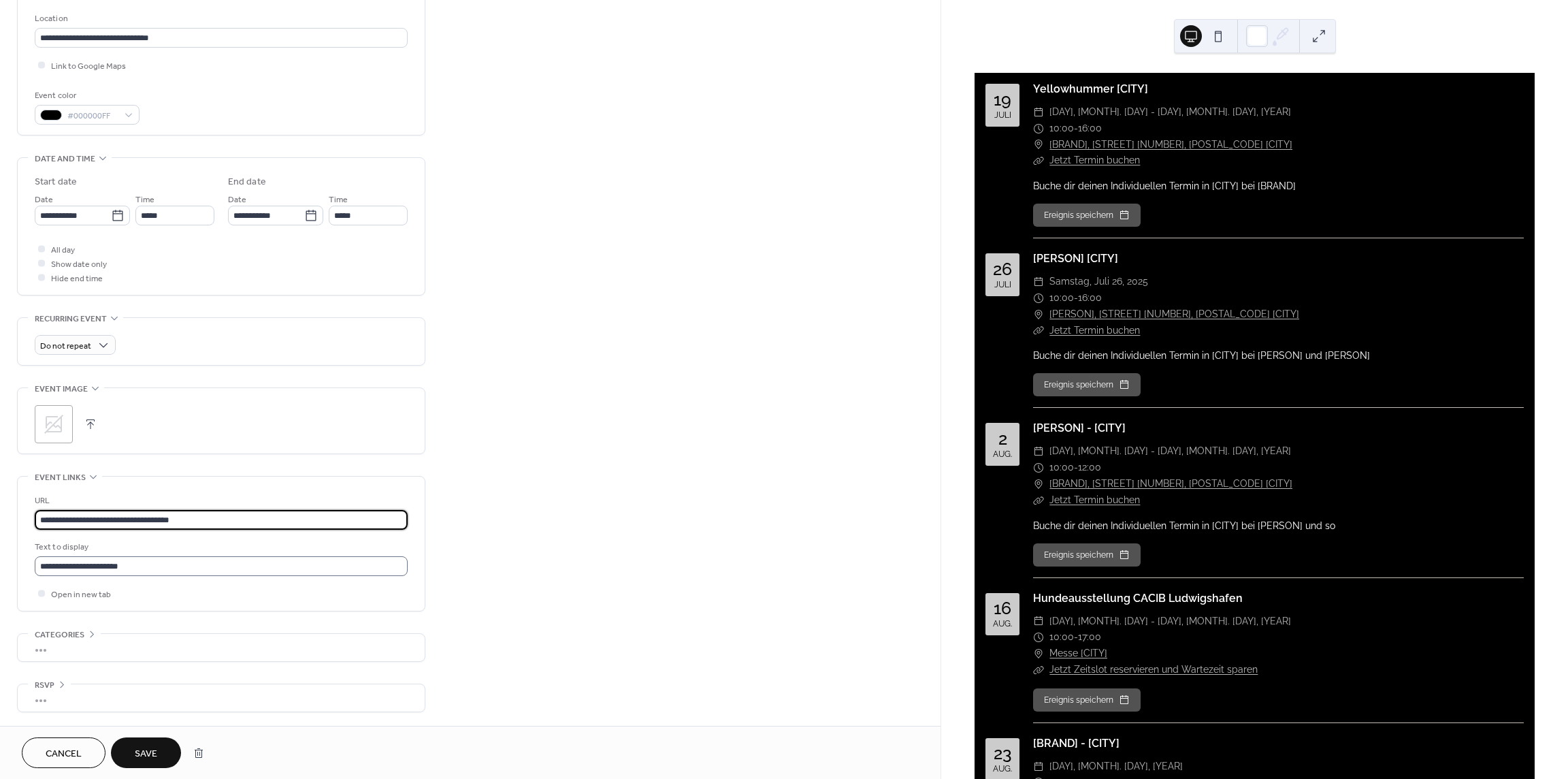 type on "**********" 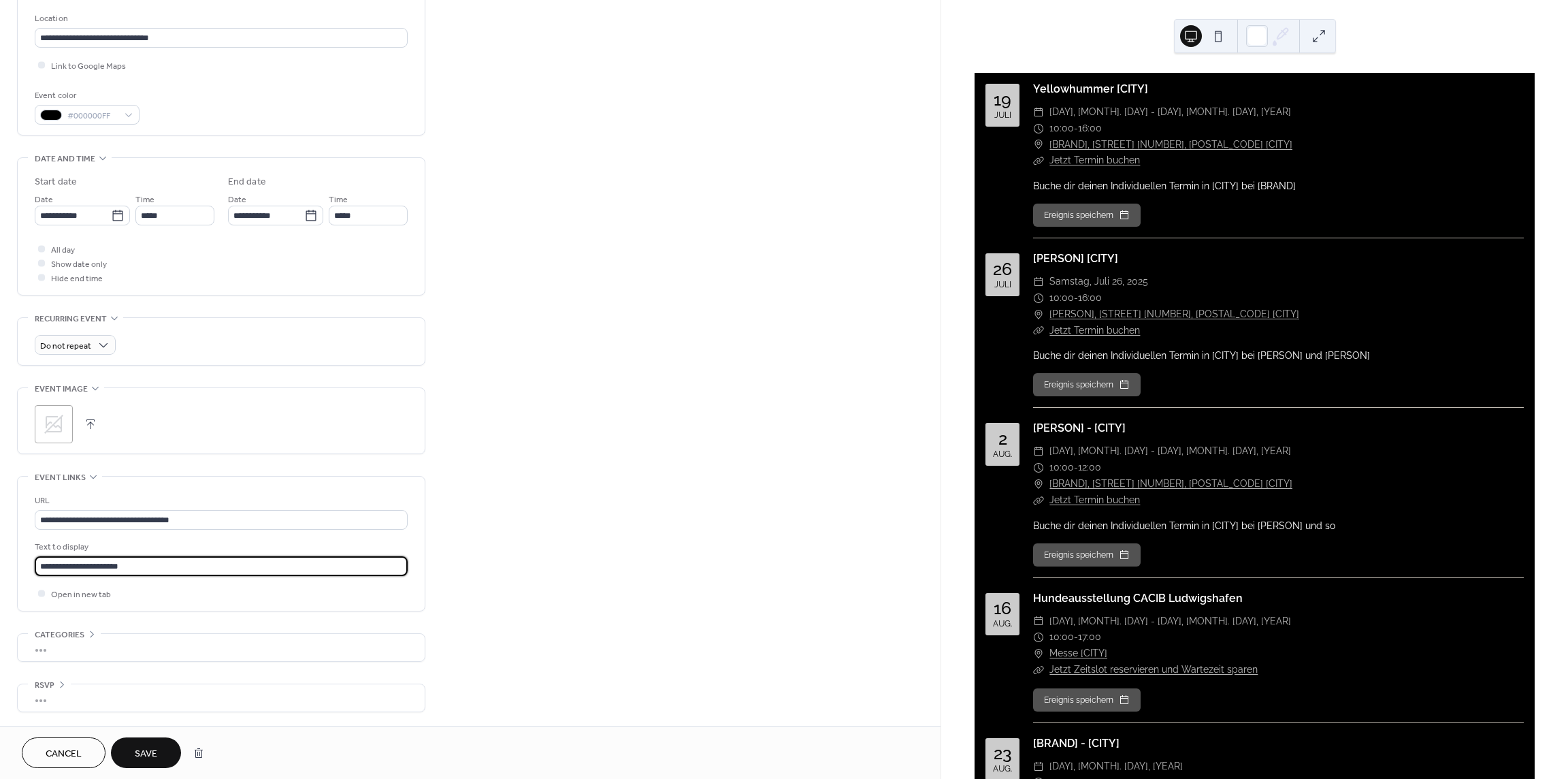 drag, startPoint x: 152, startPoint y: 562, endPoint x: -133, endPoint y: 556, distance: 285.06315 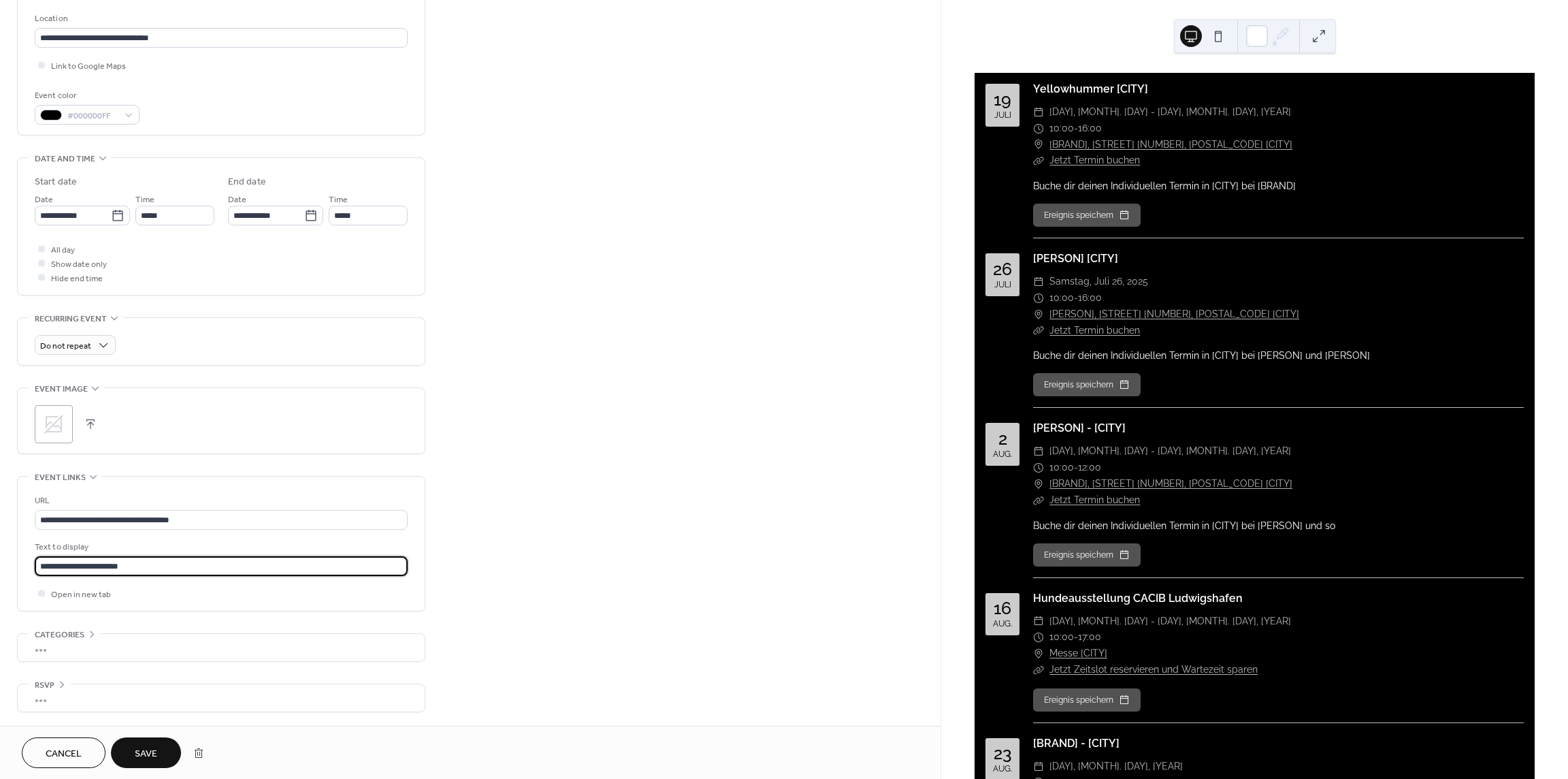 click on "**********" at bounding box center (784, 390) 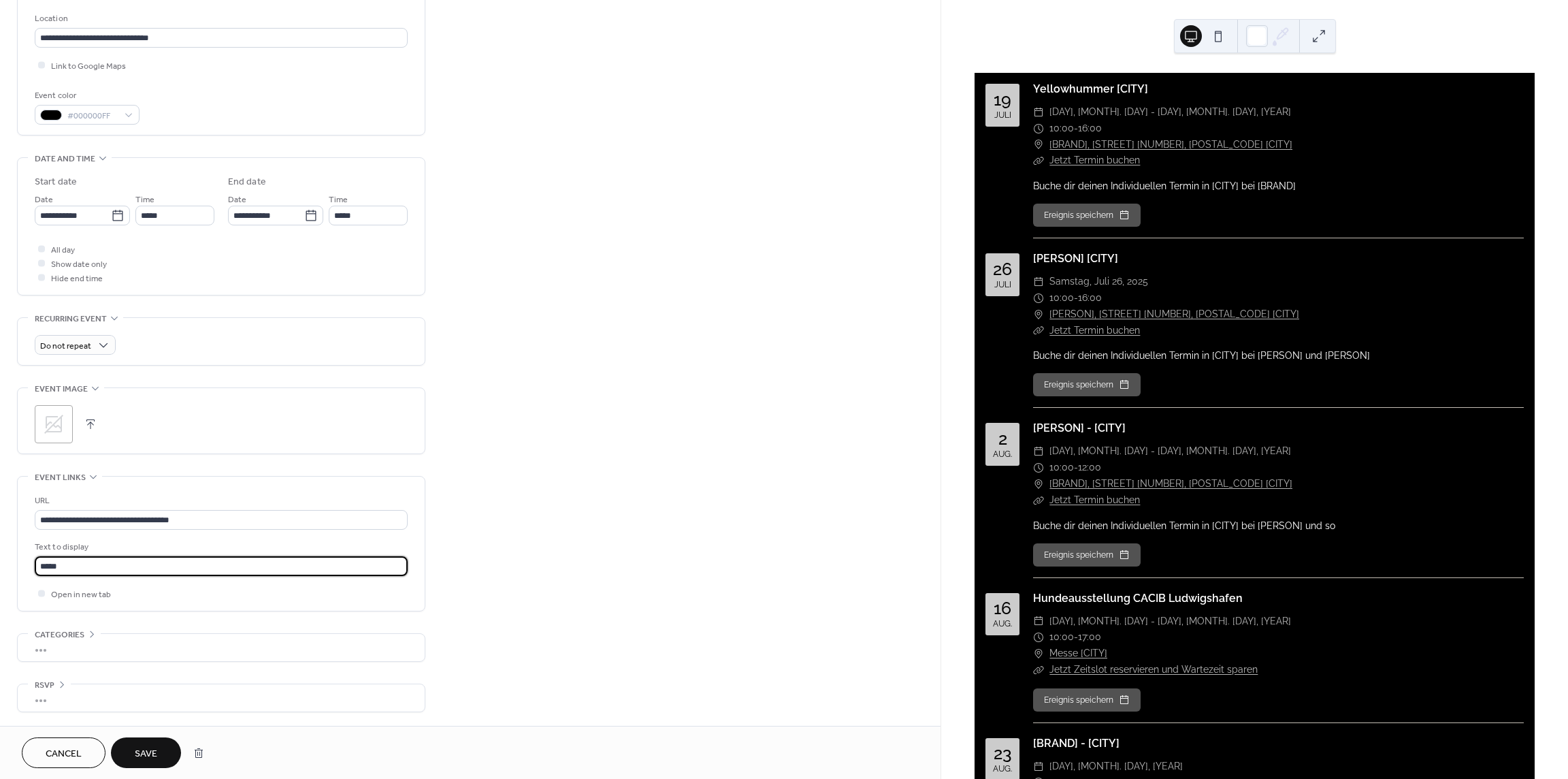 type on "**********" 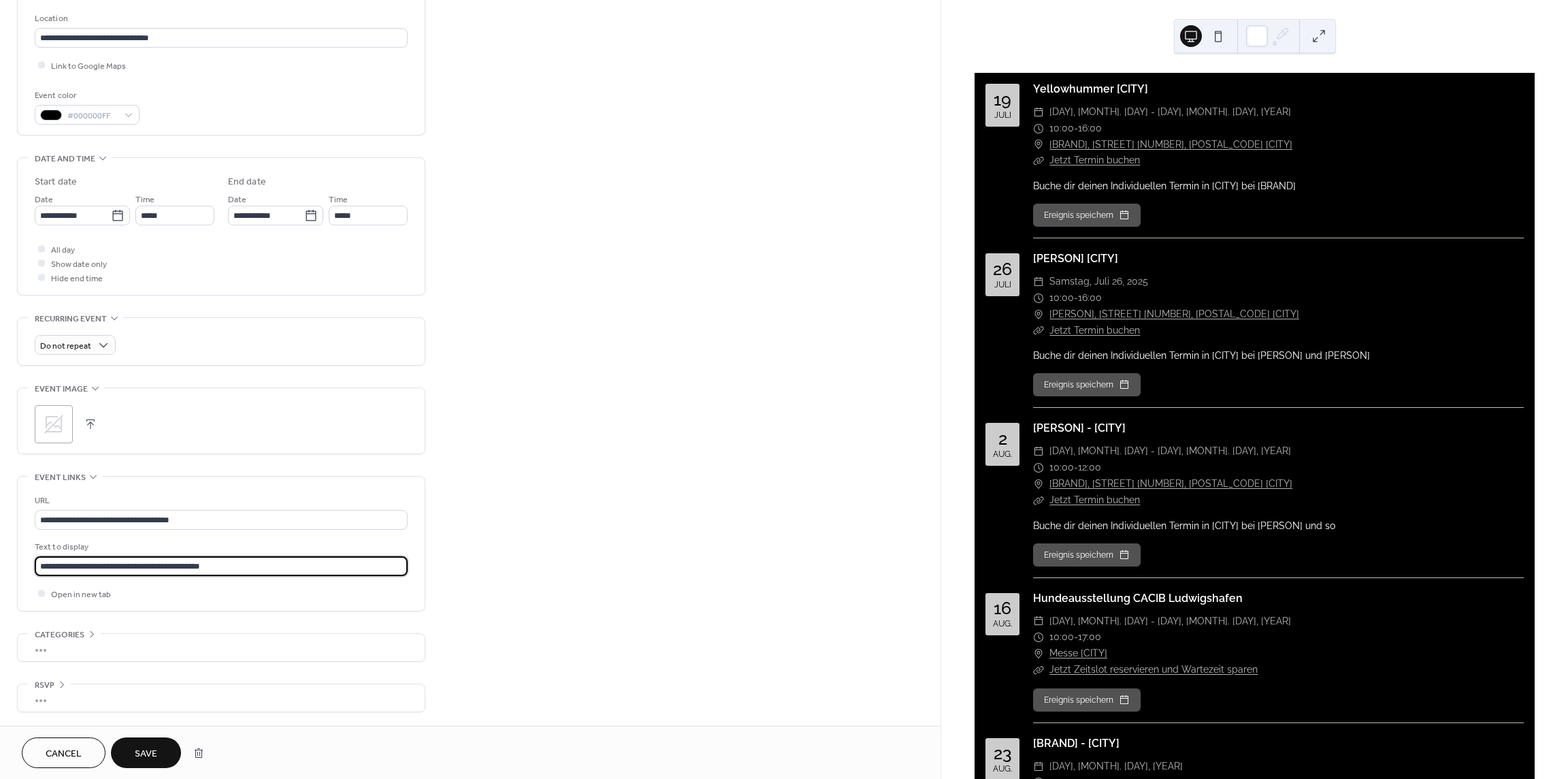 click on "Save" at bounding box center (146, 754) 